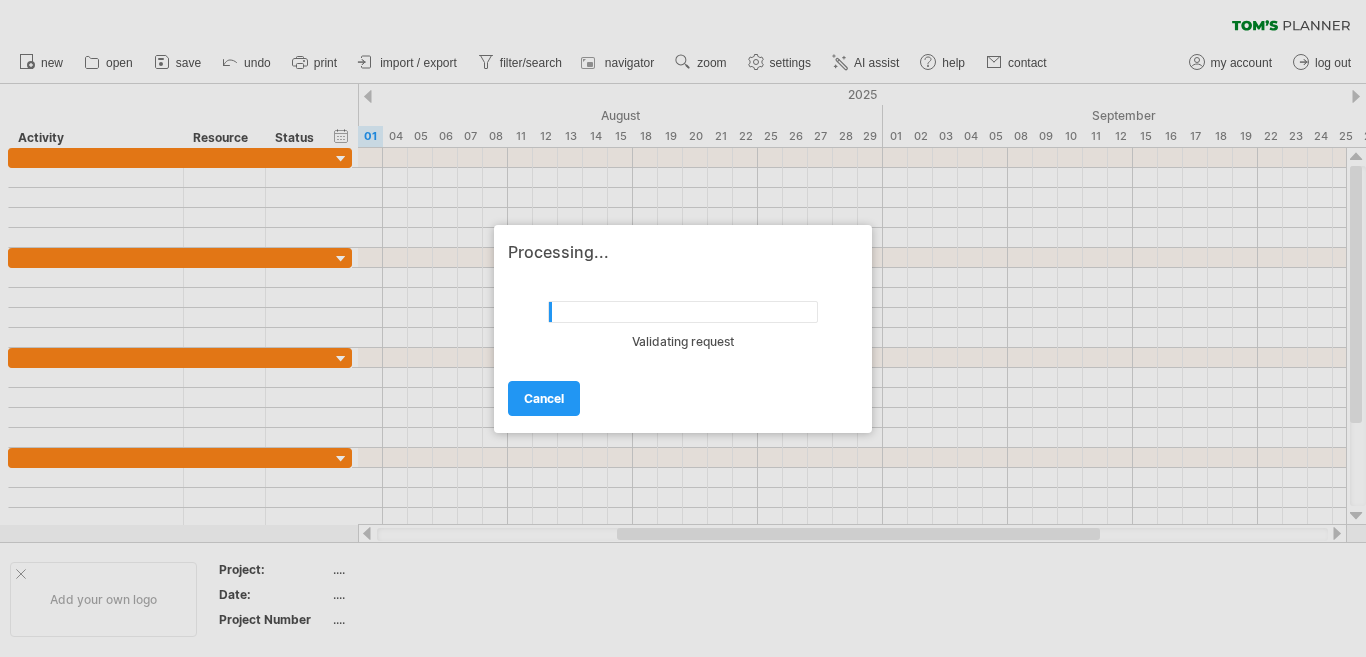 scroll, scrollTop: 0, scrollLeft: 0, axis: both 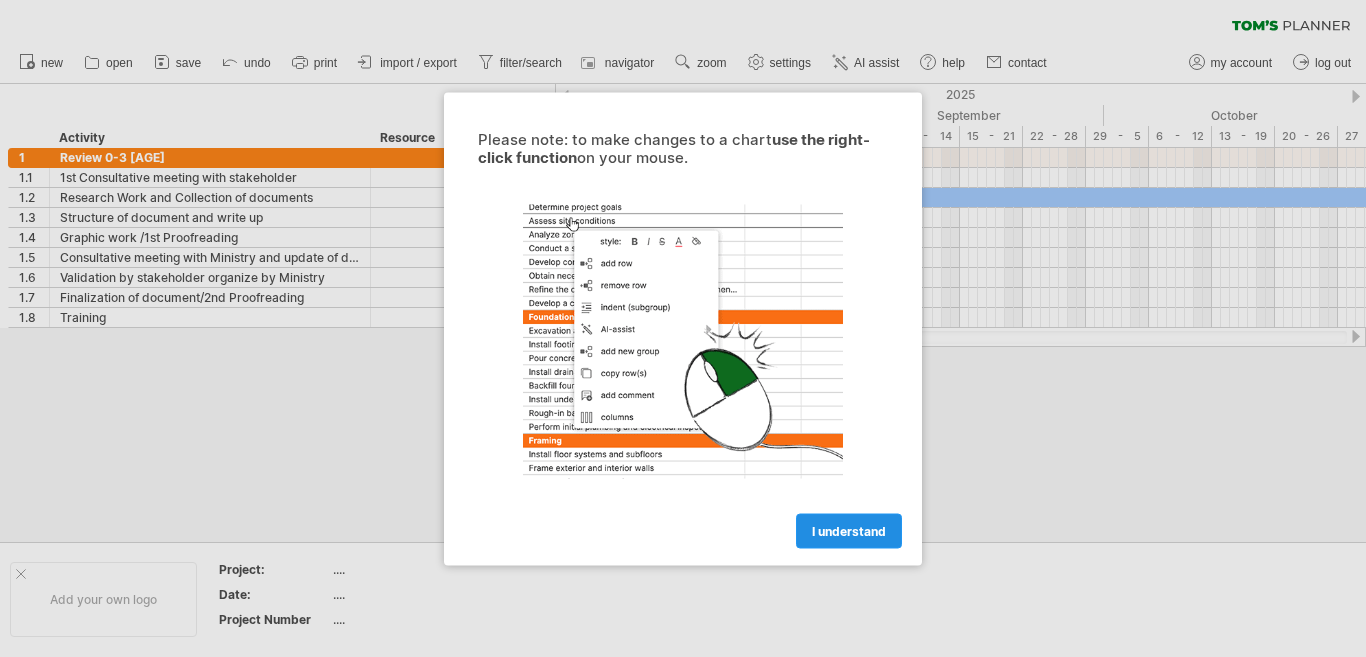 click on "I understand" at bounding box center [849, 530] 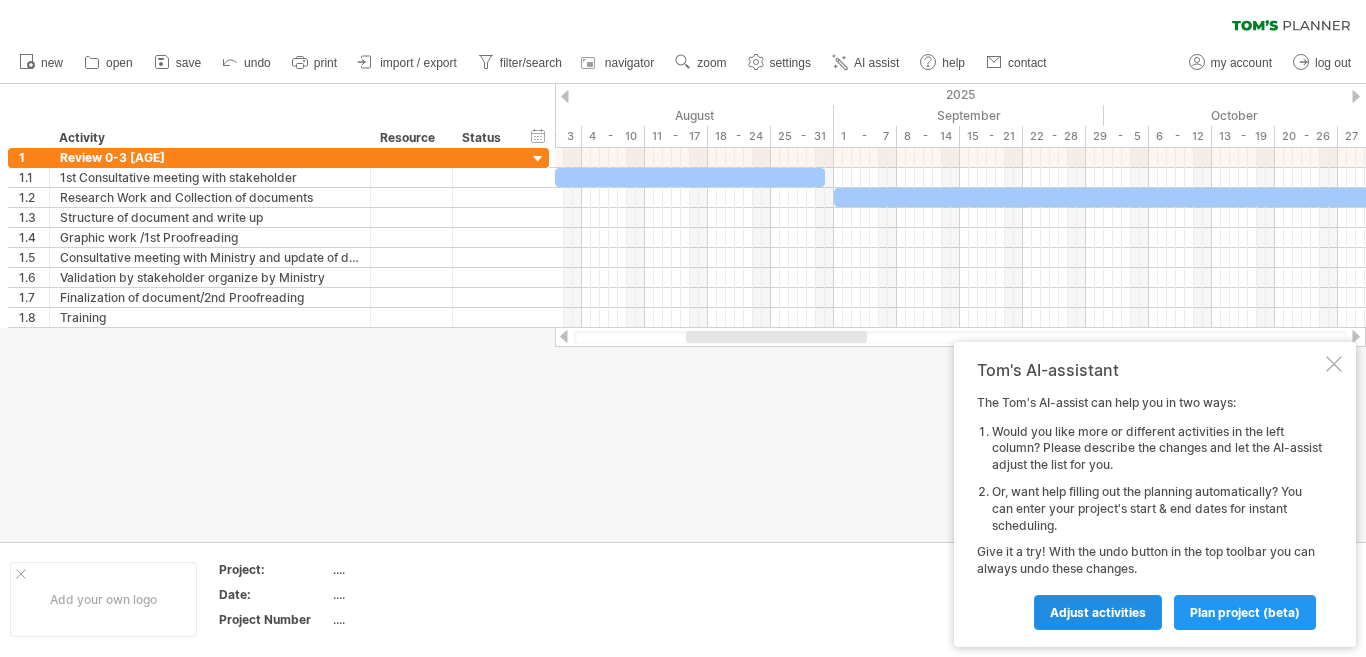 click on "Adjust activities" at bounding box center (1098, 612) 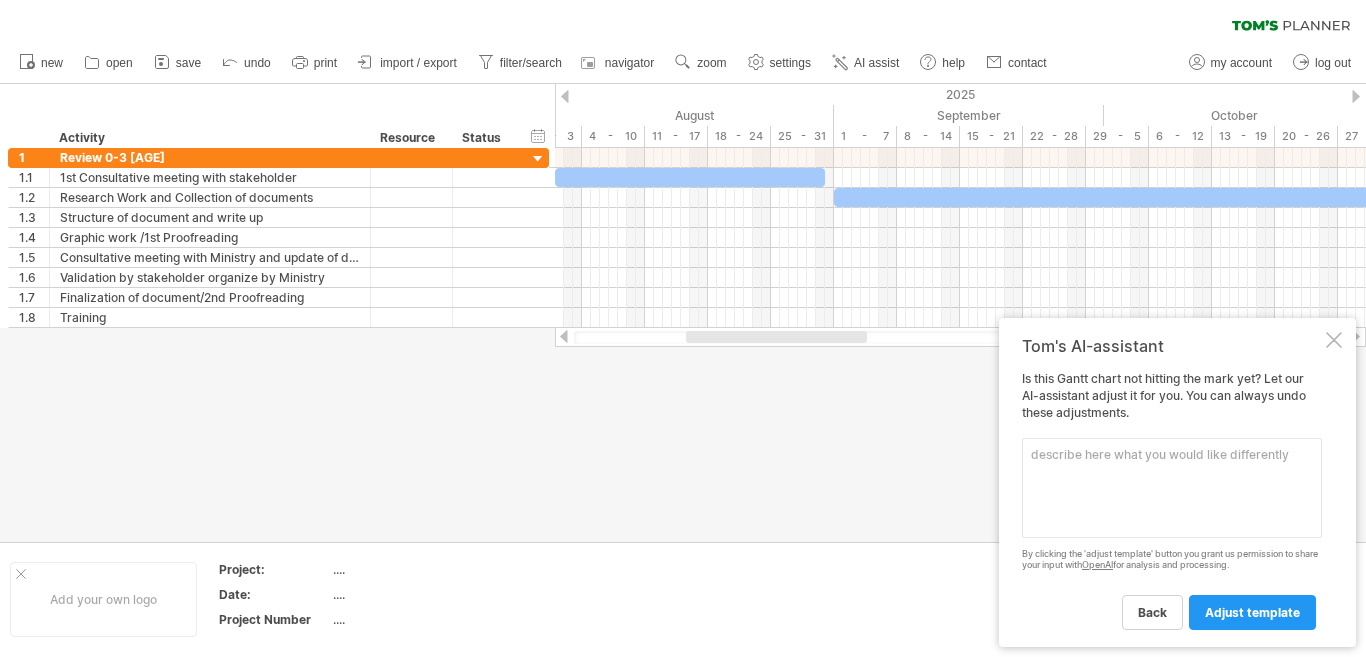 click at bounding box center [1334, 340] 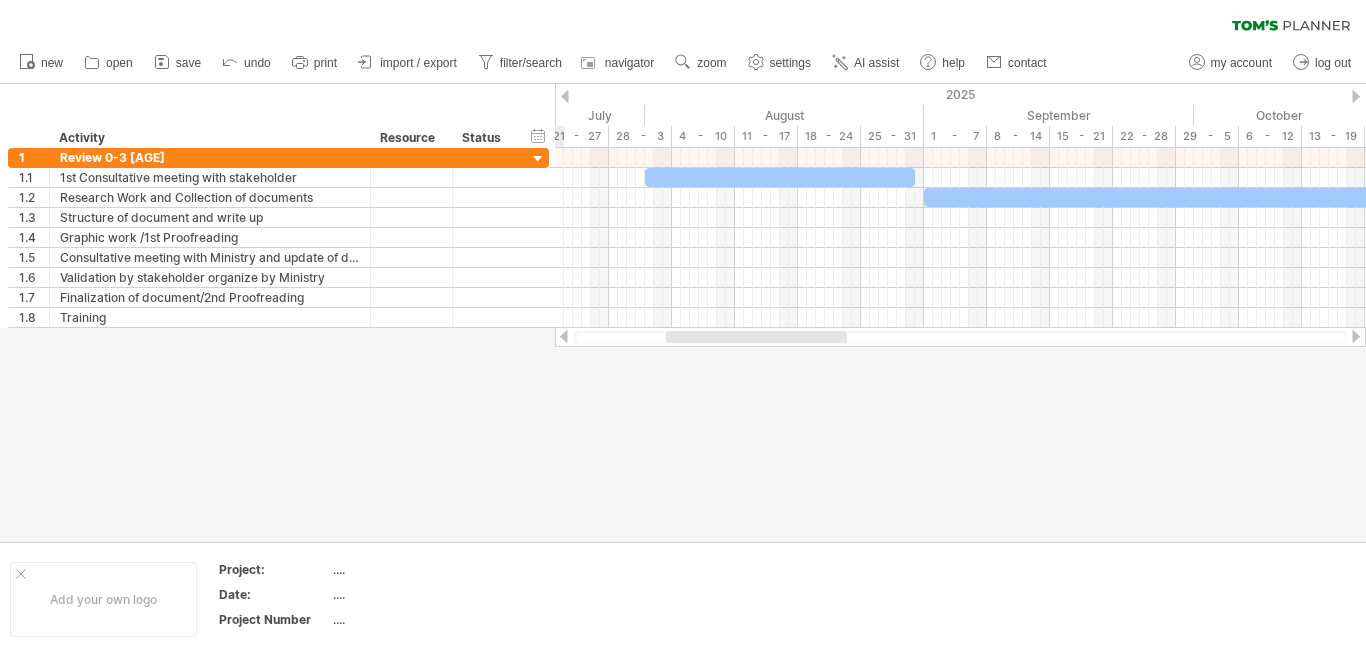 drag, startPoint x: 810, startPoint y: 336, endPoint x: 747, endPoint y: 262, distance: 97.18539 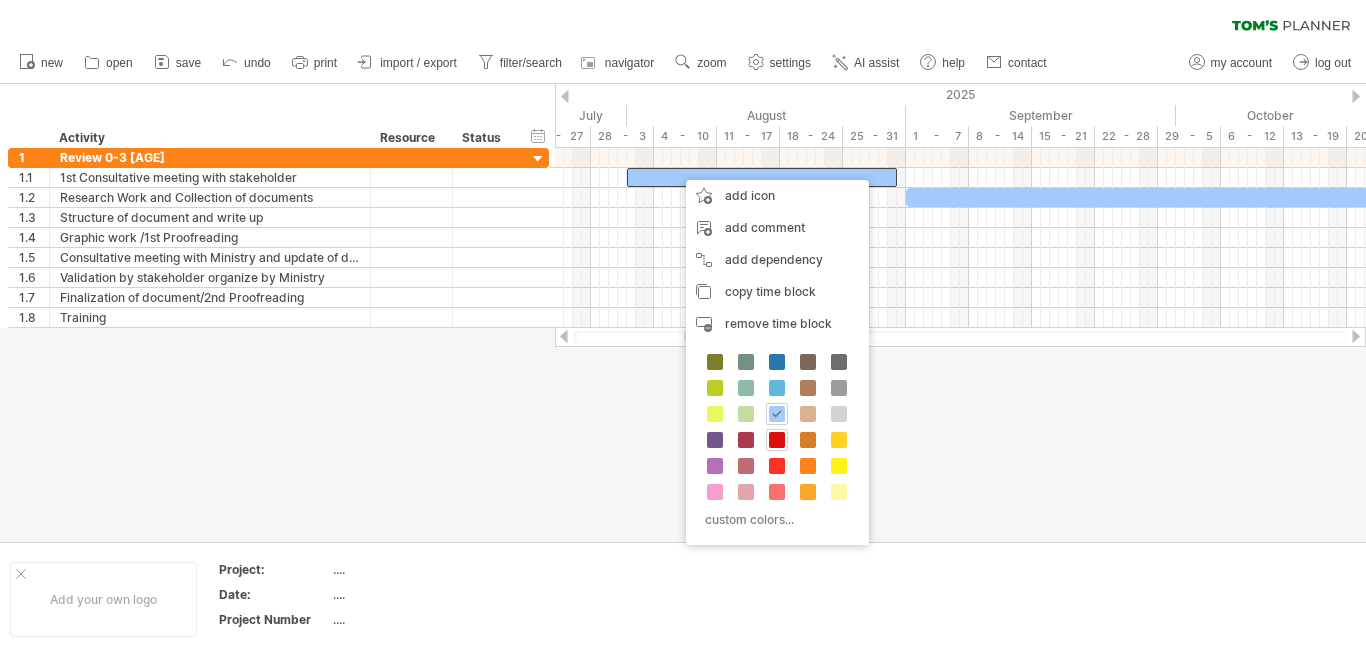 click at bounding box center [777, 440] 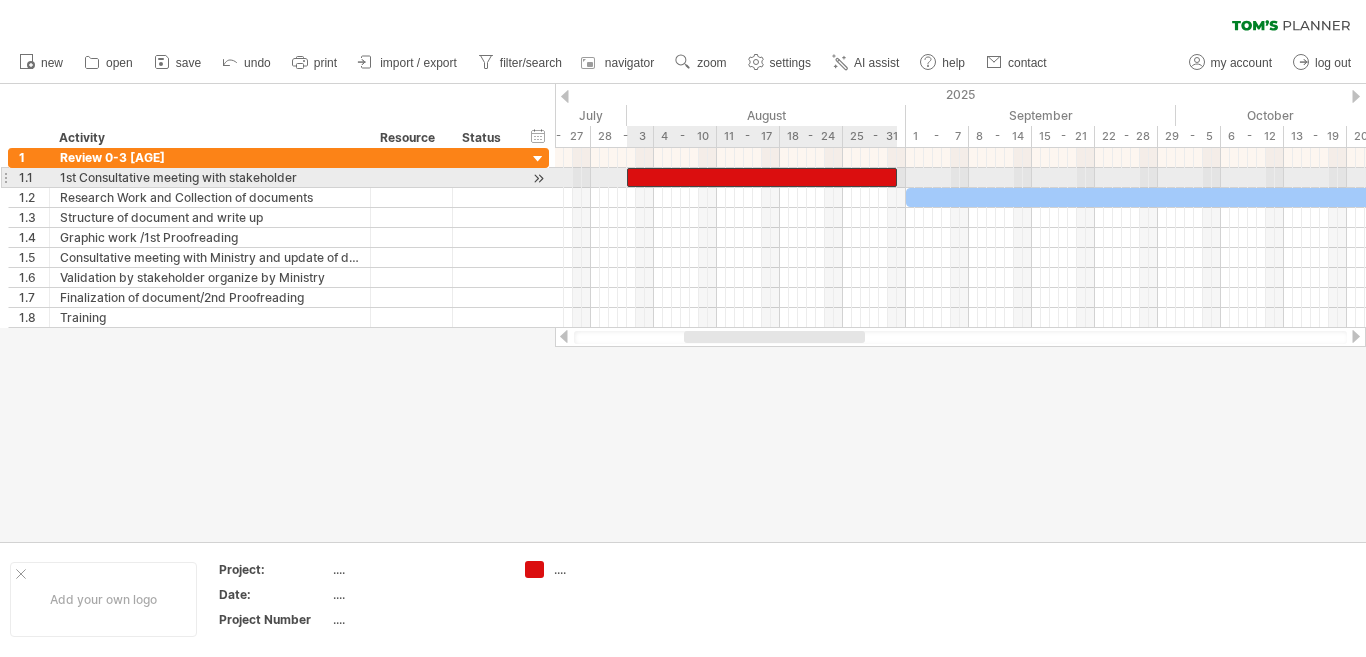 click at bounding box center [762, 177] 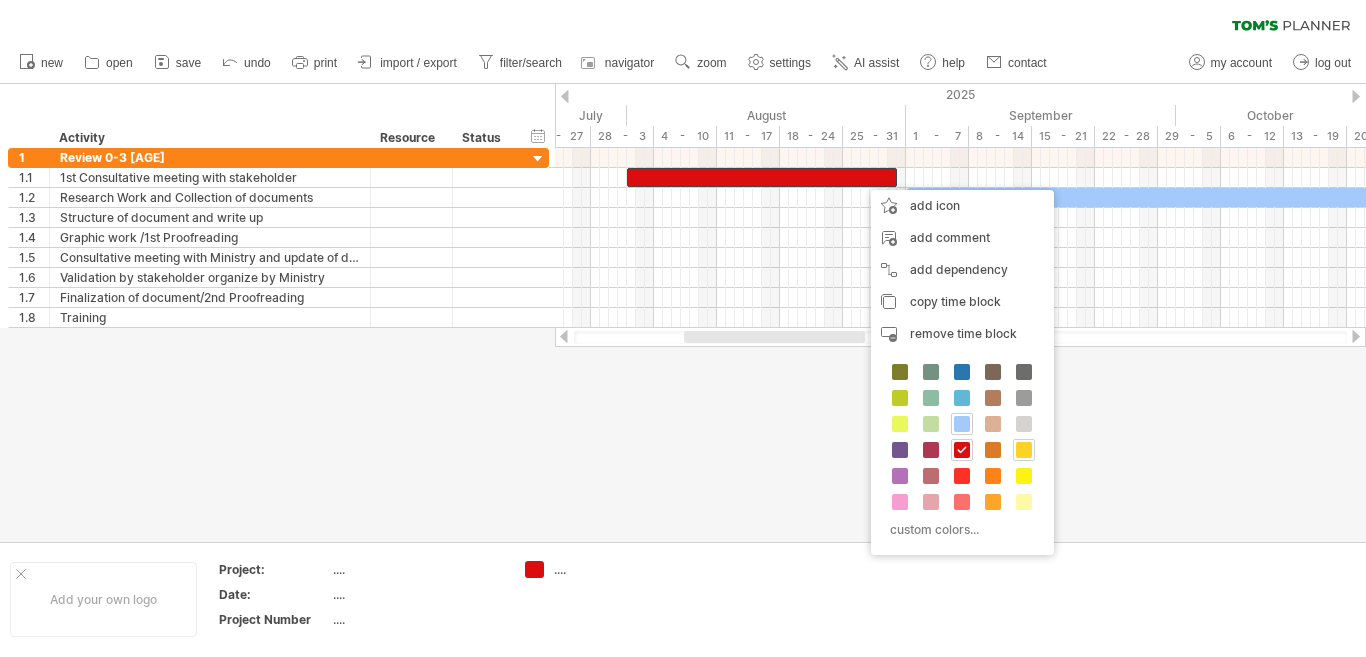 click at bounding box center (1024, 450) 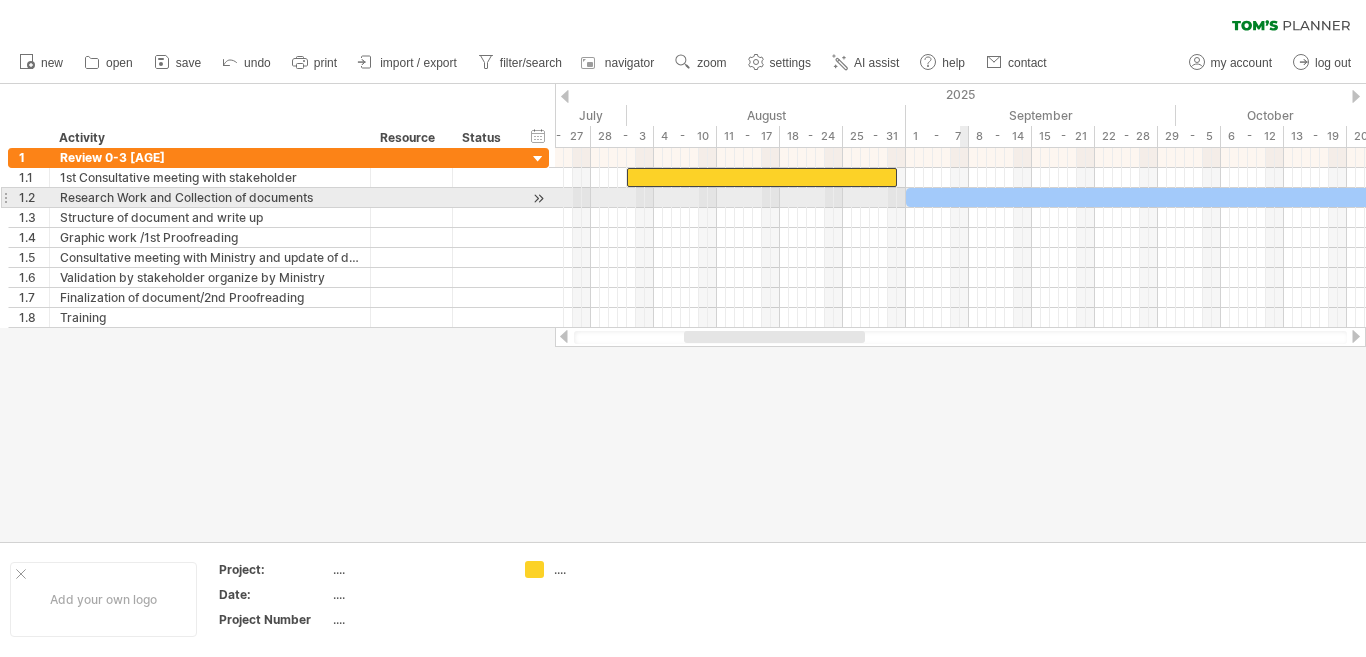 click at bounding box center [1180, 197] 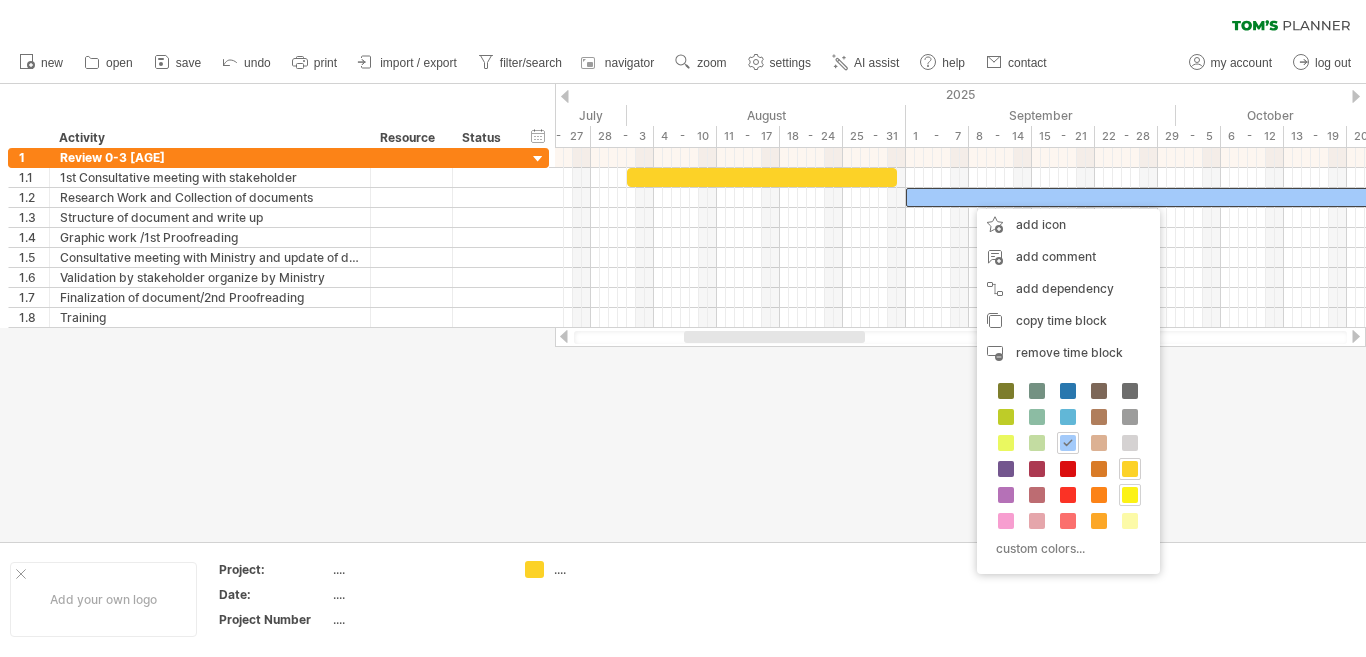 click at bounding box center [1130, 495] 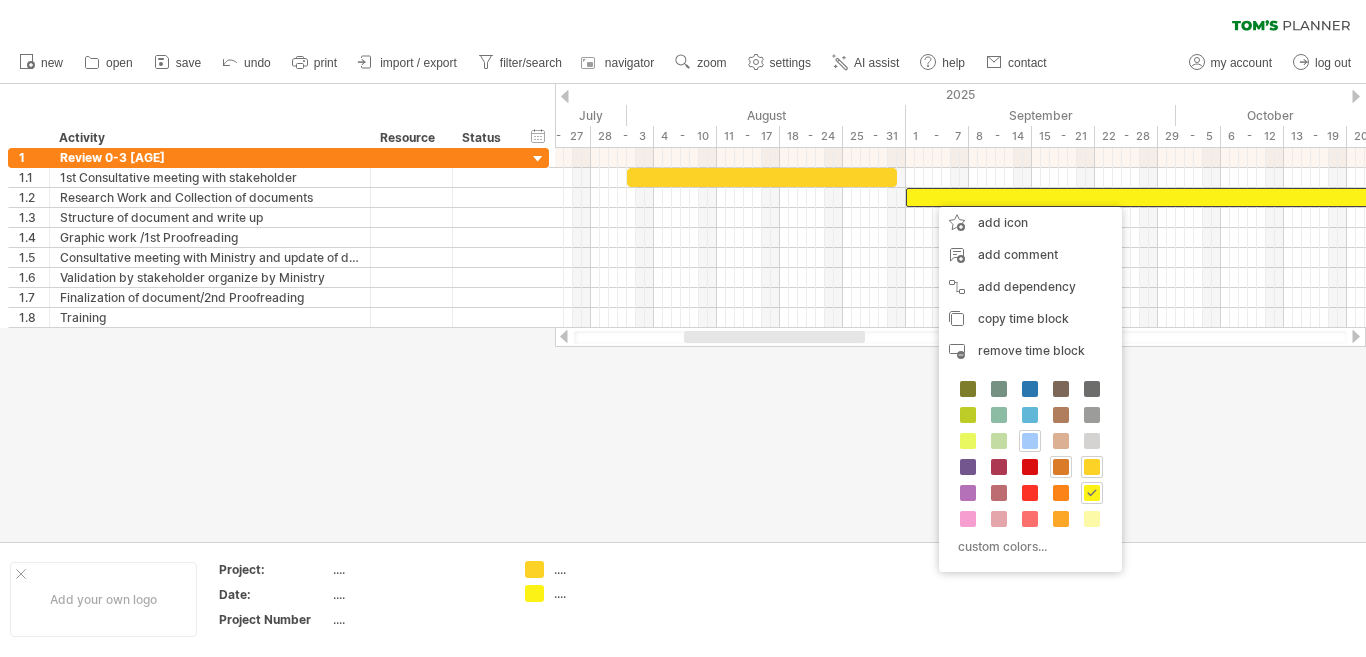 click at bounding box center [1061, 467] 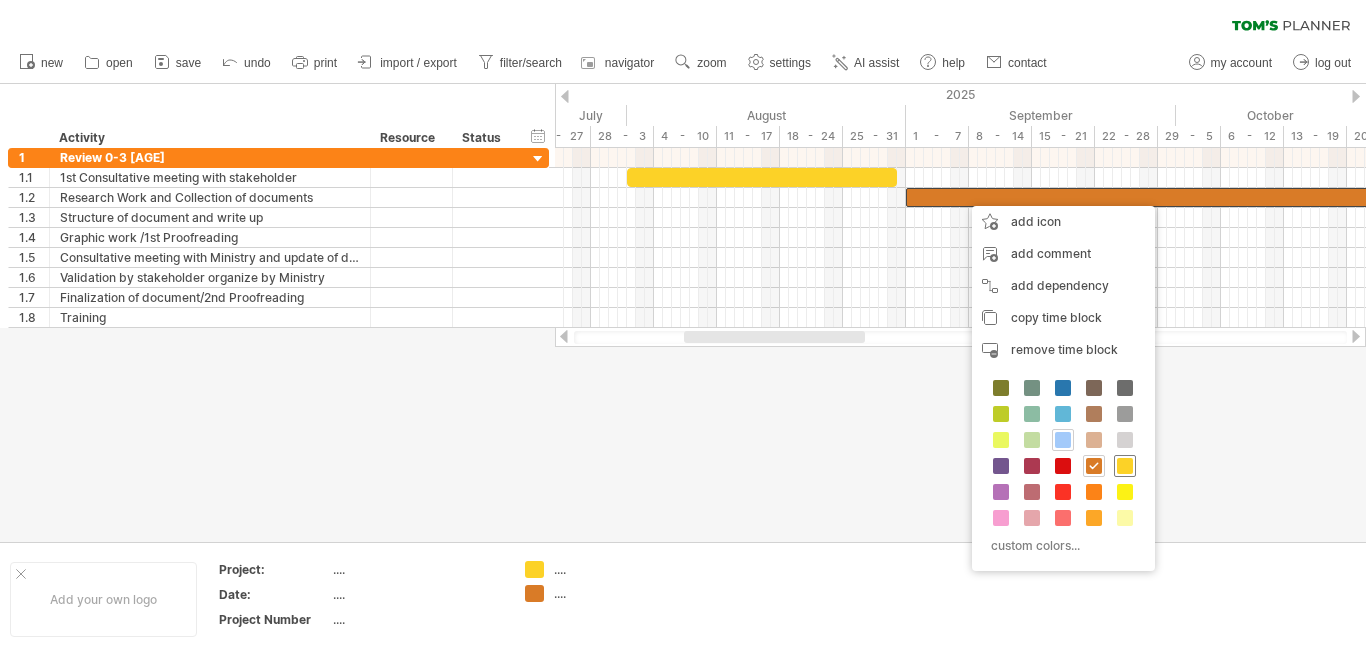 click at bounding box center (1125, 466) 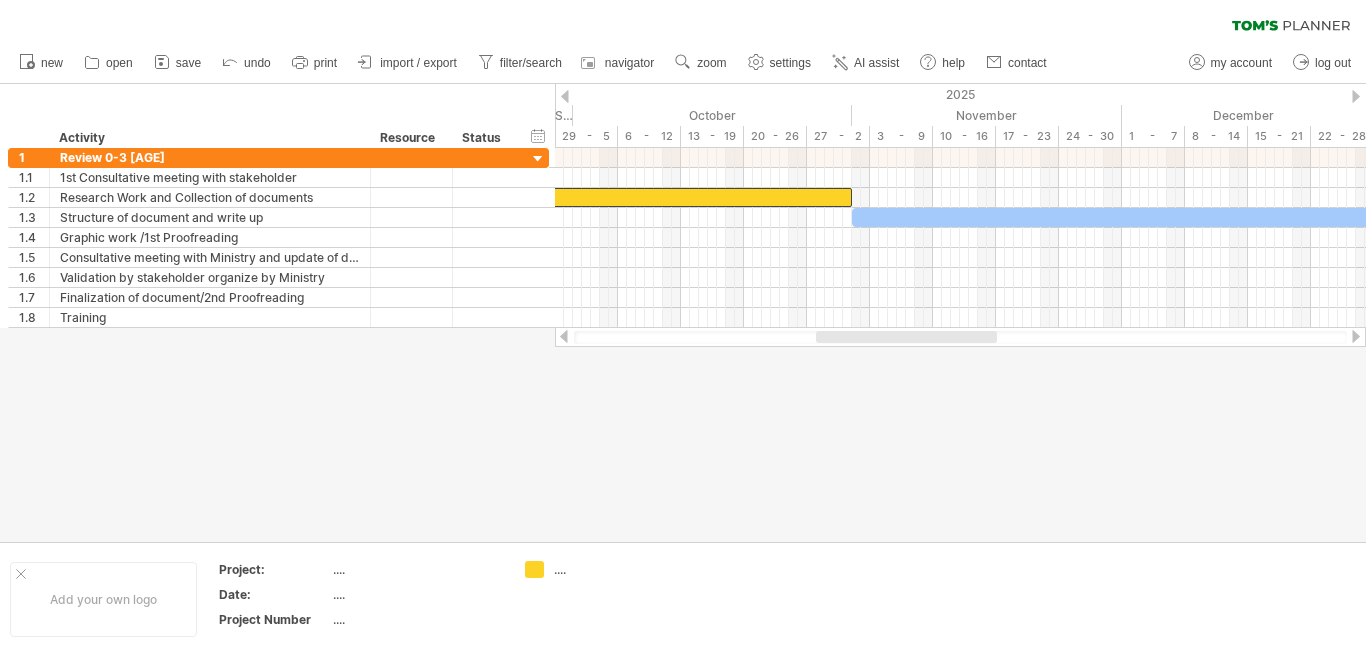 drag, startPoint x: 820, startPoint y: 333, endPoint x: 926, endPoint y: 237, distance: 143.01048 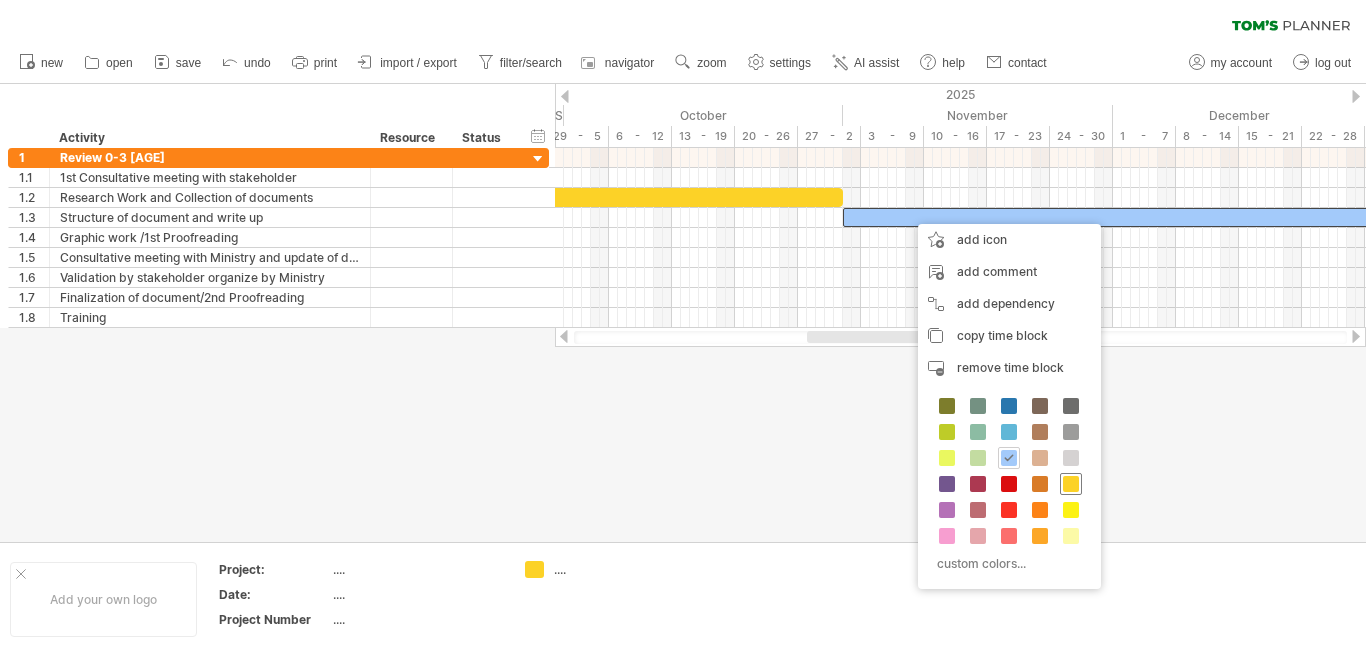 click at bounding box center (1071, 484) 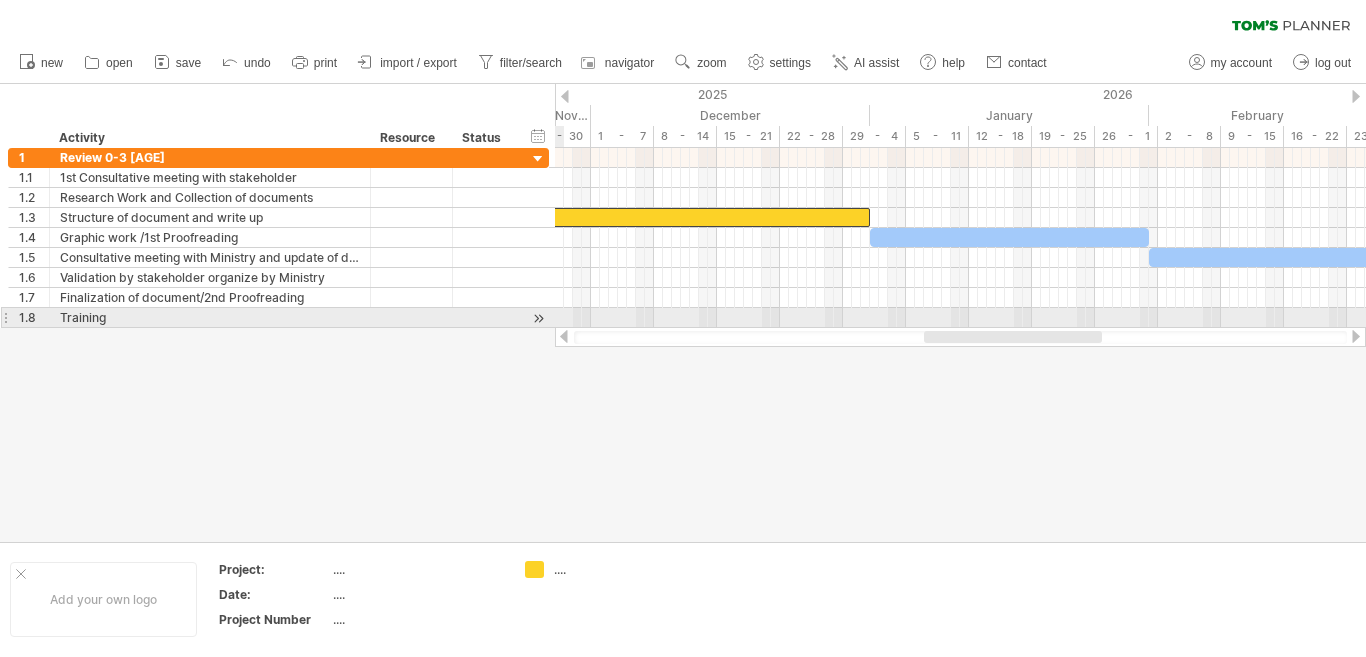drag, startPoint x: 974, startPoint y: 339, endPoint x: 1091, endPoint y: 327, distance: 117.61378 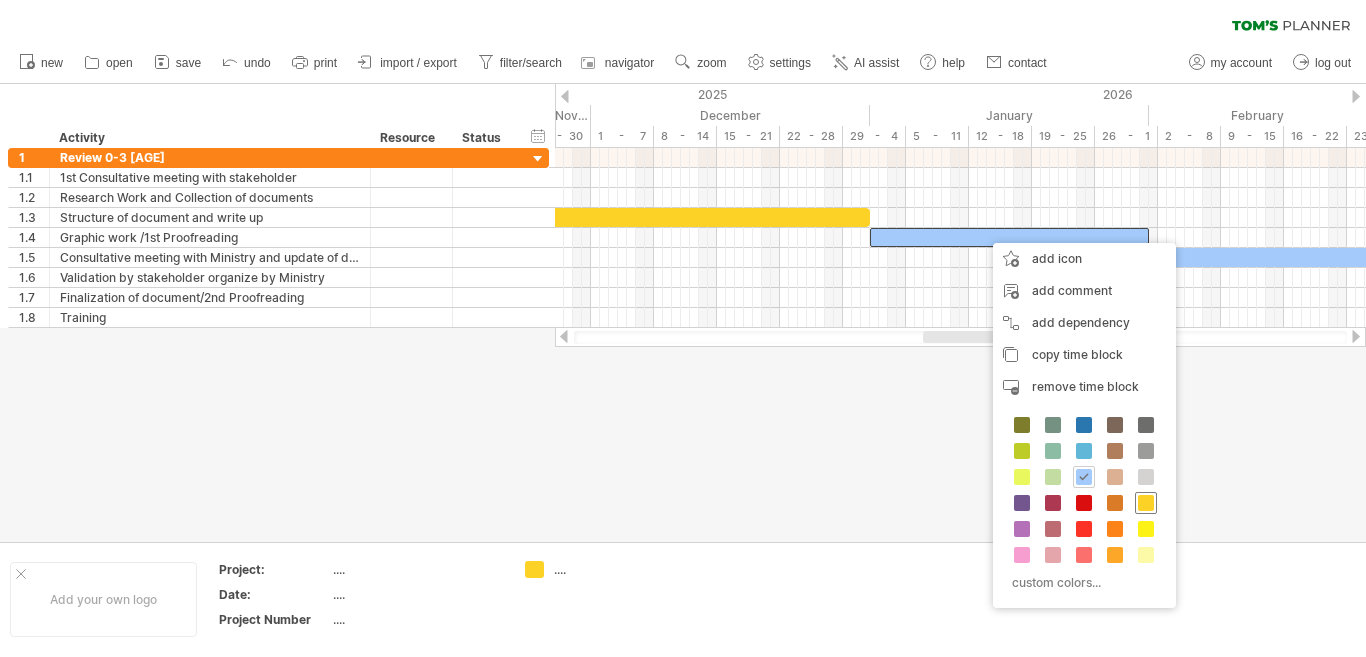 click at bounding box center (1146, 503) 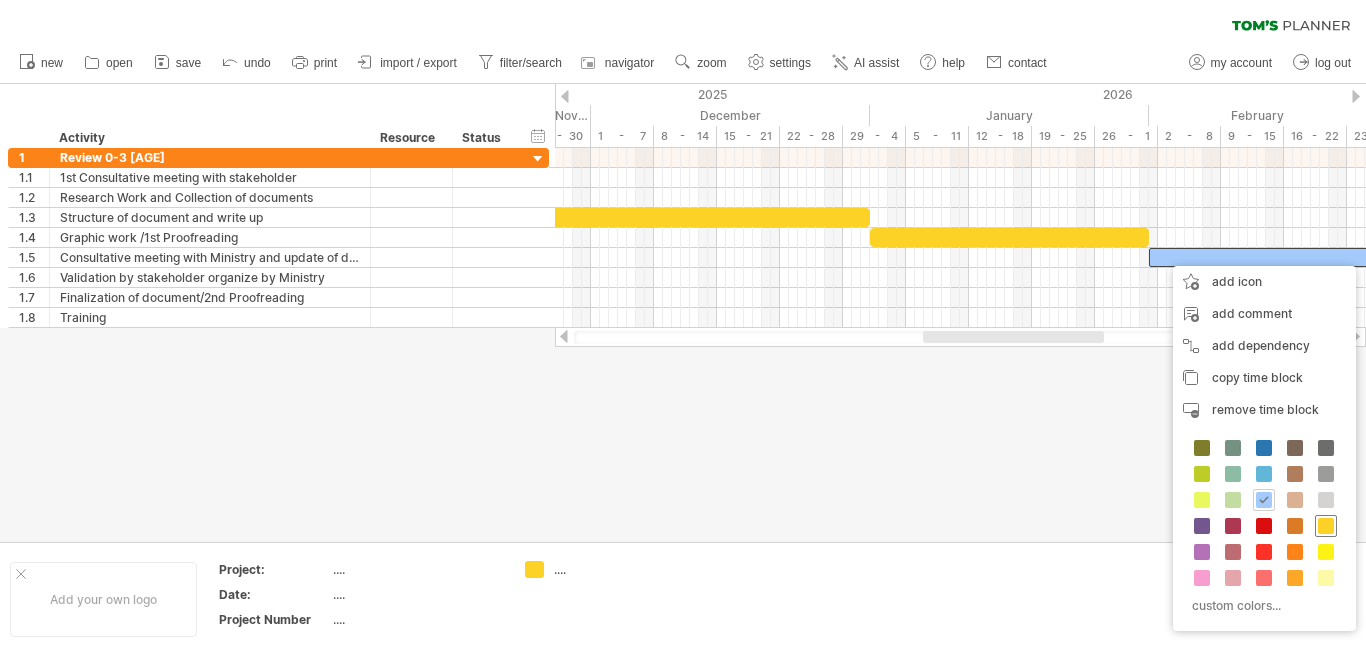 click at bounding box center [1326, 526] 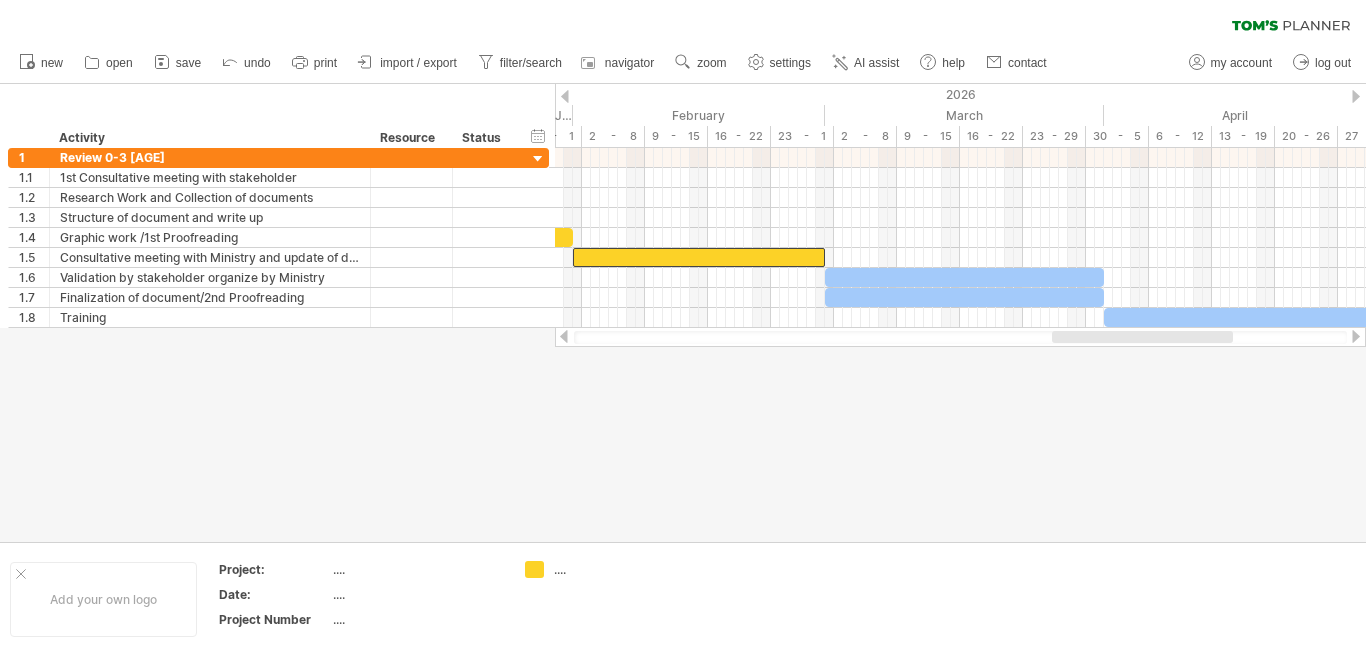 drag, startPoint x: 983, startPoint y: 336, endPoint x: 1112, endPoint y: 346, distance: 129.38702 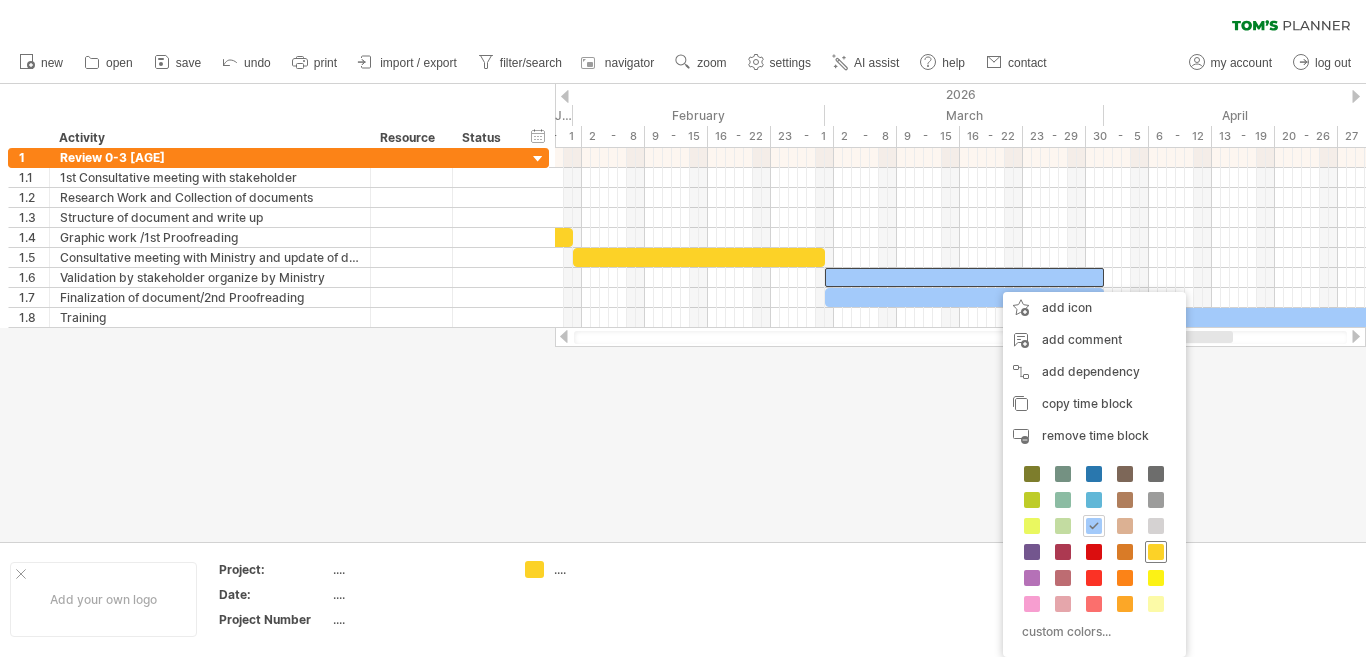 click at bounding box center [1156, 552] 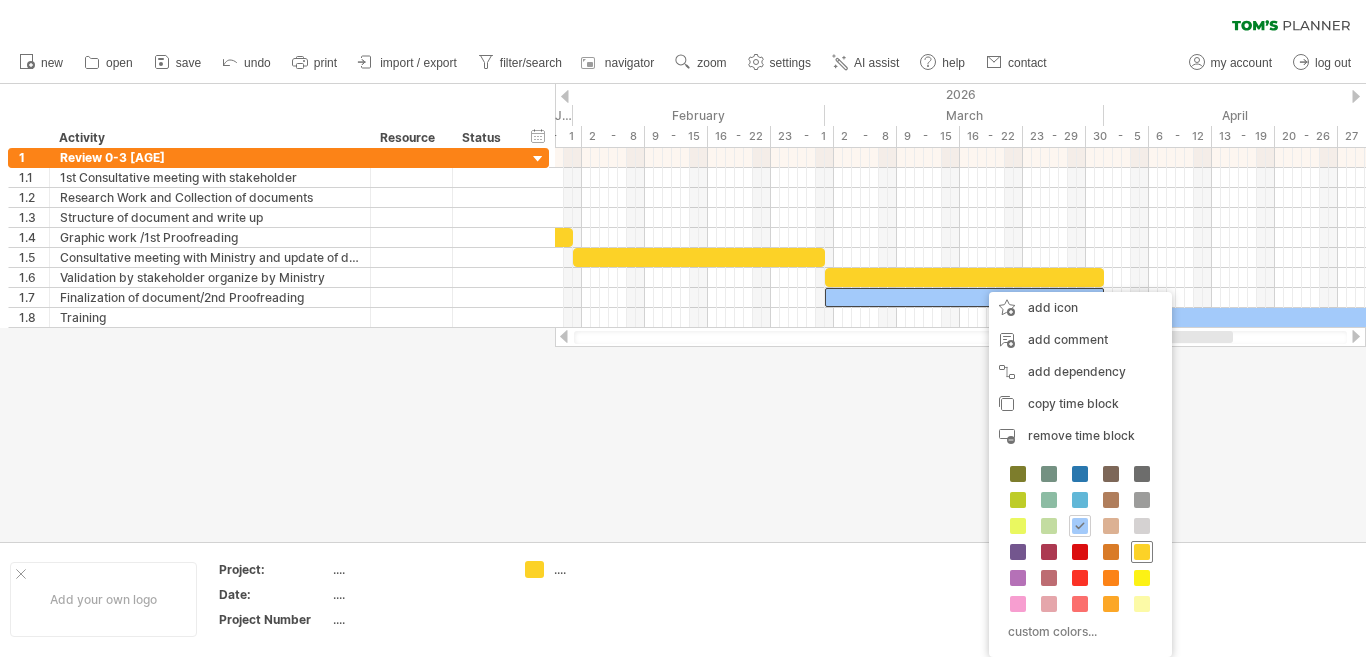 click at bounding box center [1142, 552] 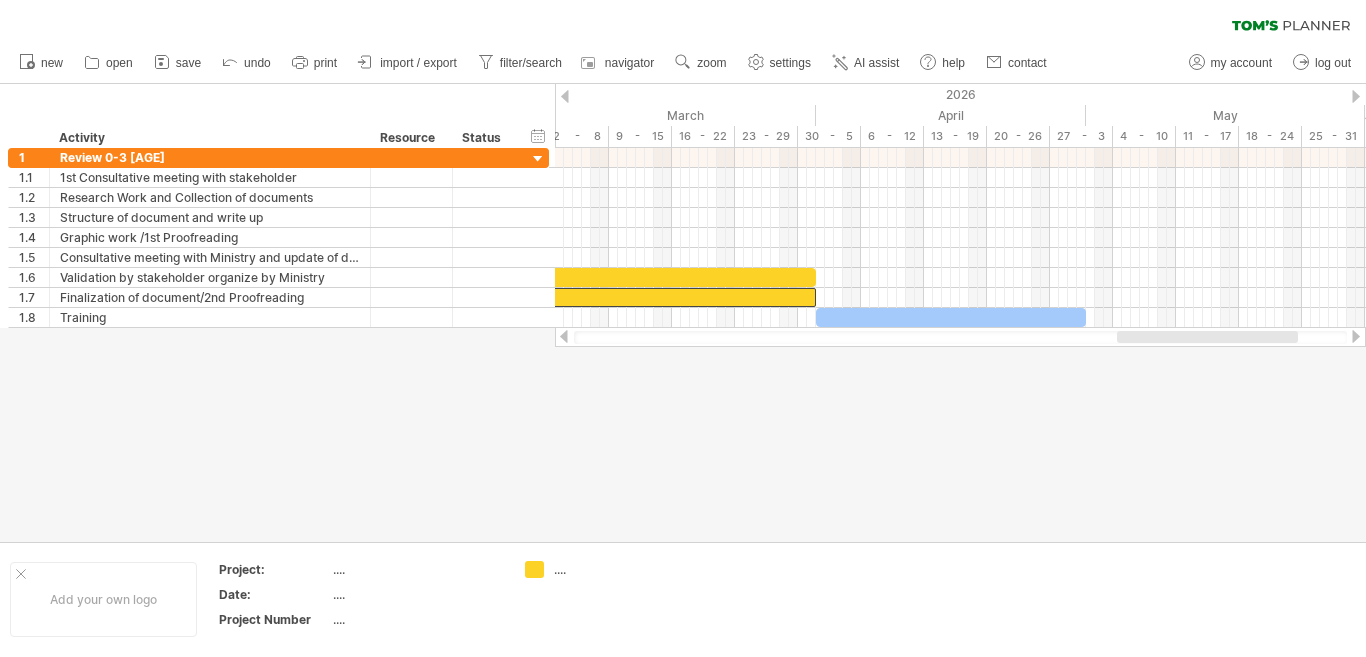 drag, startPoint x: 1114, startPoint y: 335, endPoint x: 1179, endPoint y: 346, distance: 65.9242 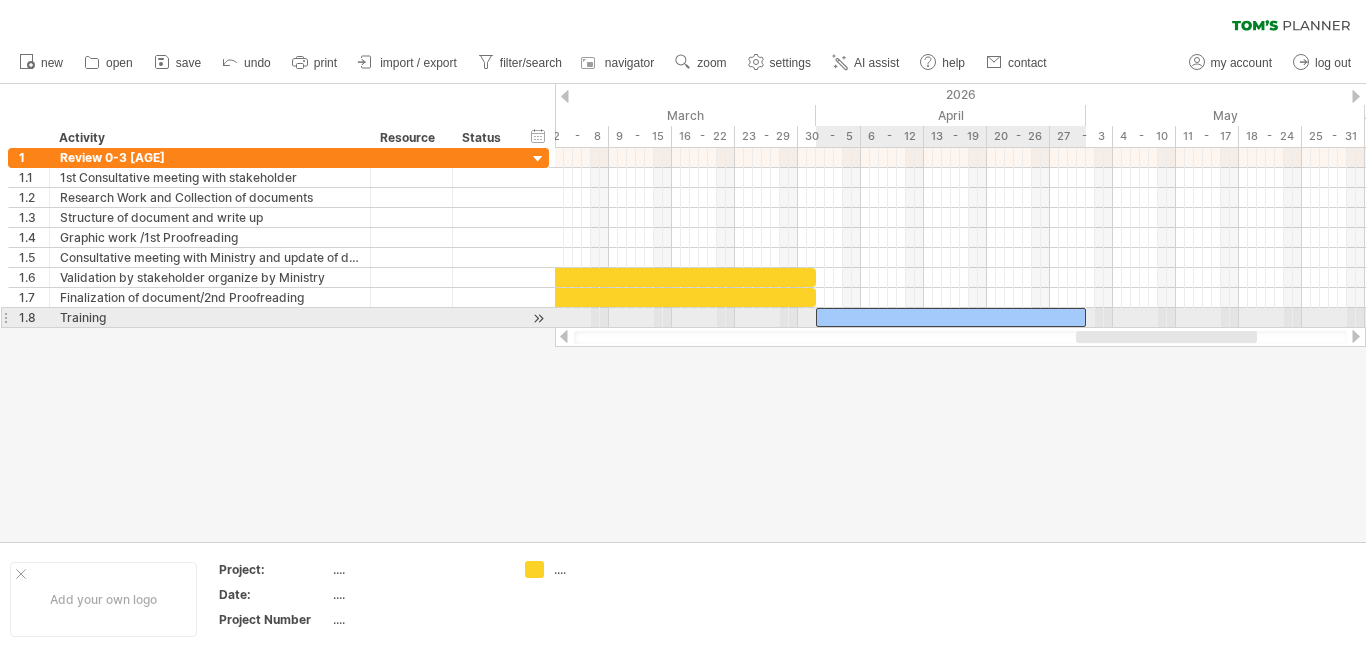 click at bounding box center [951, 317] 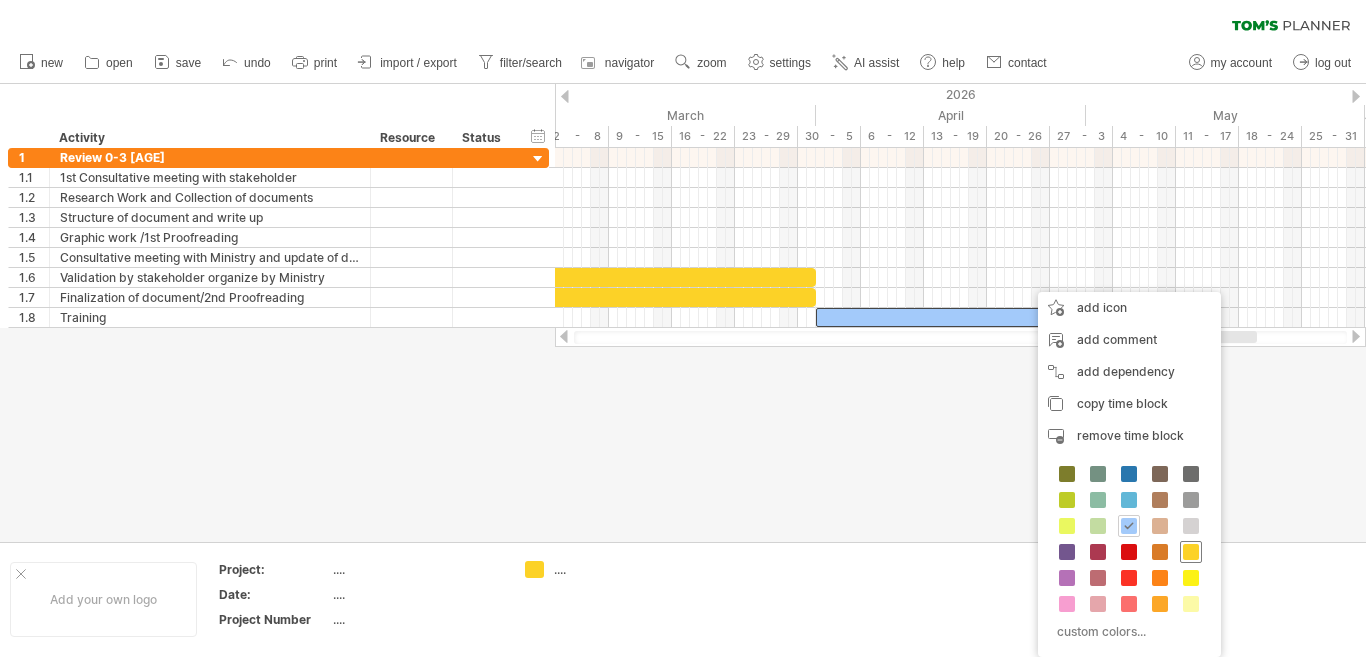 click at bounding box center [1191, 552] 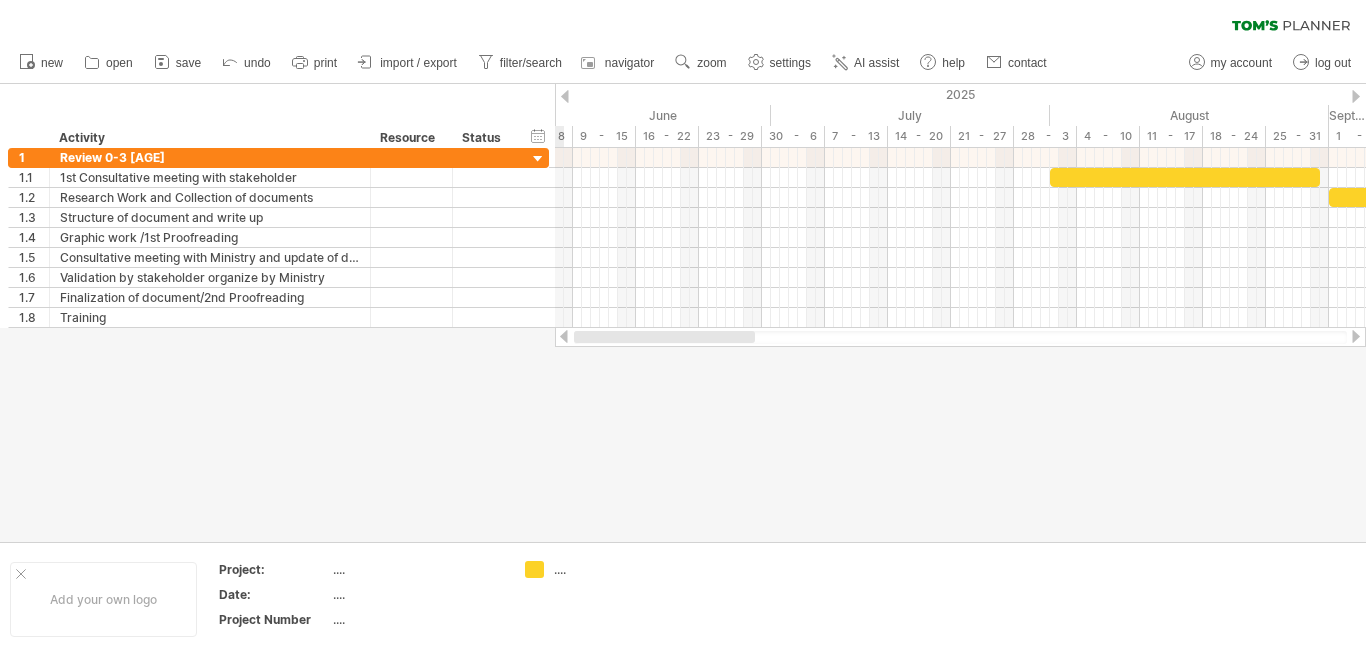 drag, startPoint x: 1106, startPoint y: 339, endPoint x: 591, endPoint y: 333, distance: 515.035 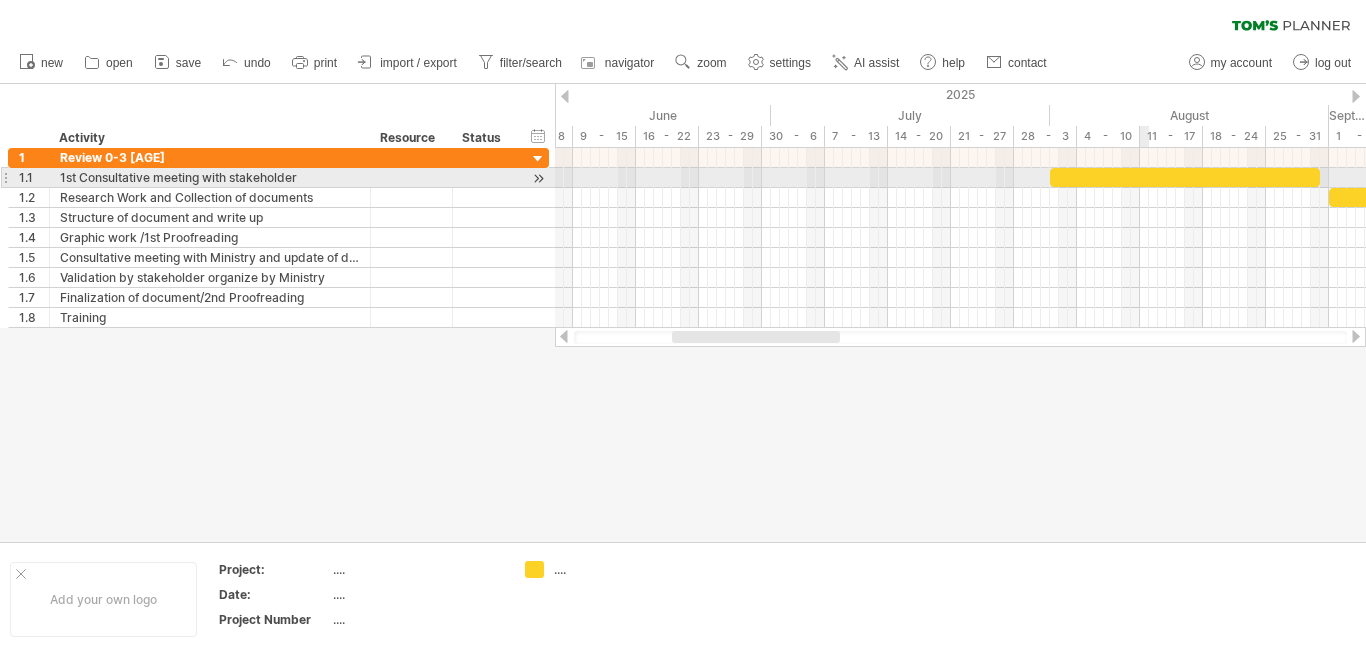 click at bounding box center (1185, 177) 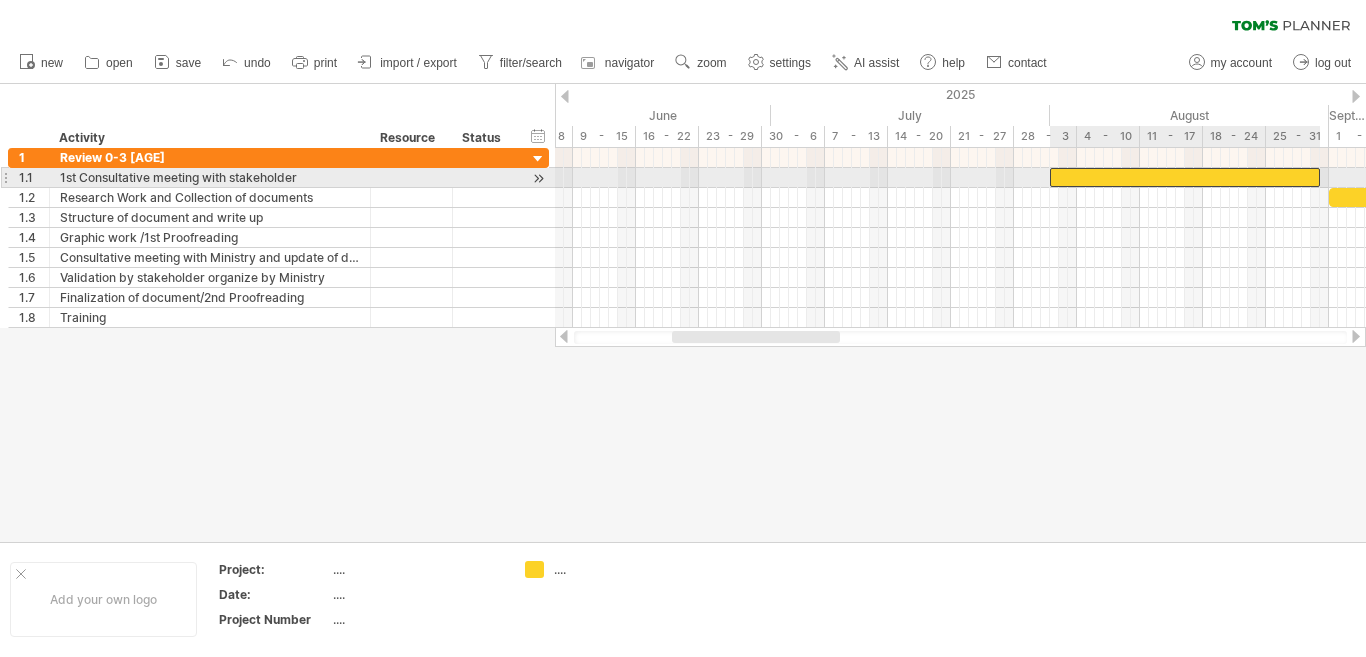 click at bounding box center [1185, 177] 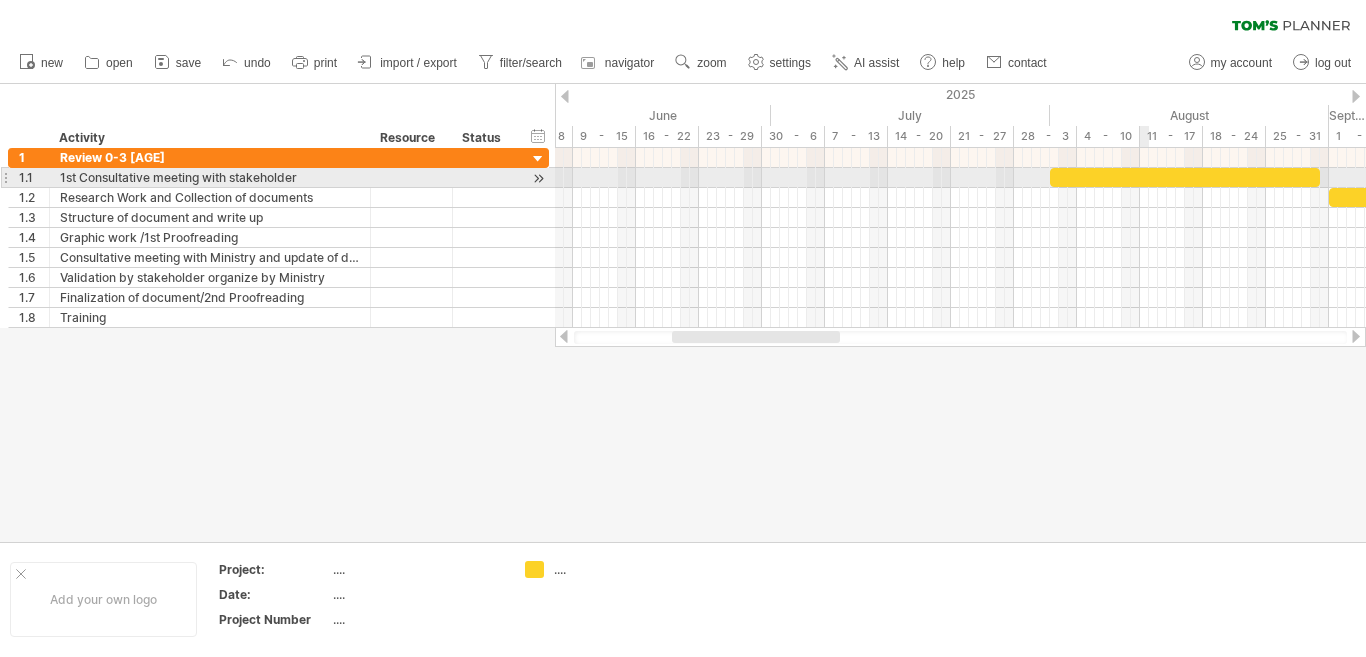 click at bounding box center (1185, 177) 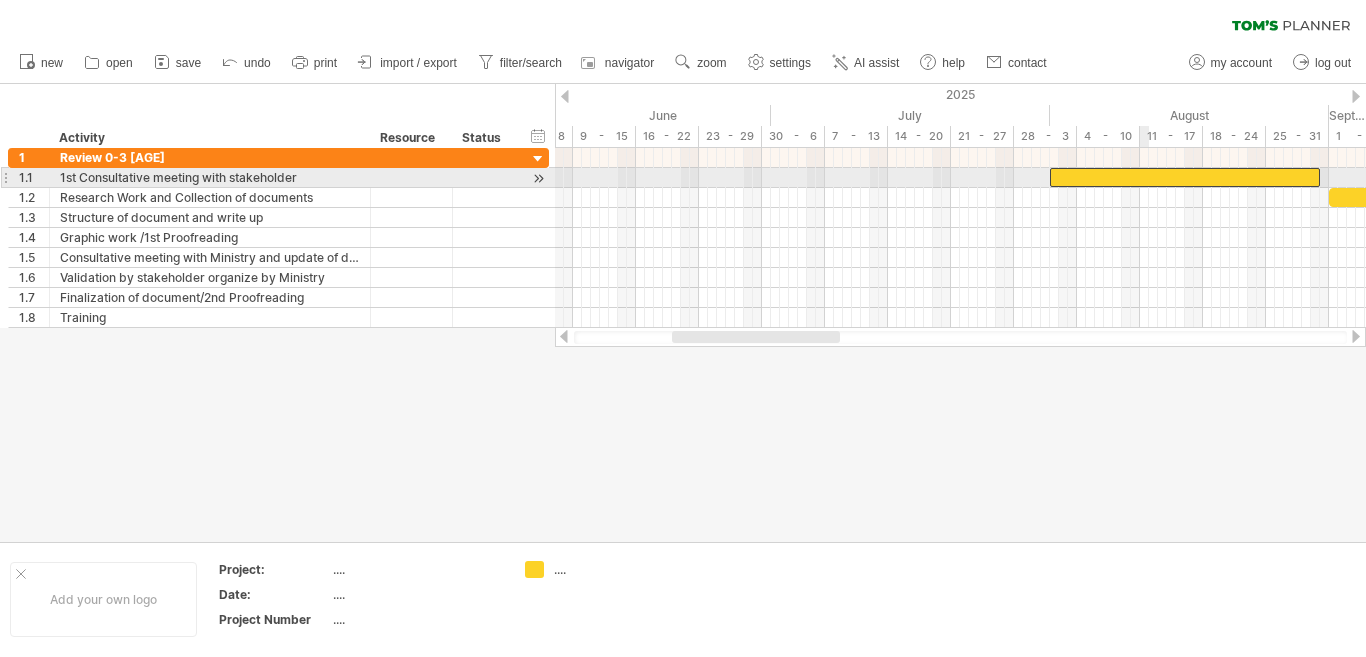 type 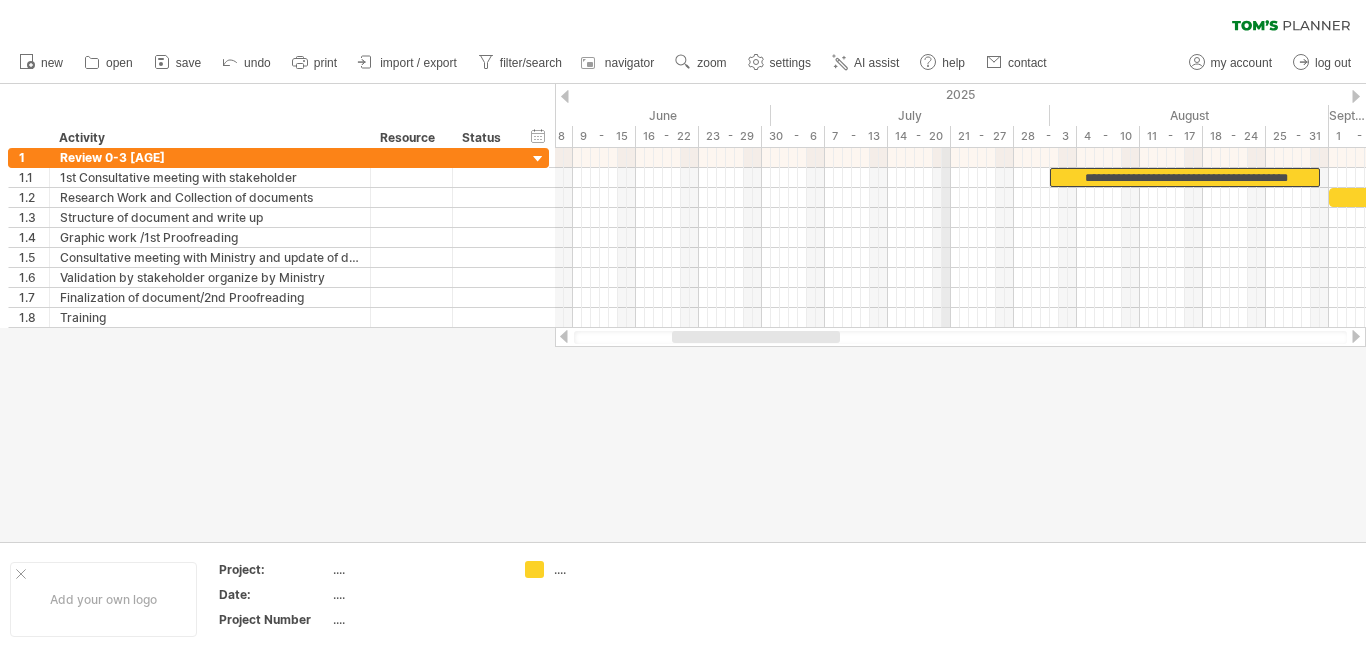 click on "2025" at bounding box center (1005, 94) 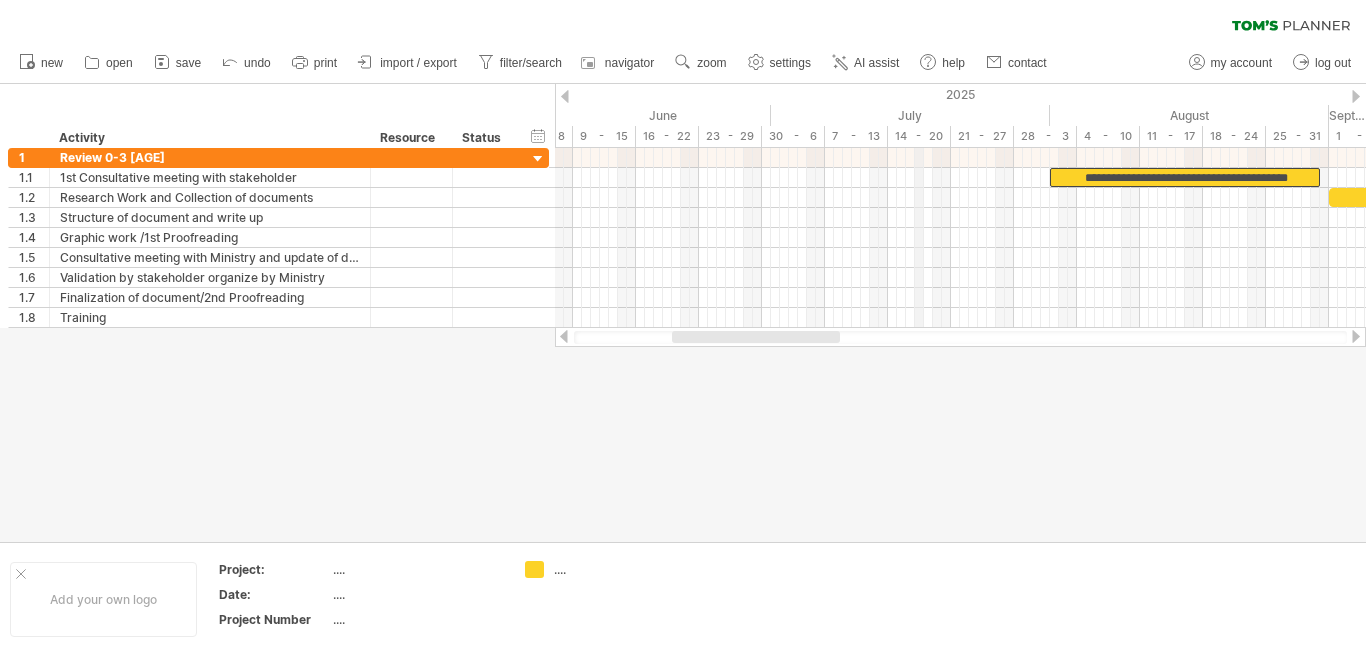 click on "2025" at bounding box center [1005, 94] 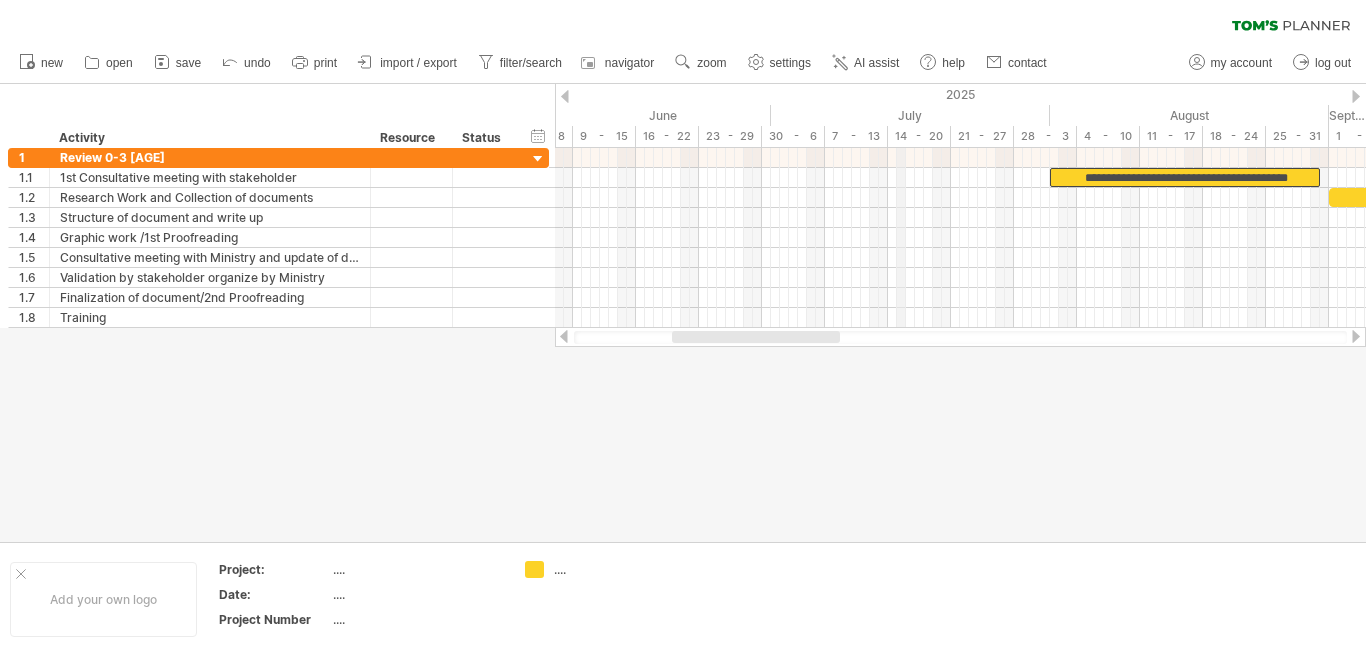 click on "July" at bounding box center (910, 115) 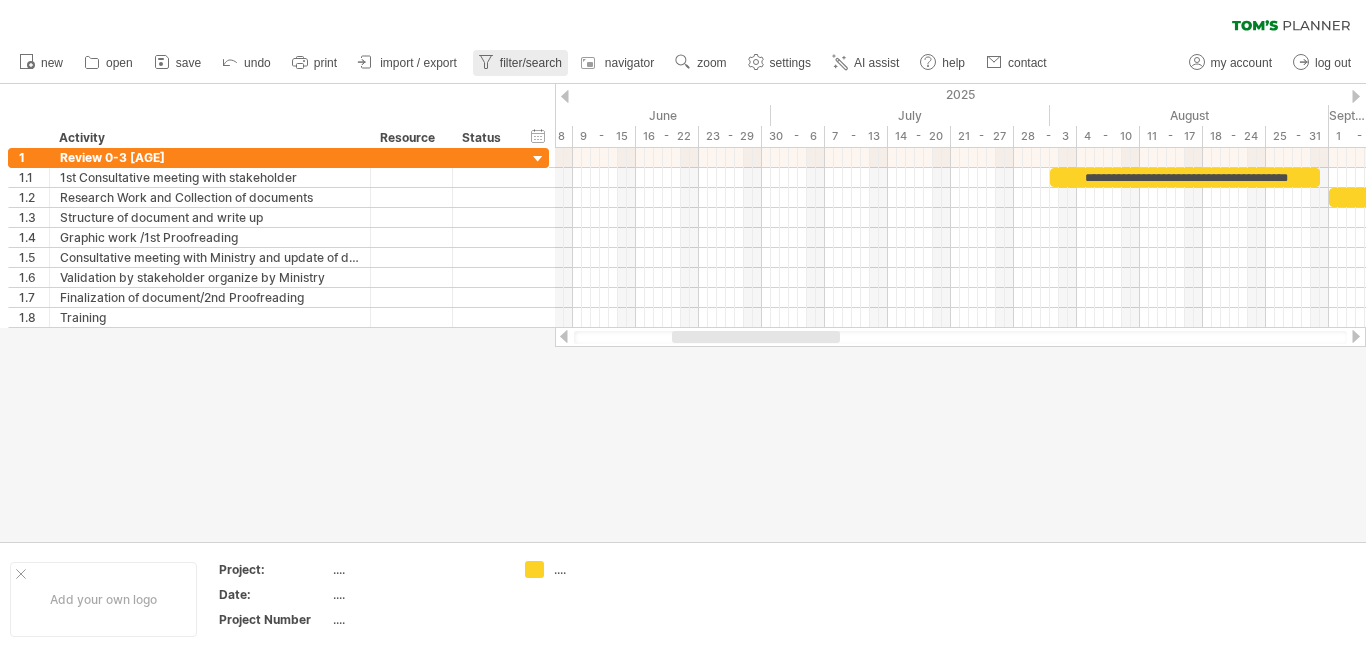 click on "filter/search" at bounding box center [531, 63] 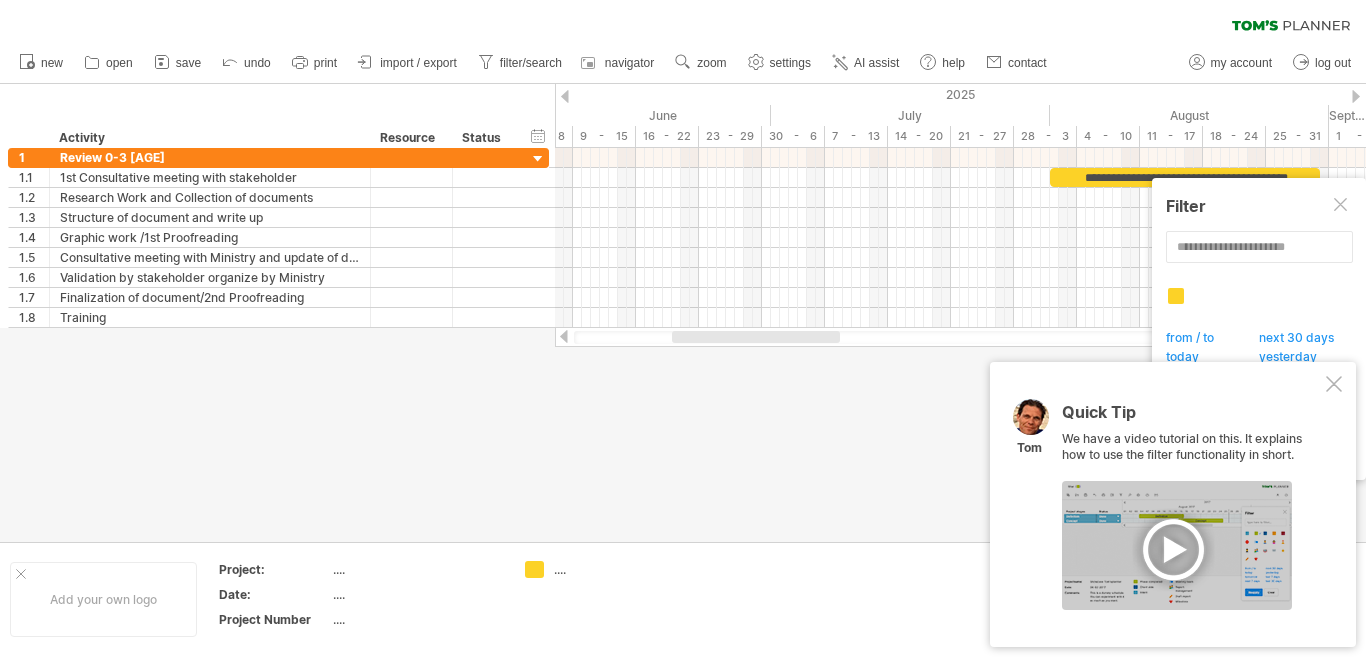 click at bounding box center [1334, 384] 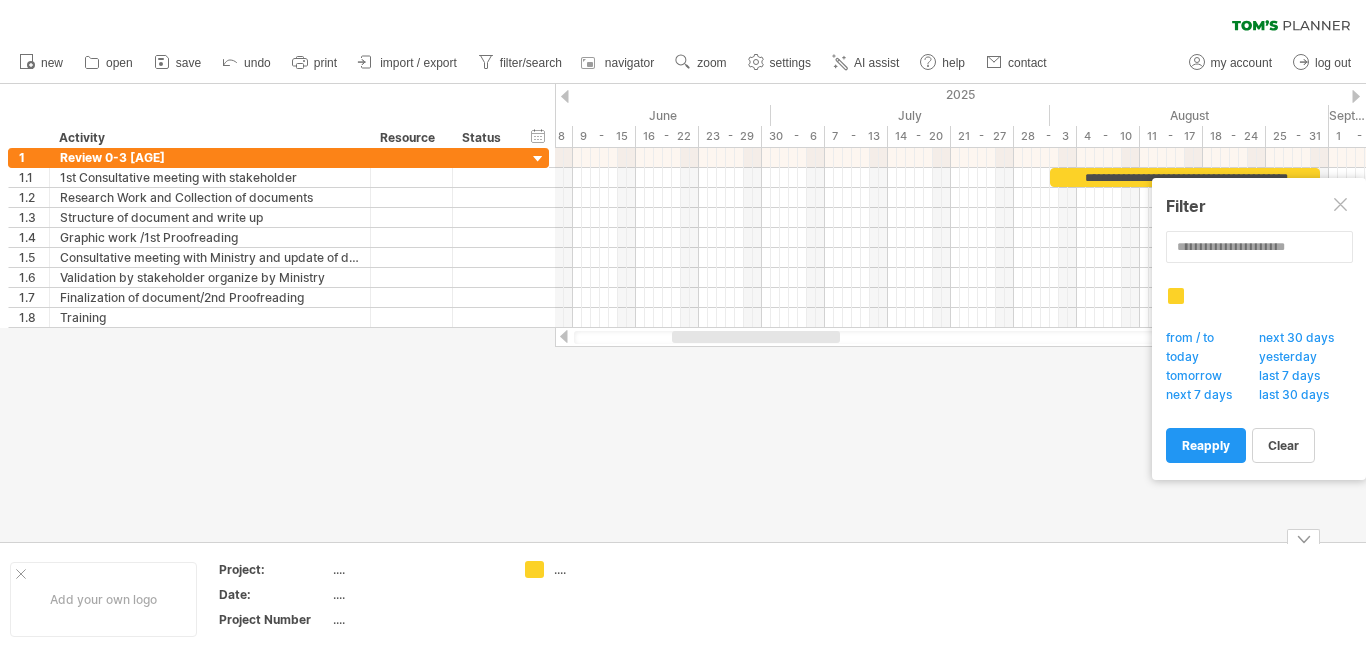 click at bounding box center [683, 313] 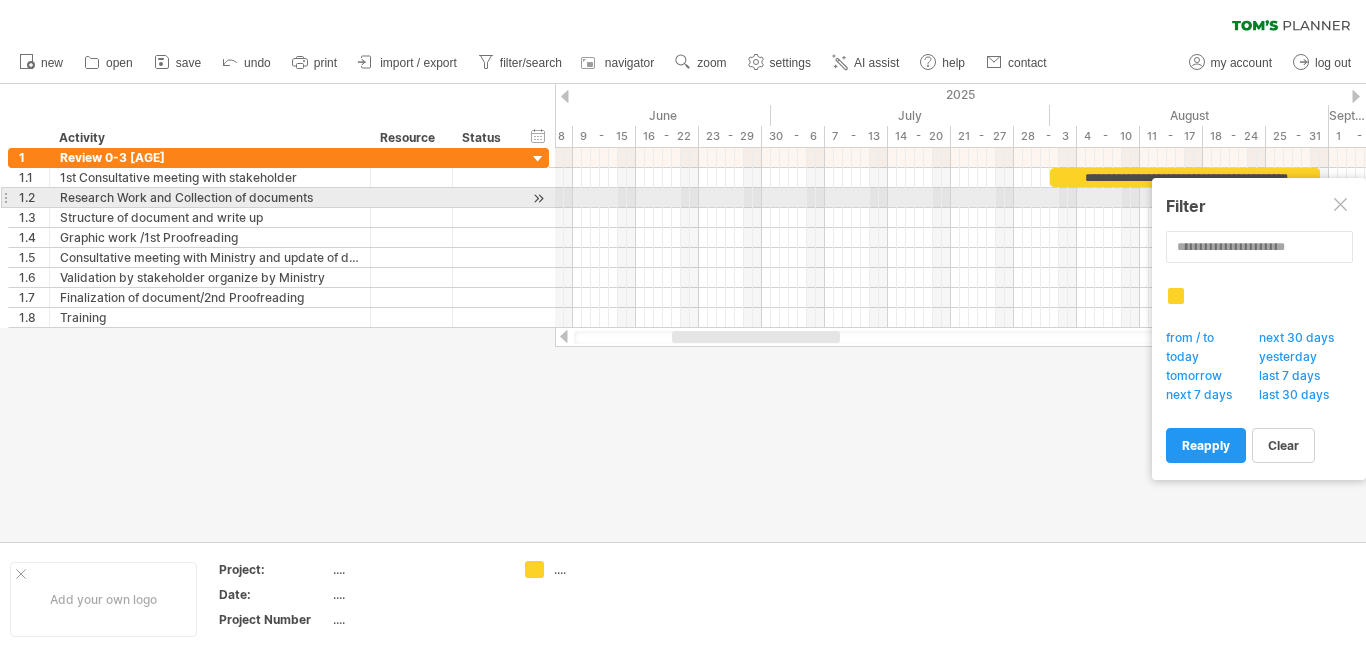 click at bounding box center (1342, 206) 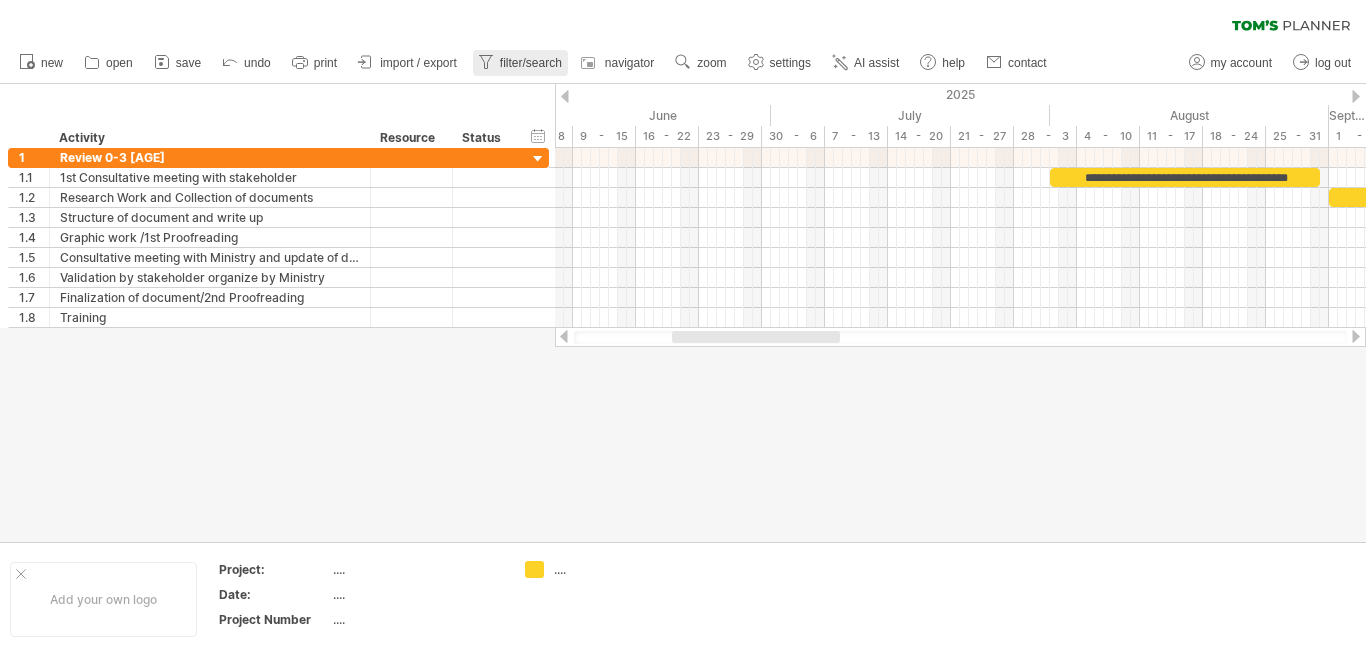 click on "filter/search" at bounding box center (520, 63) 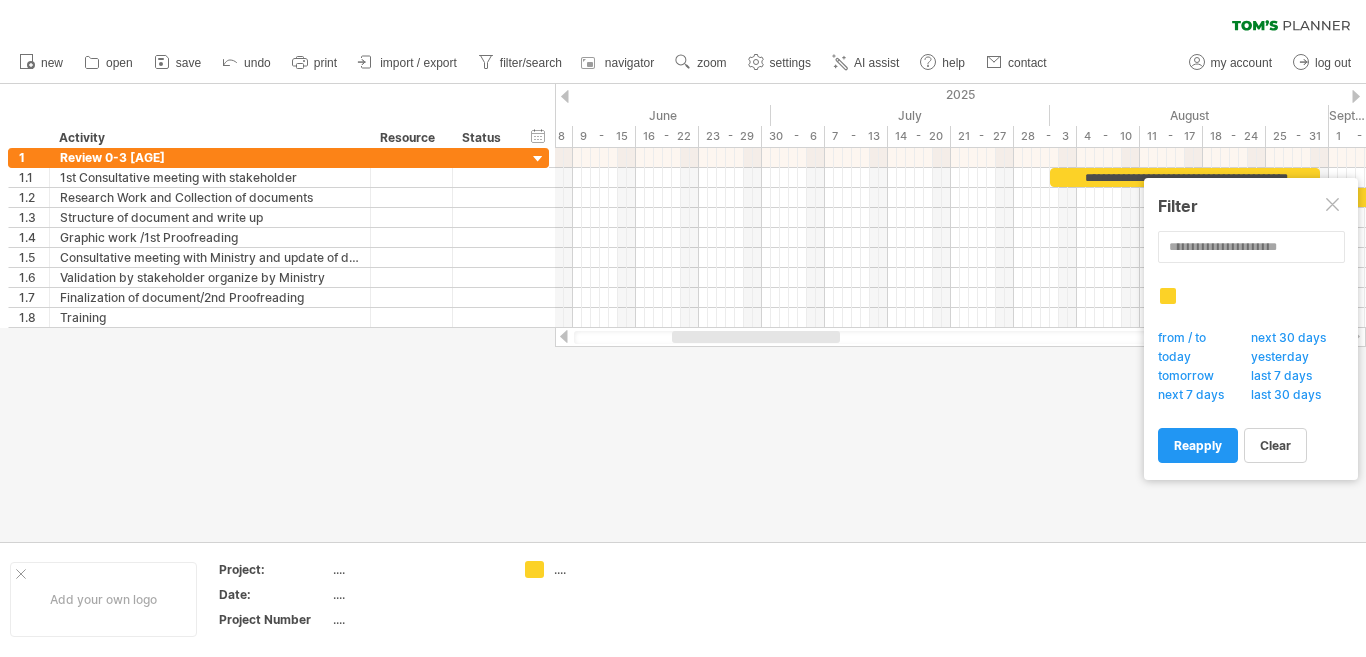 click on "last 30 days" at bounding box center [1291, 397] 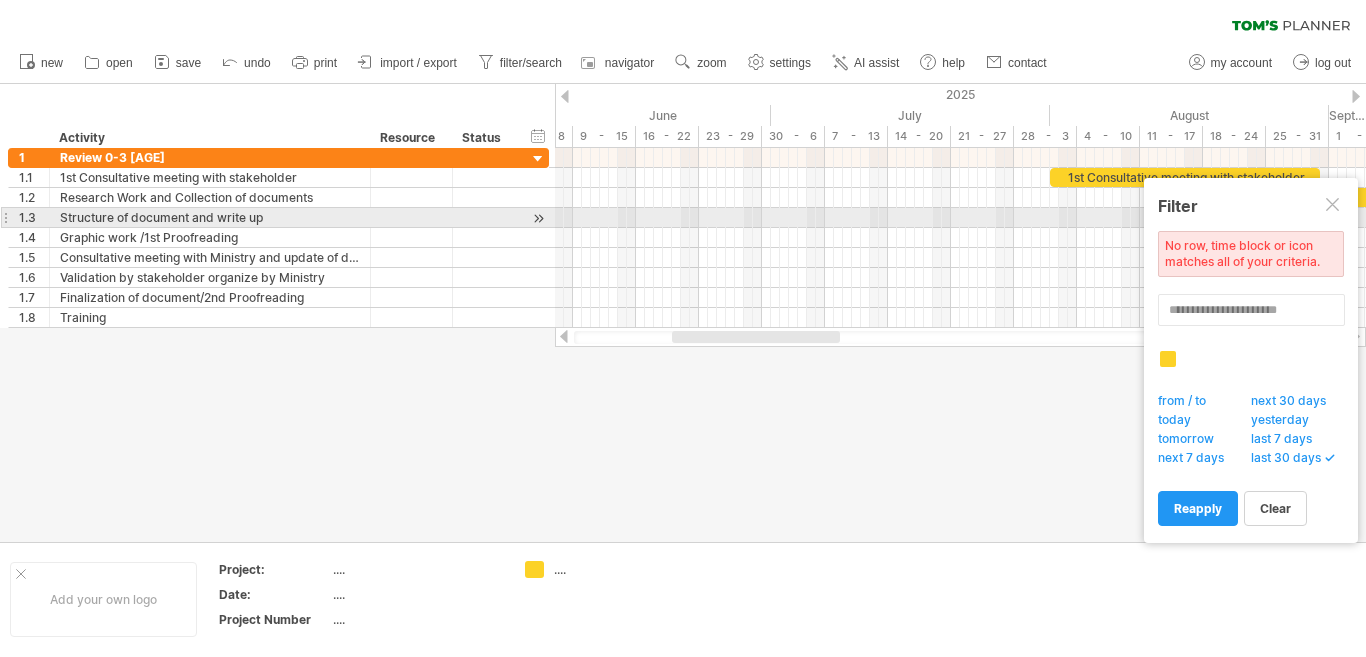 click at bounding box center [1334, 206] 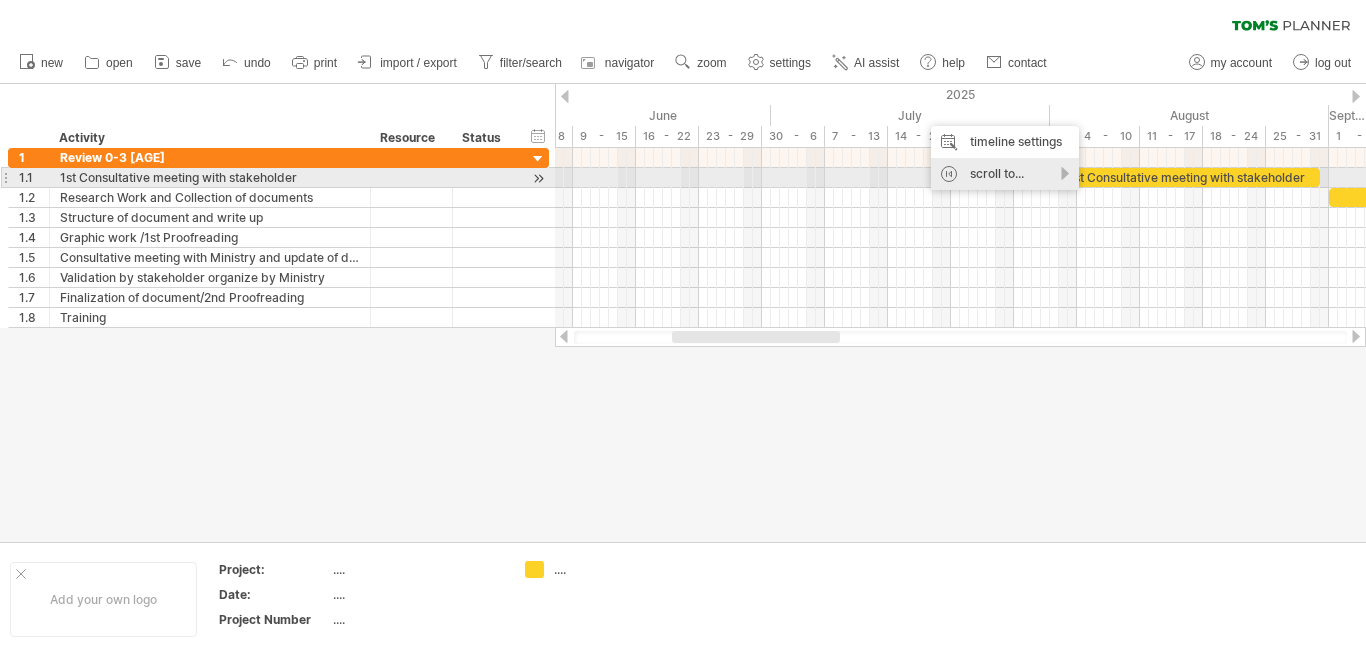 click on "scroll to..." at bounding box center [1005, 174] 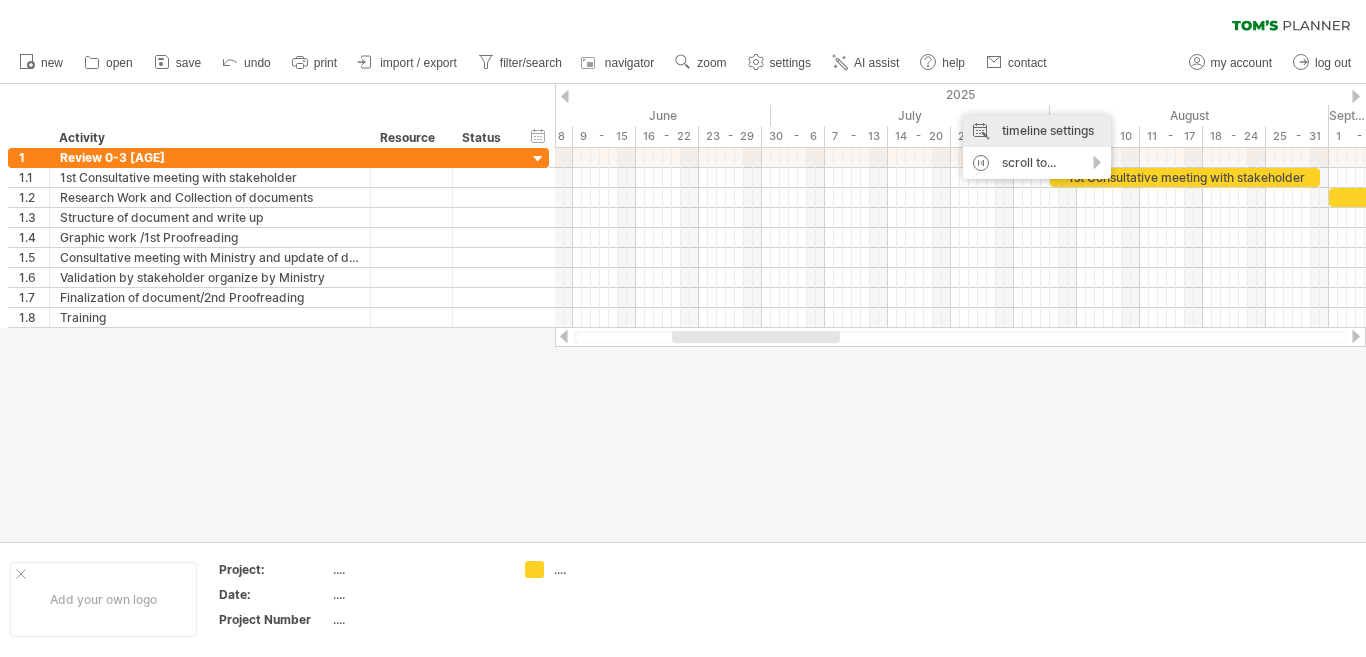 click on "timeline settings" at bounding box center [1037, 131] 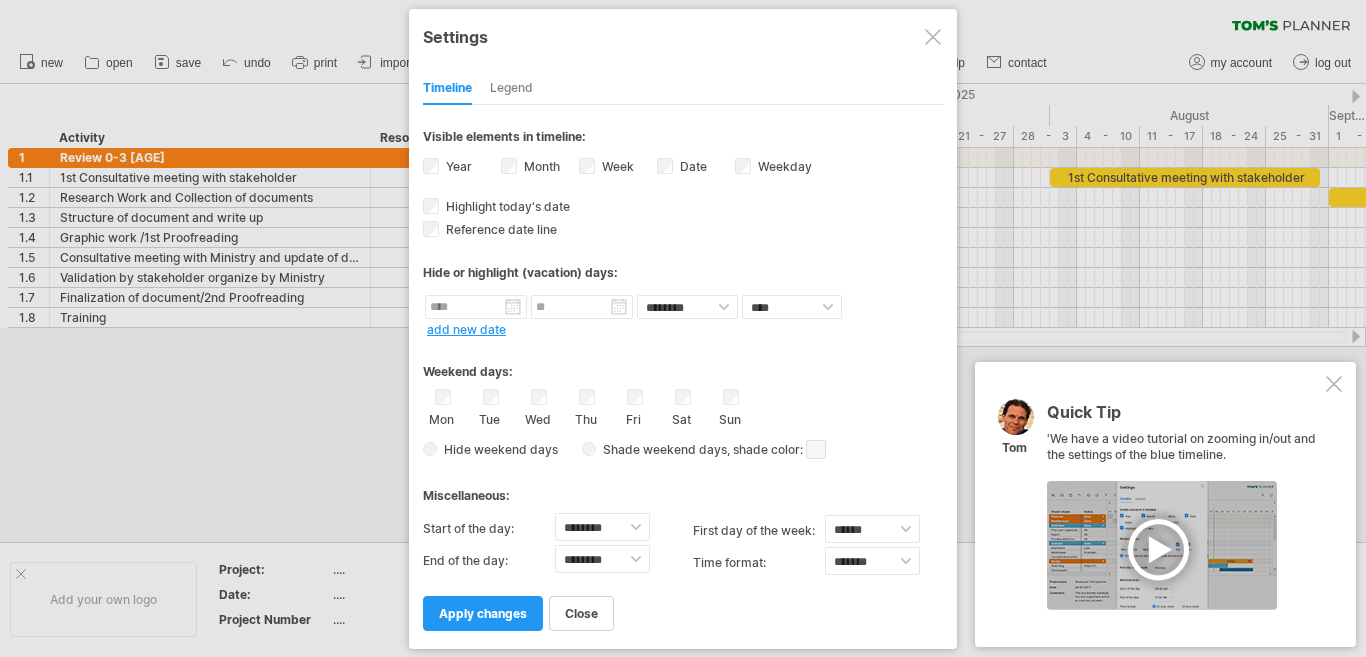 click on "Legend" at bounding box center [511, 89] 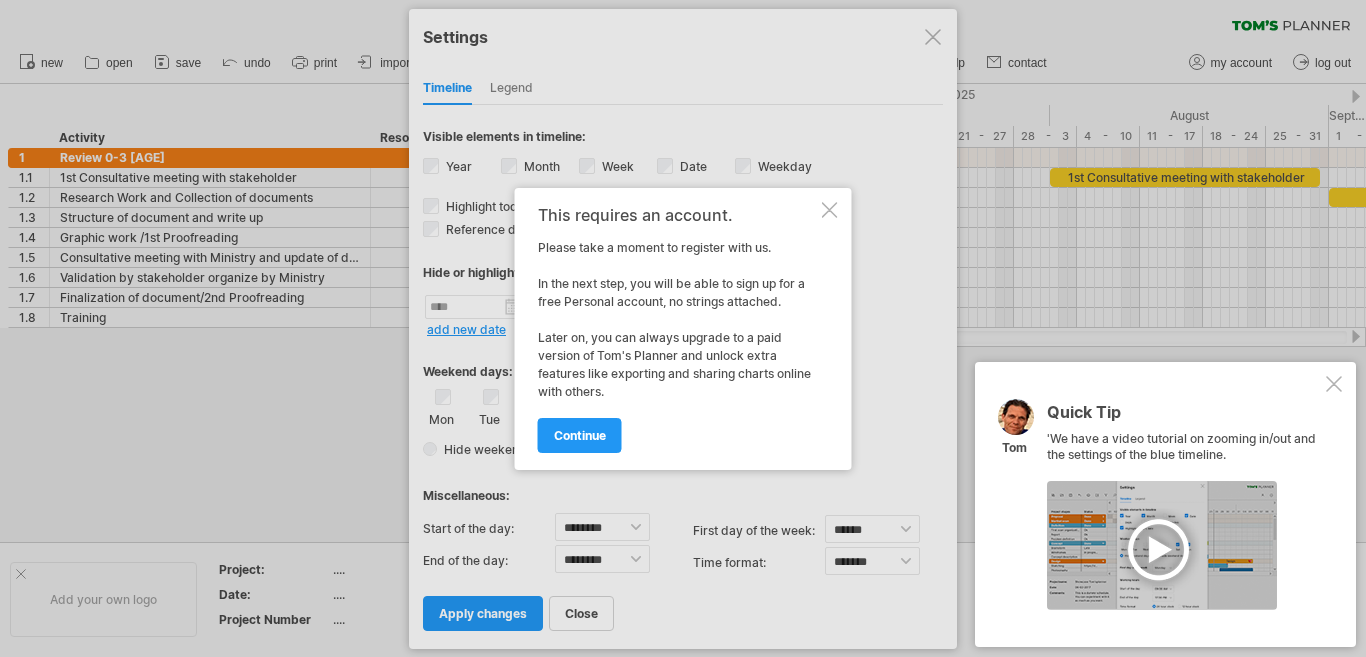 click at bounding box center [830, 210] 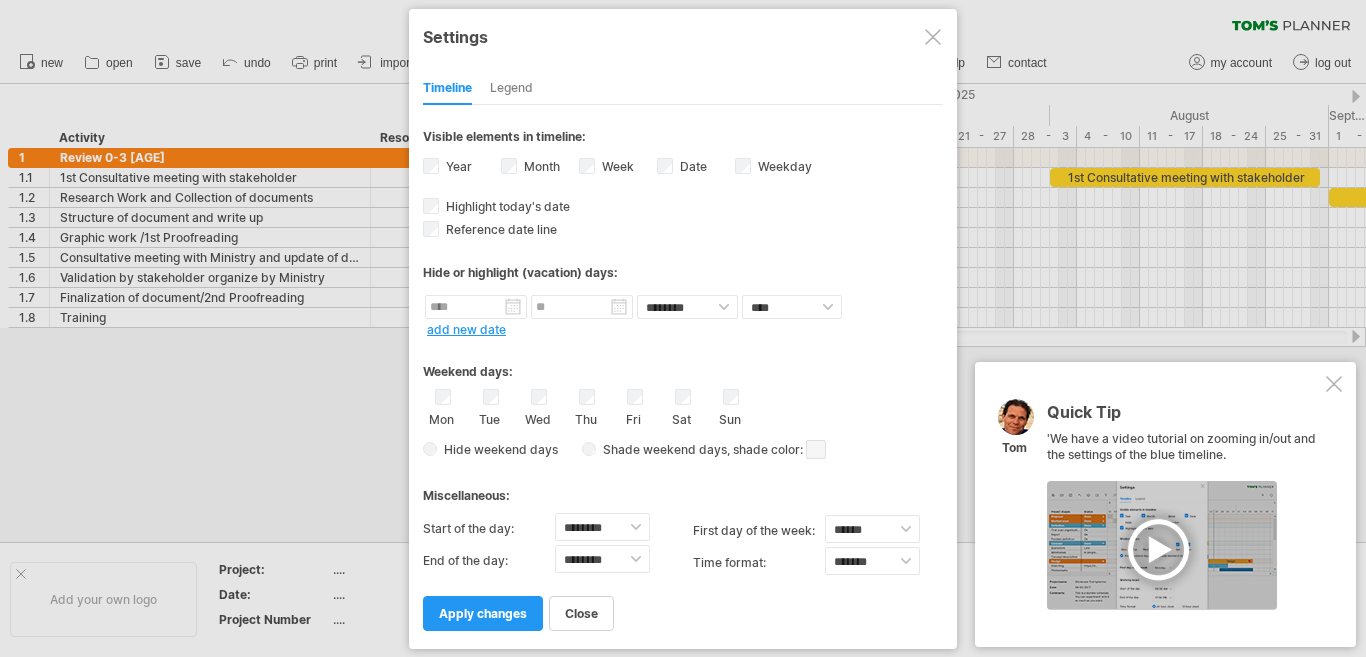 click at bounding box center [1334, 384] 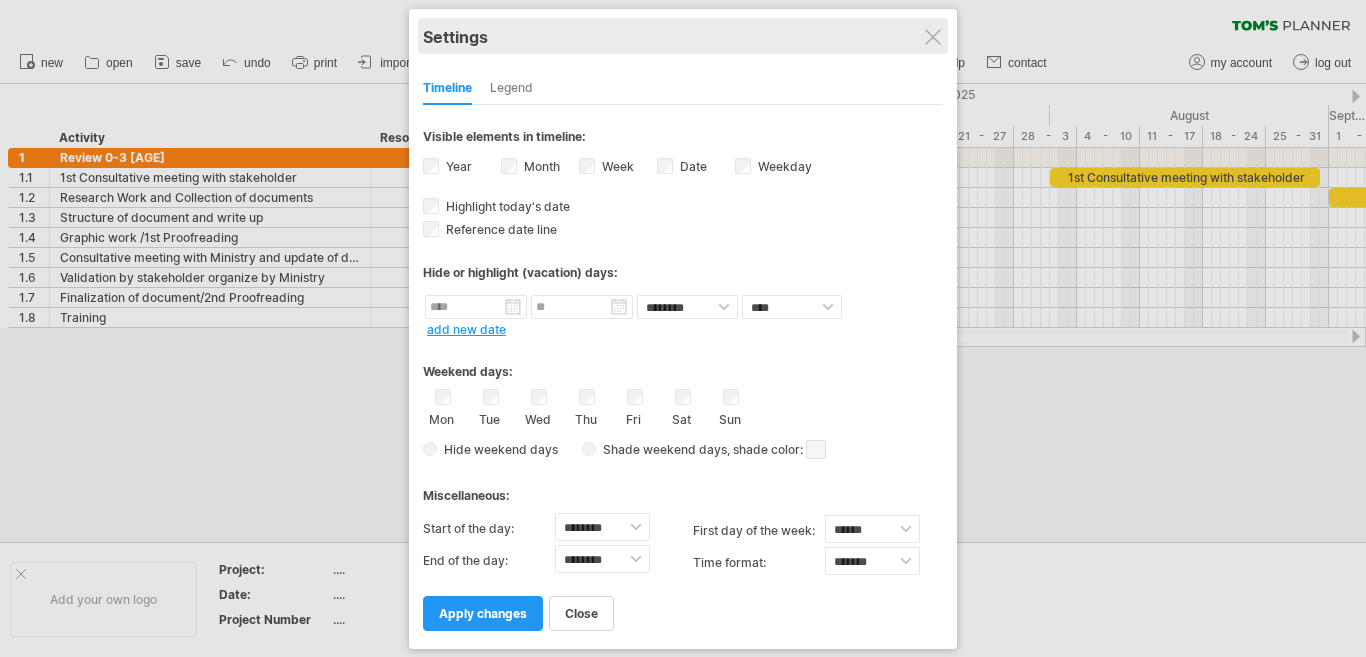 click on "Settings" at bounding box center (683, 36) 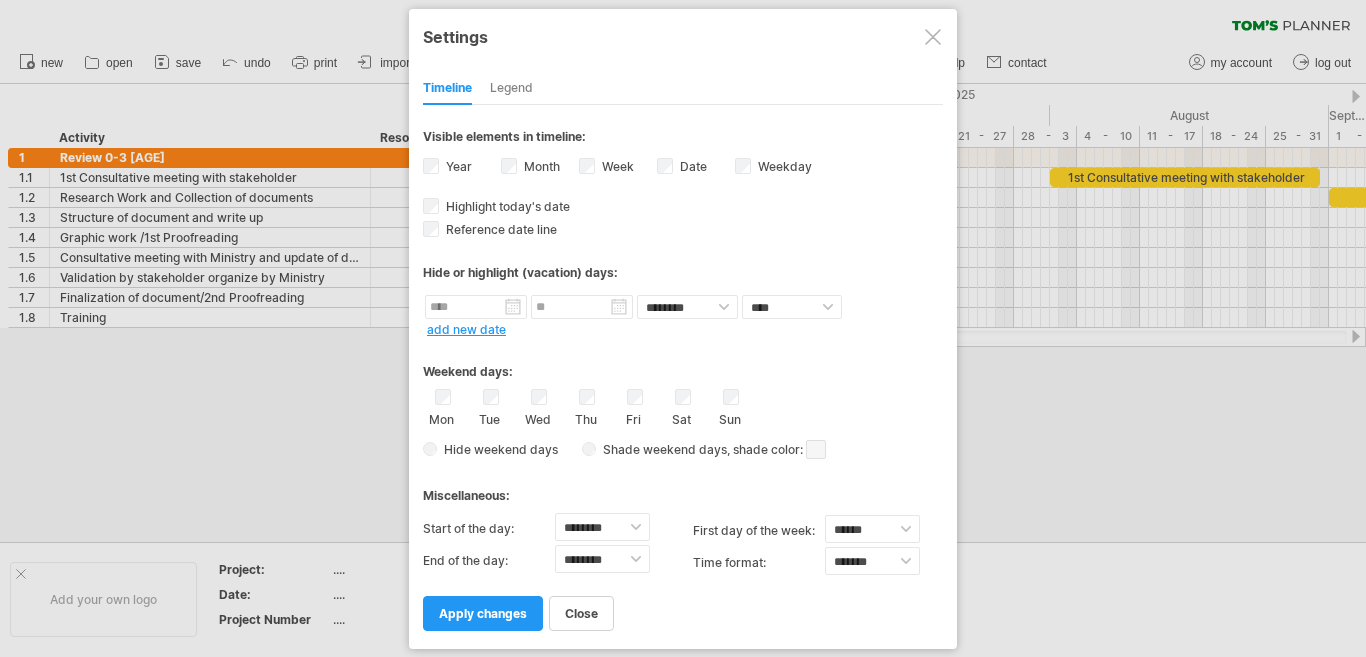 click at bounding box center [933, 37] 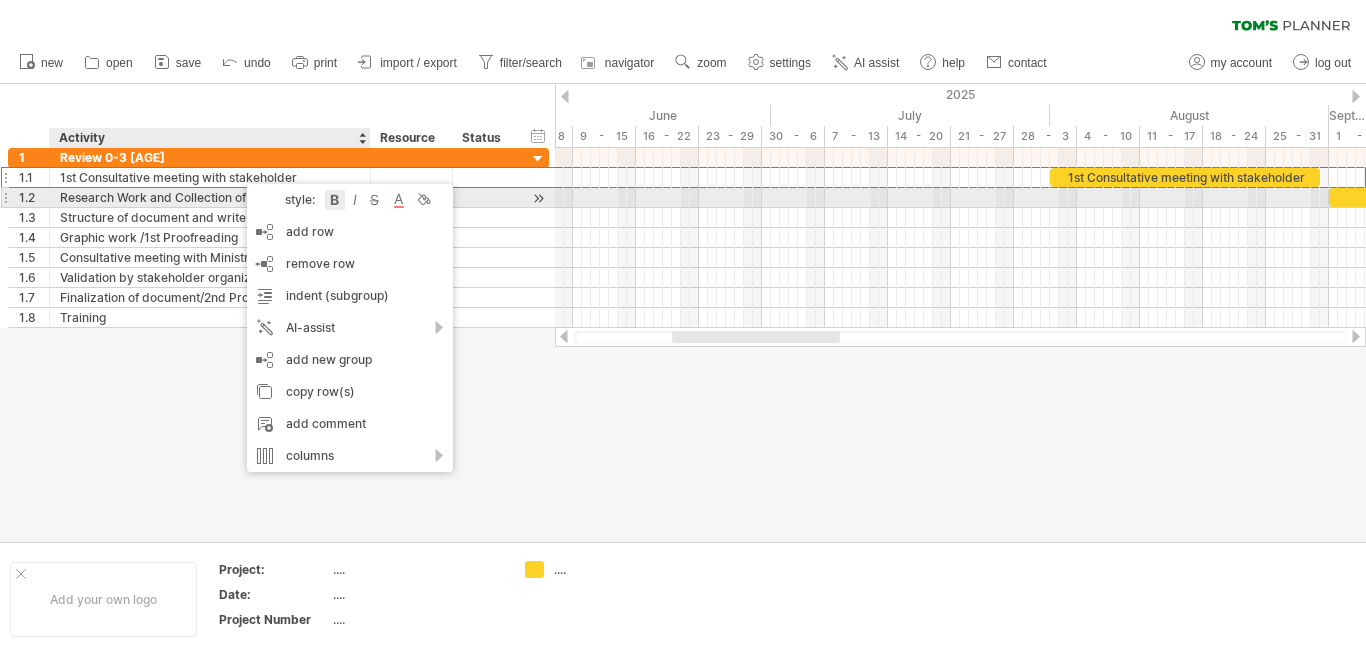 click at bounding box center [335, 200] 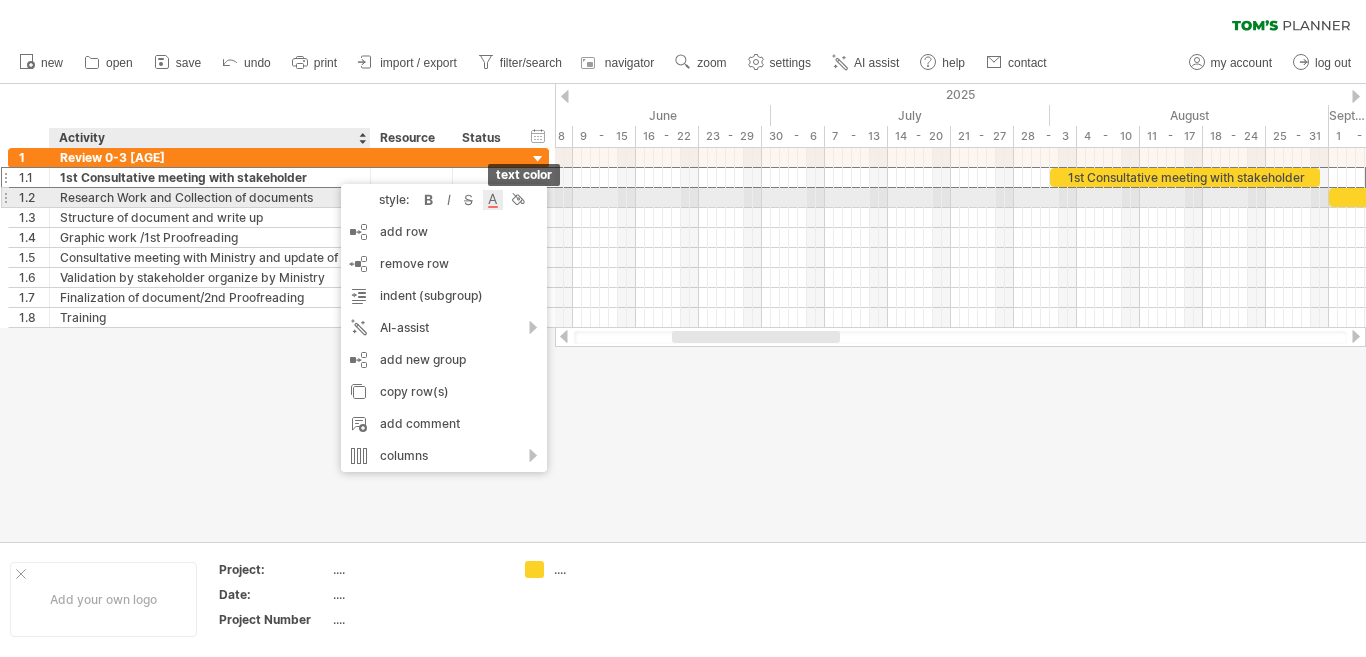 click at bounding box center (493, 200) 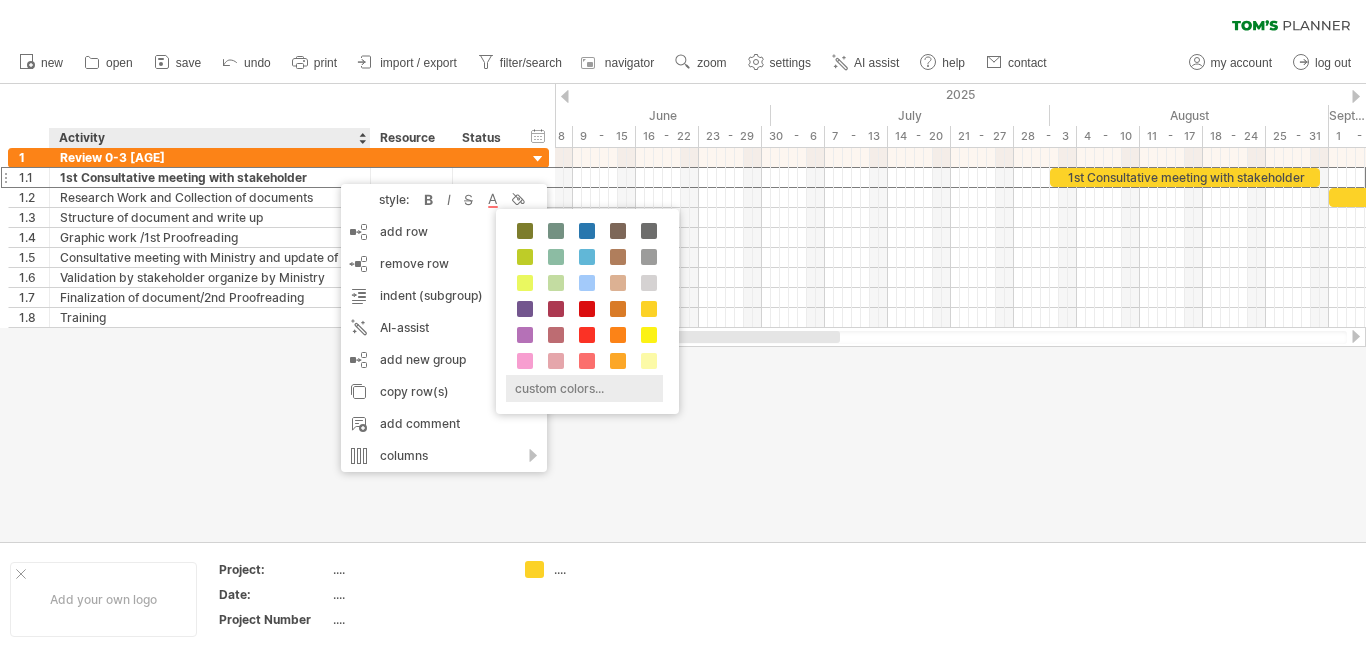 click on "custom colors..." at bounding box center (584, 388) 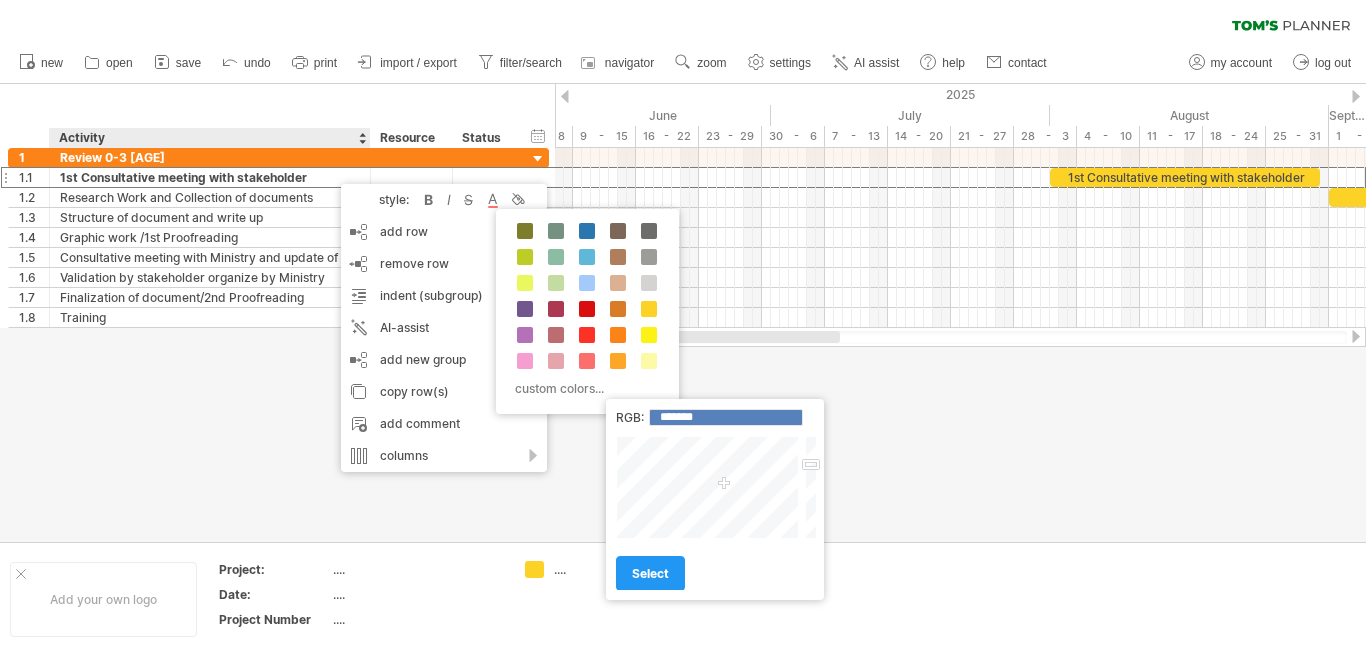 click at bounding box center [809, 487] 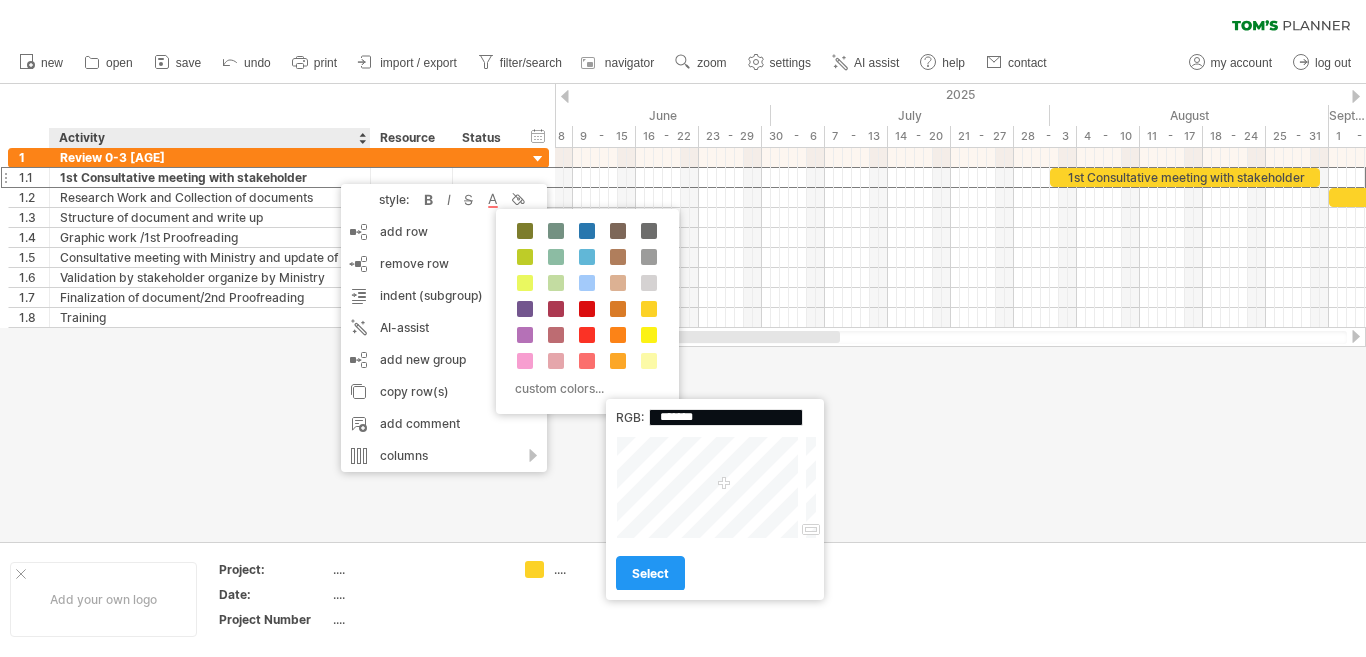 type on "*******" 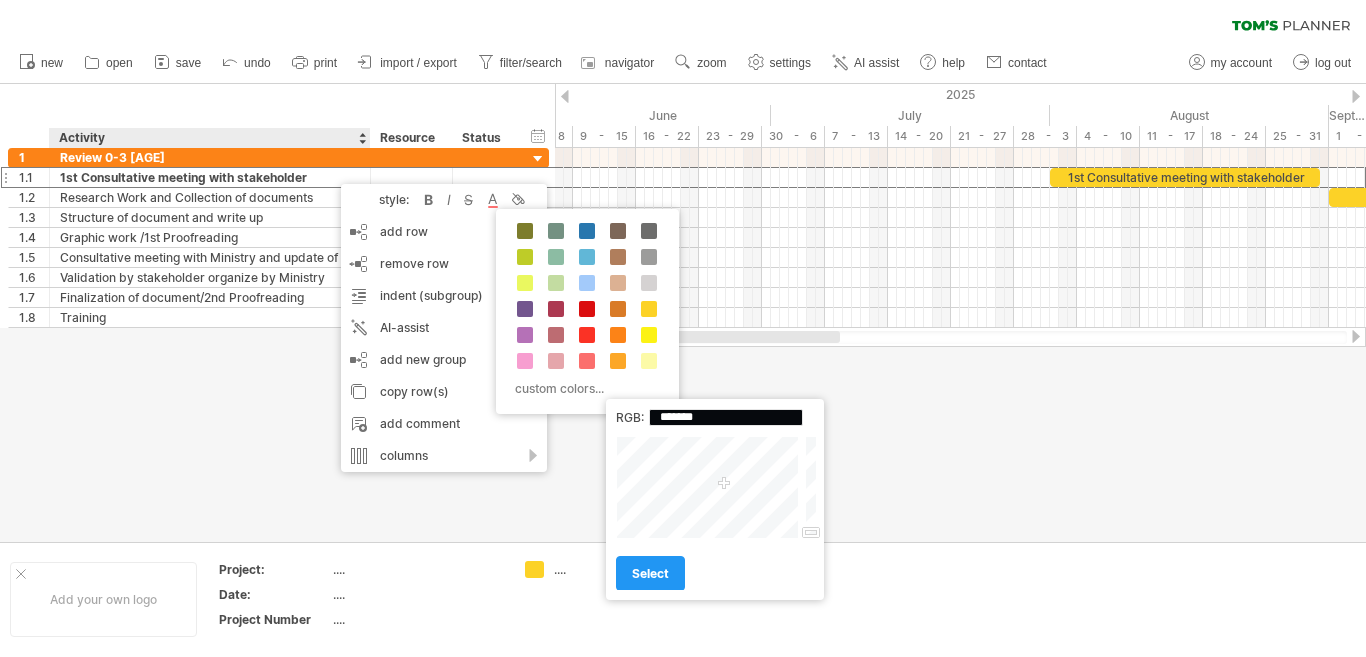 click at bounding box center [809, 487] 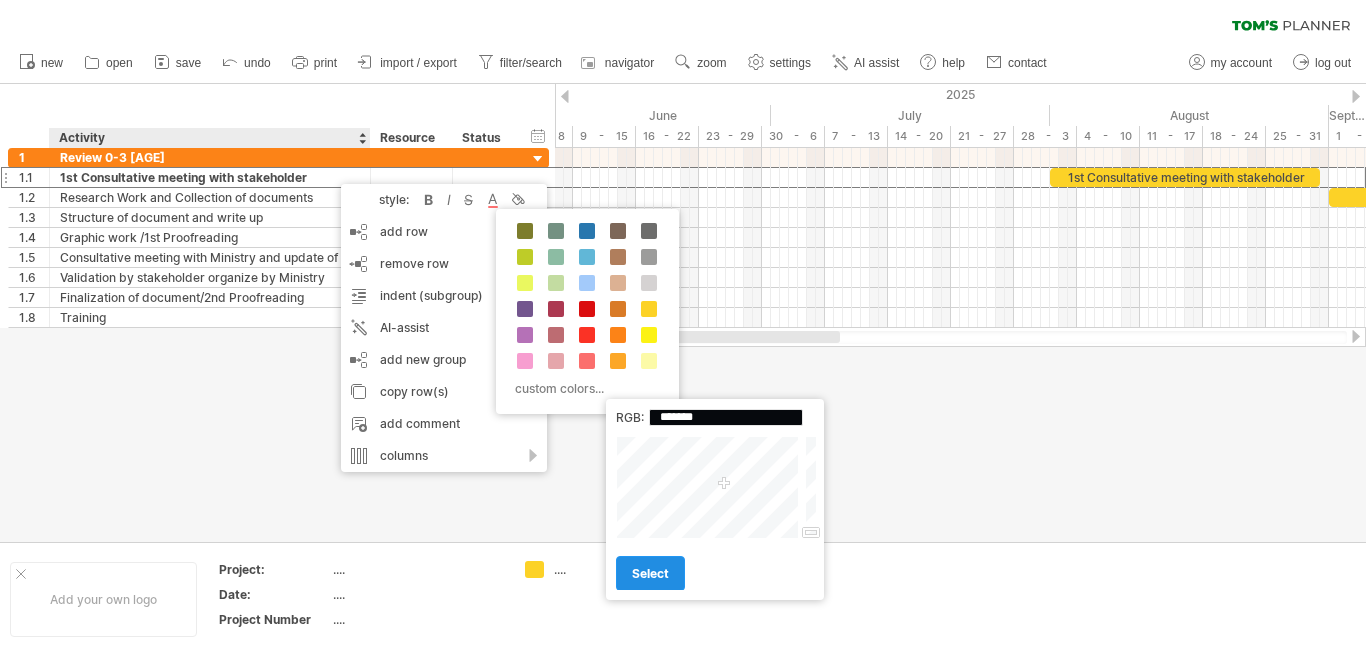 click on "select" at bounding box center (650, 573) 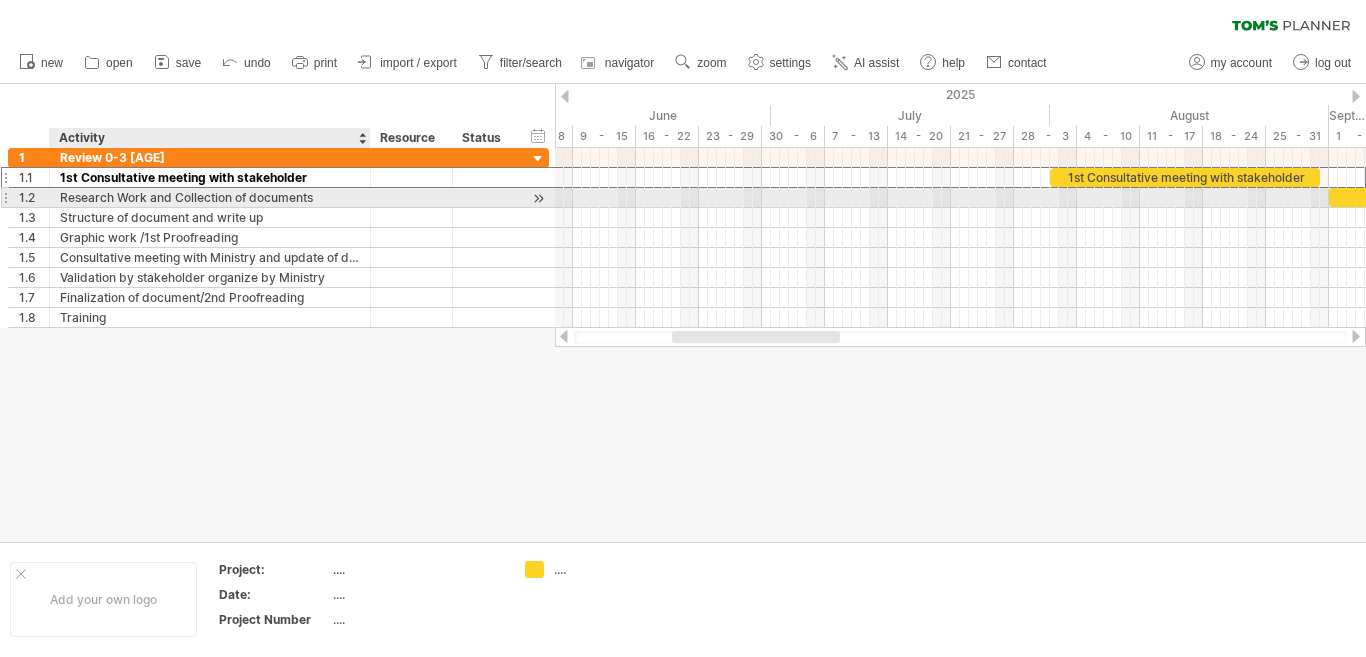 click on "Research Work and Collection of documents" at bounding box center [210, 197] 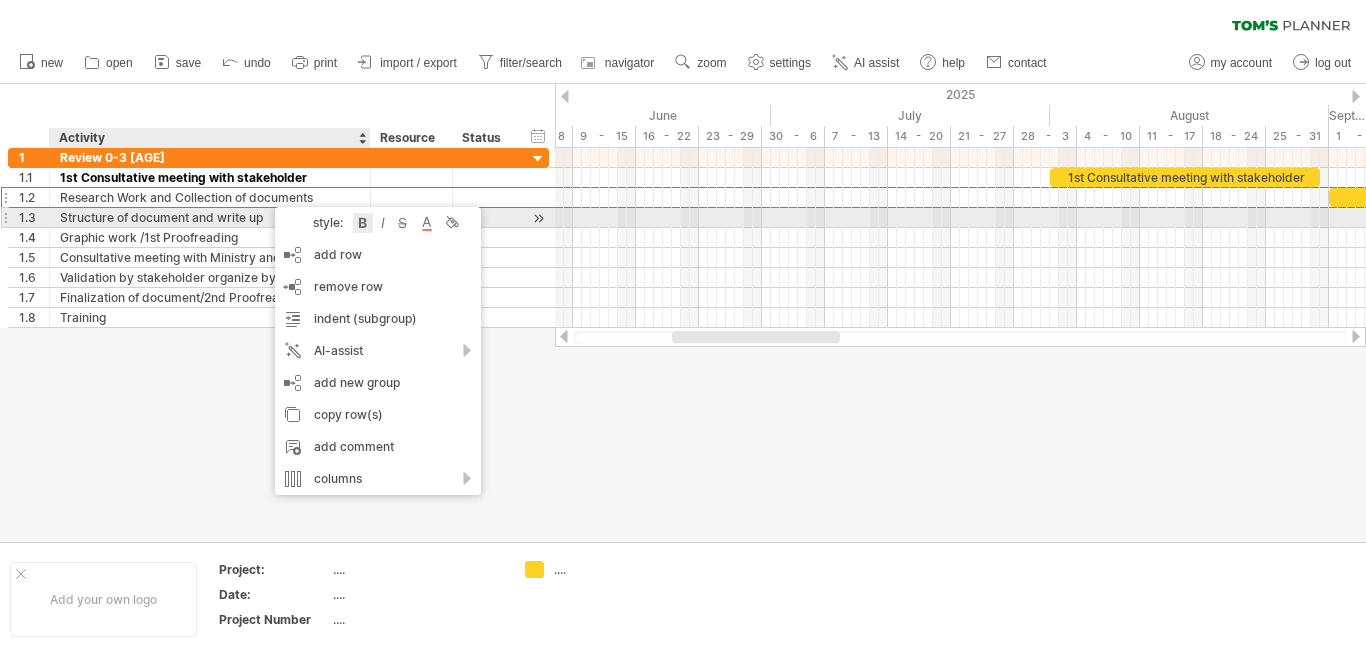 click at bounding box center [363, 223] 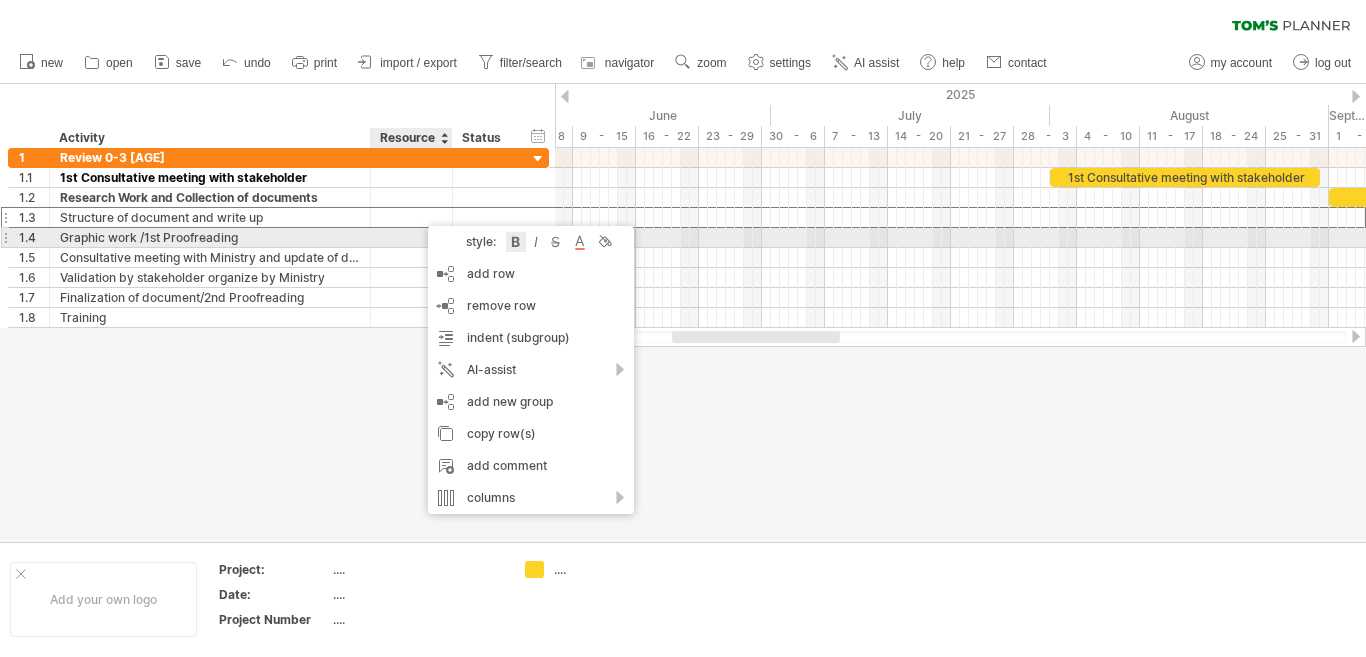 click at bounding box center (516, 242) 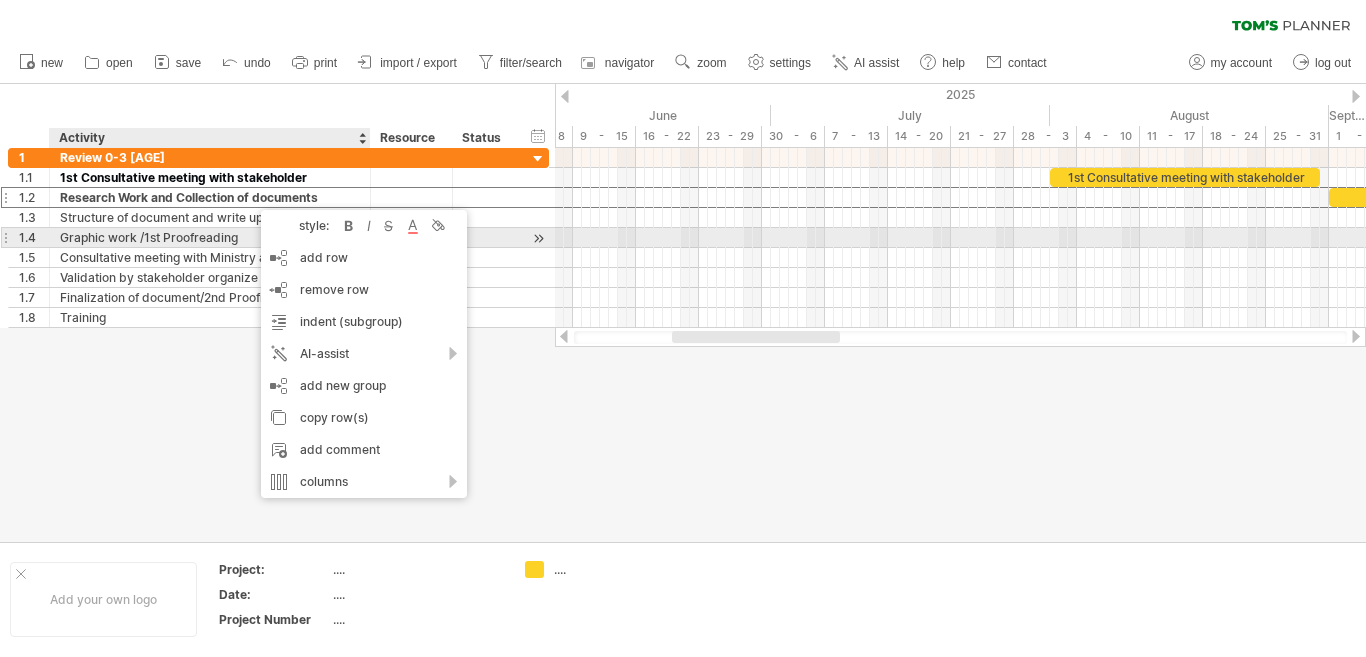 click on "style:   bold   italic   strikethrough   text color   background color" at bounding box center [364, 226] 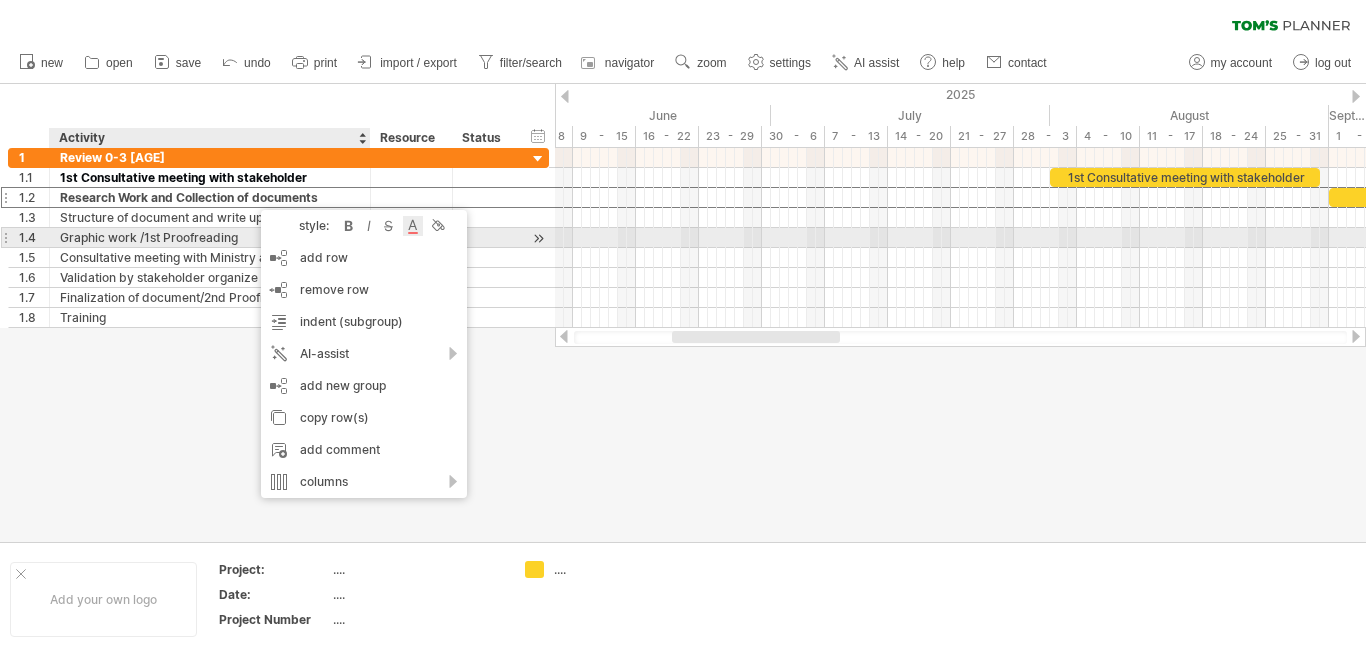 click at bounding box center [413, 226] 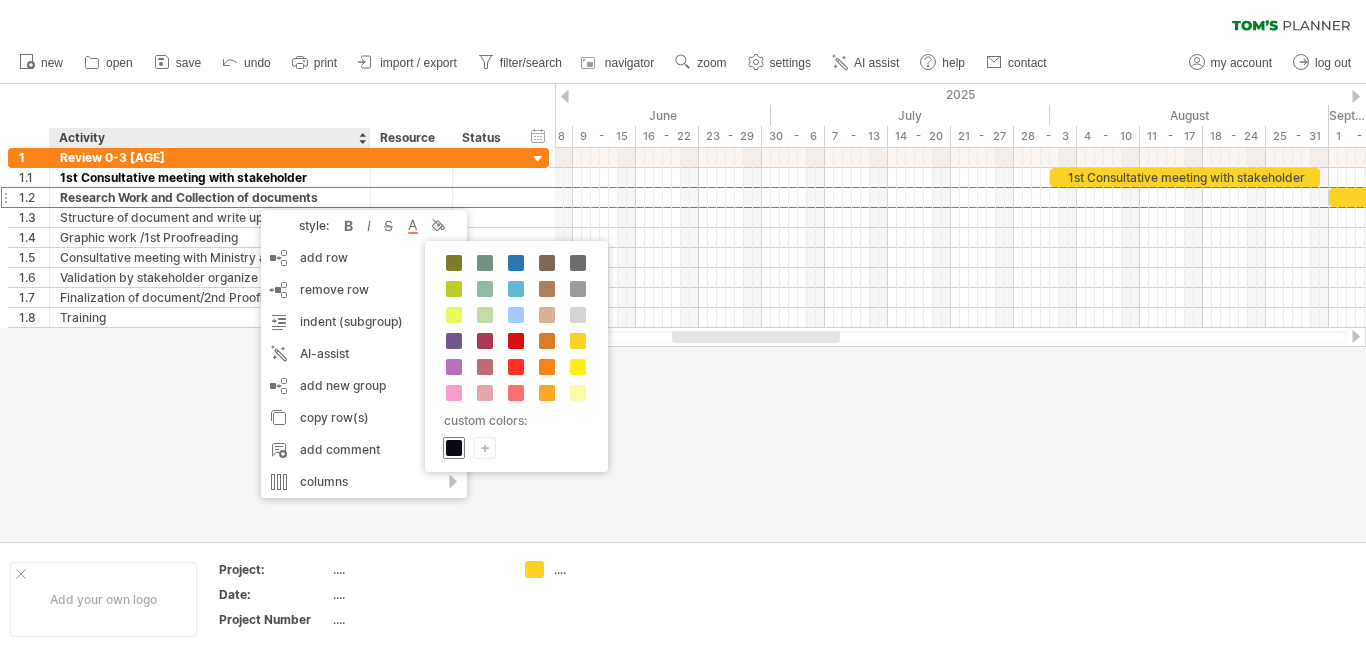 click at bounding box center (454, 448) 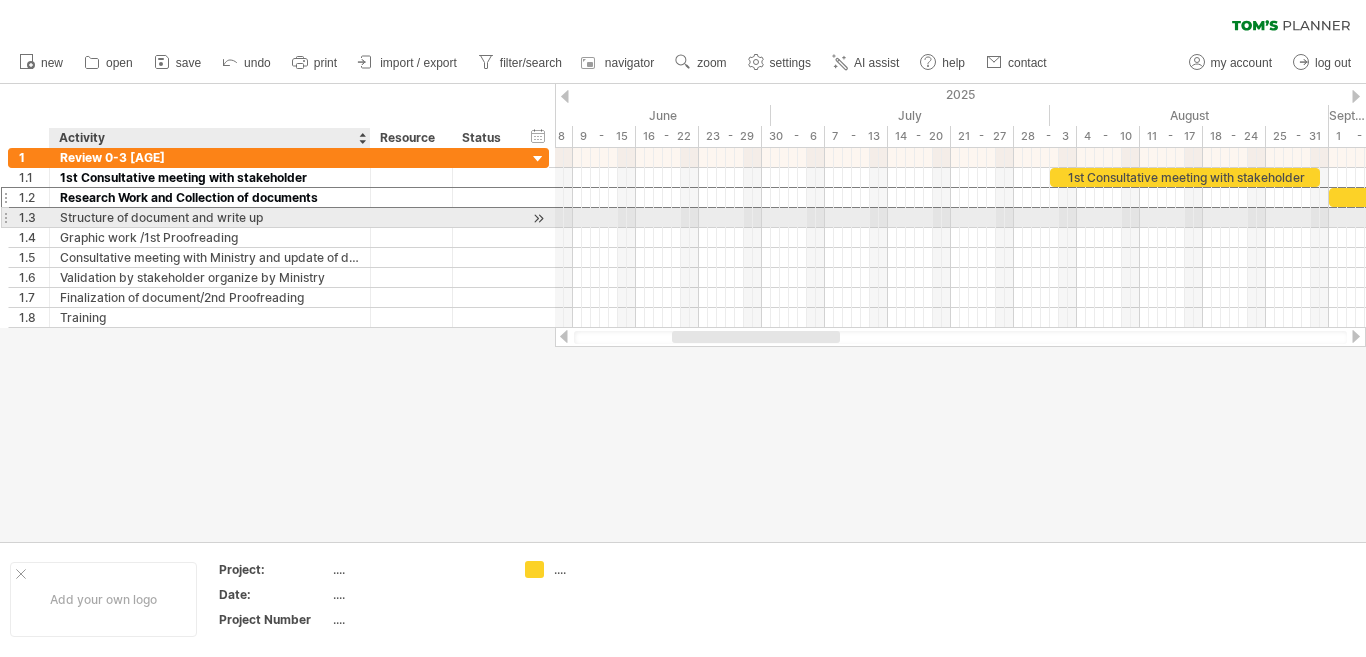 click on "Structure of document and write up" at bounding box center [210, 217] 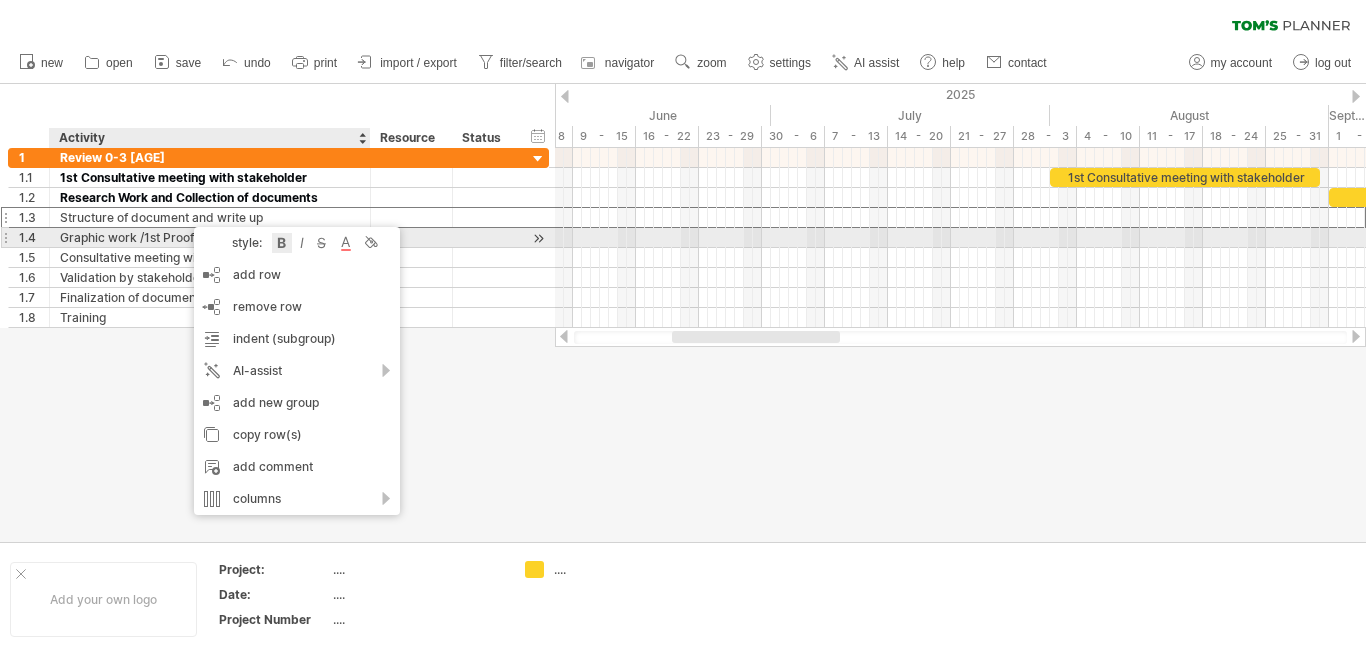 click at bounding box center (282, 243) 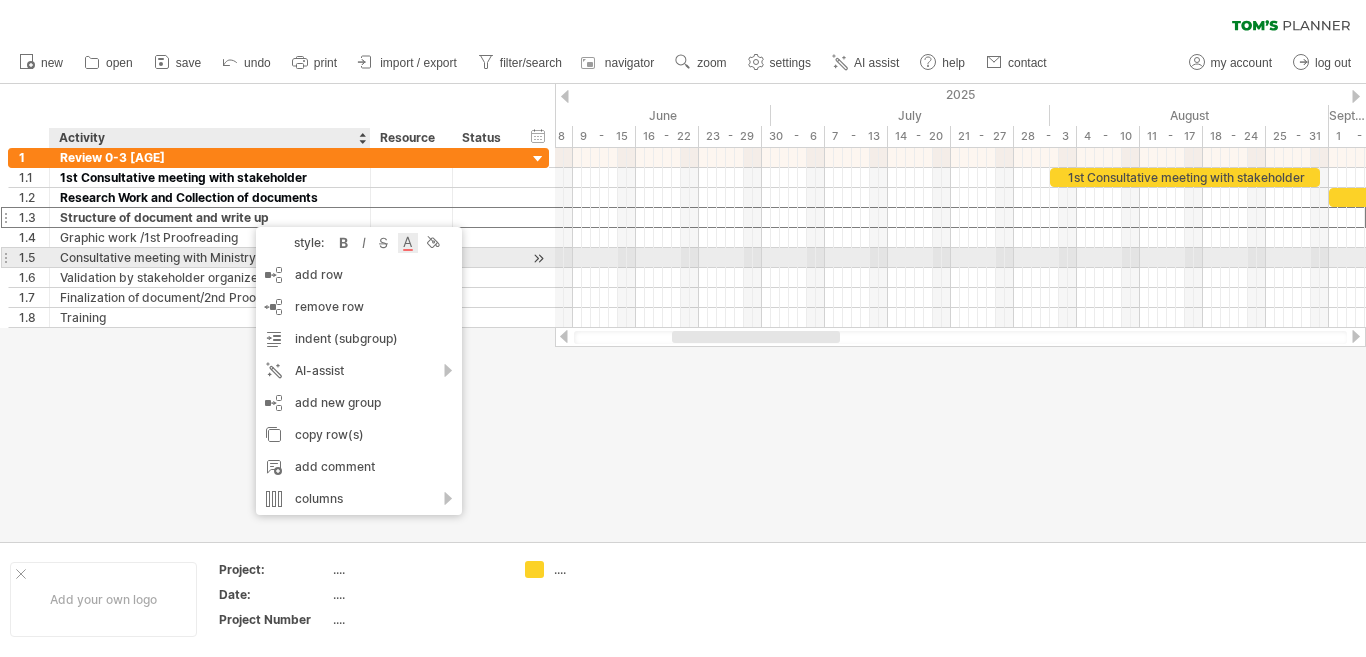 click at bounding box center (408, 243) 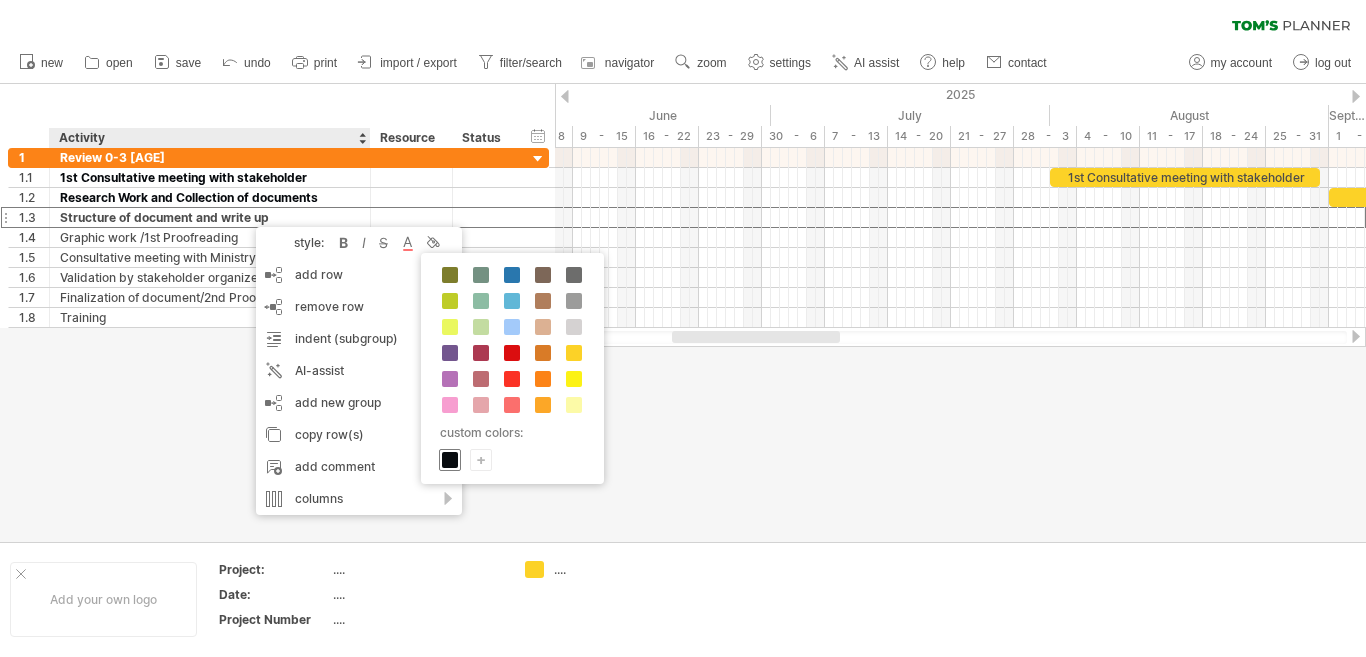 click at bounding box center (450, 460) 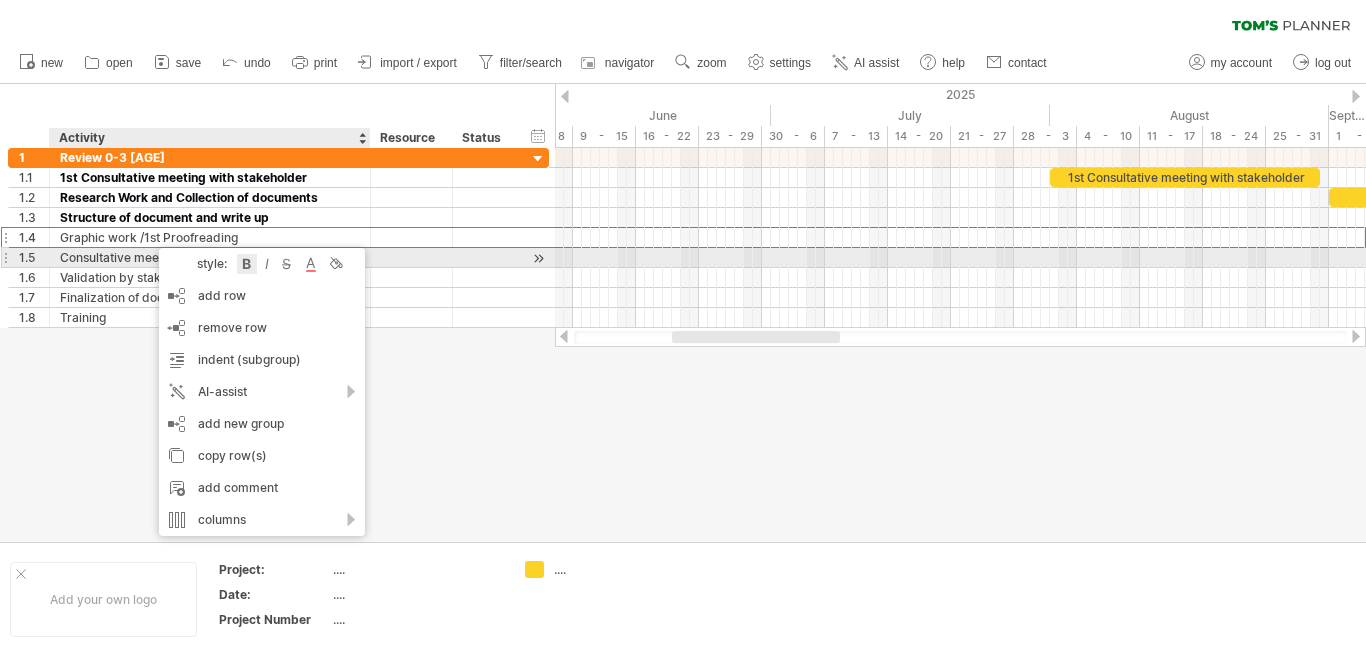 click at bounding box center [247, 264] 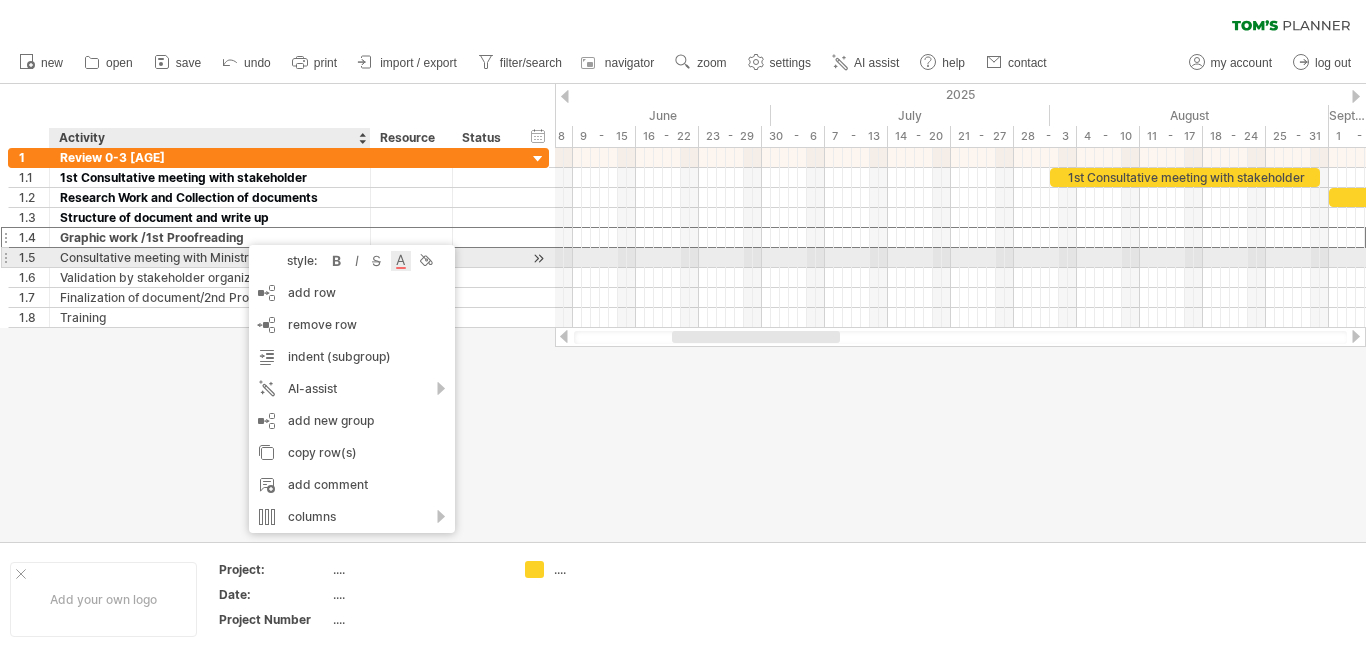 click at bounding box center (401, 261) 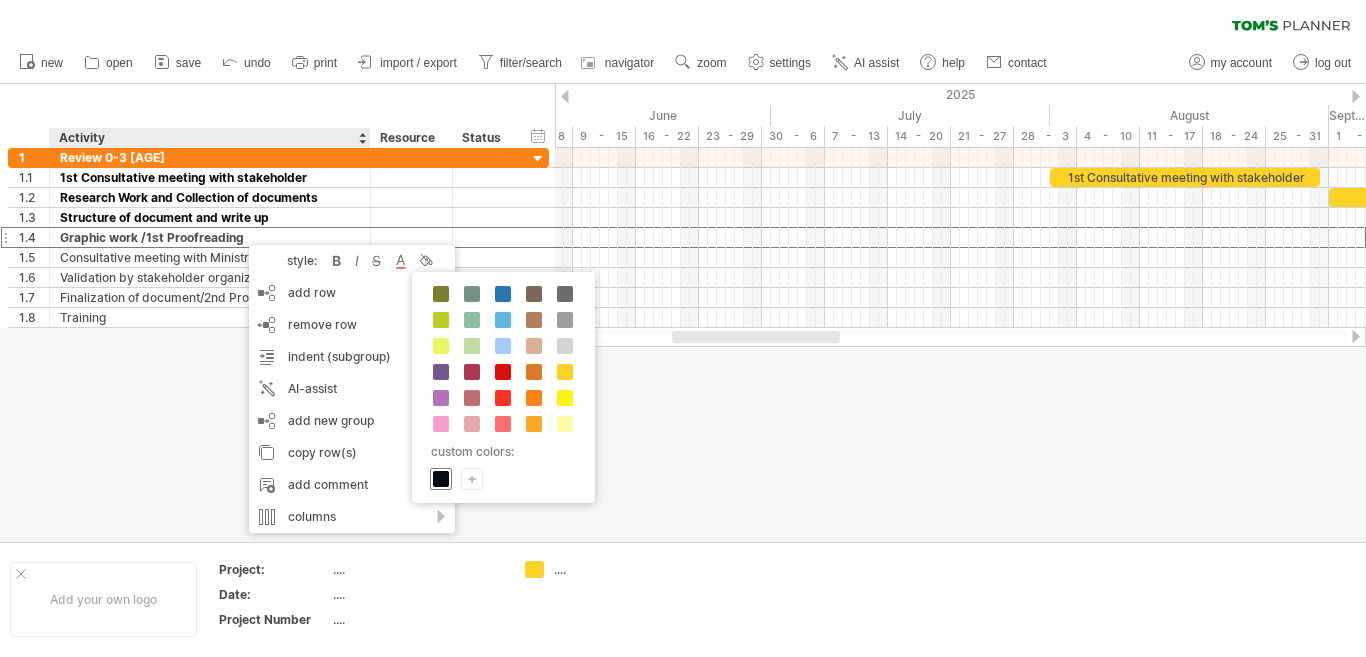 click at bounding box center [441, 479] 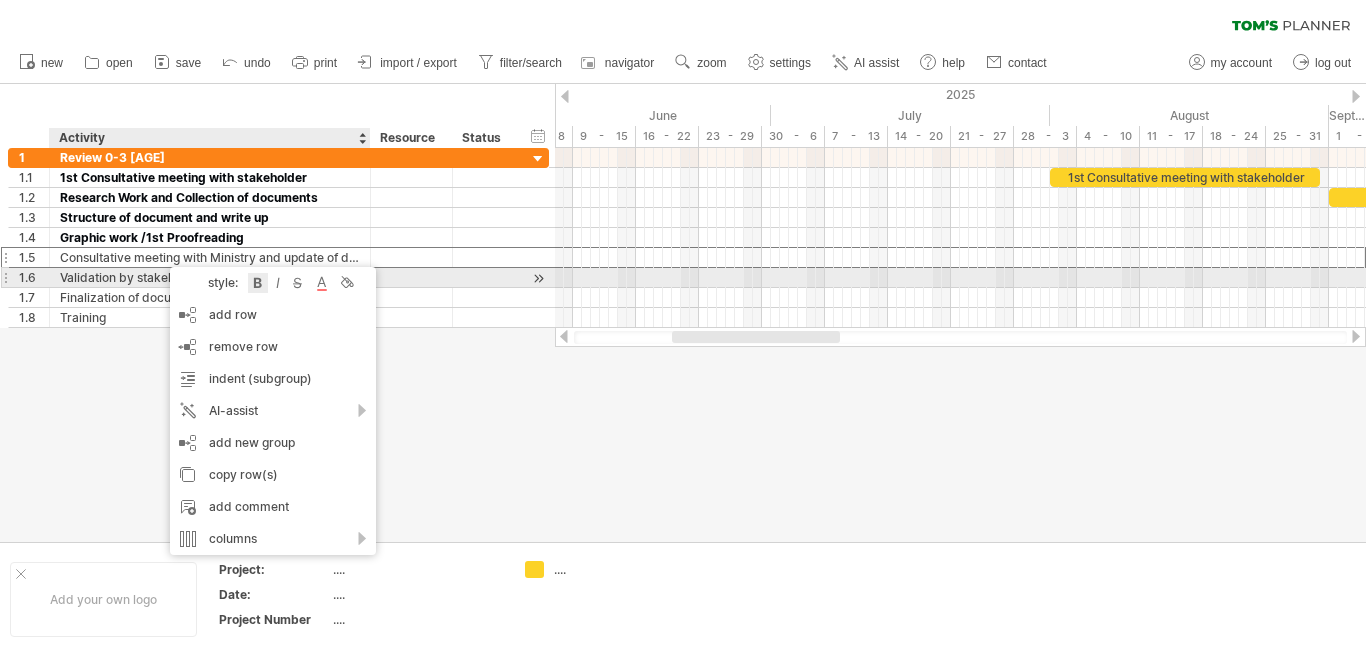 click at bounding box center (258, 283) 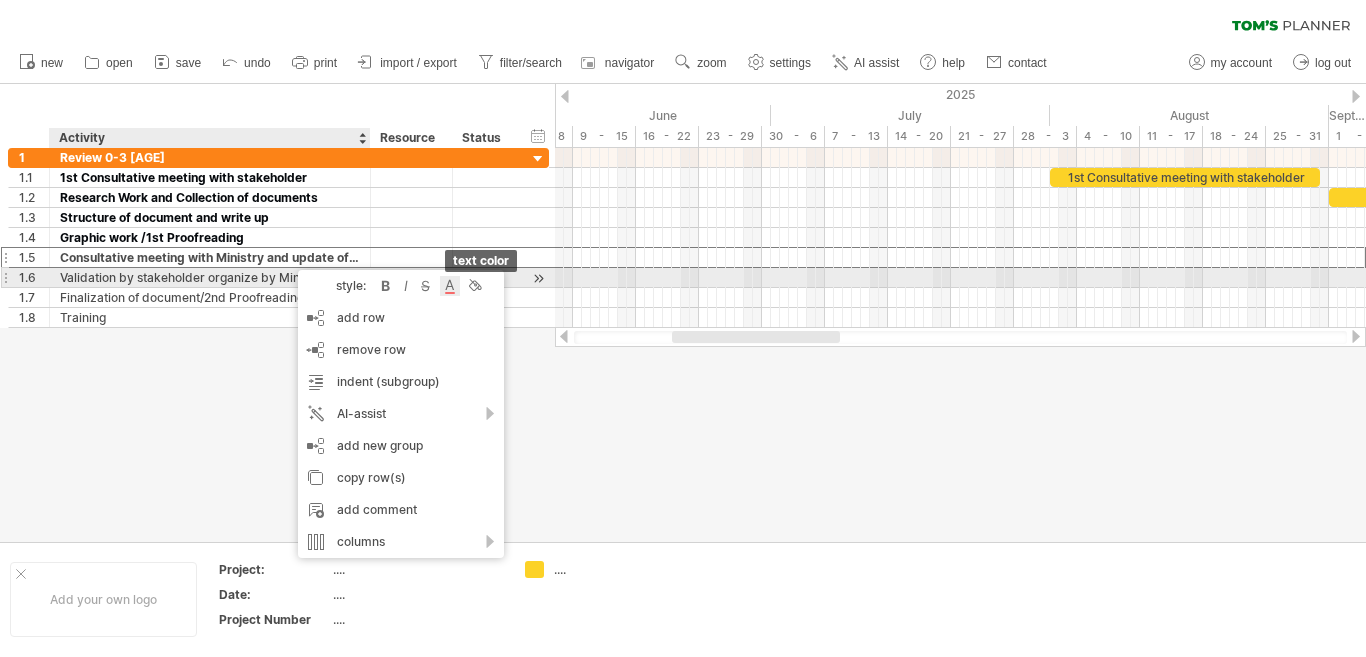 click at bounding box center (450, 286) 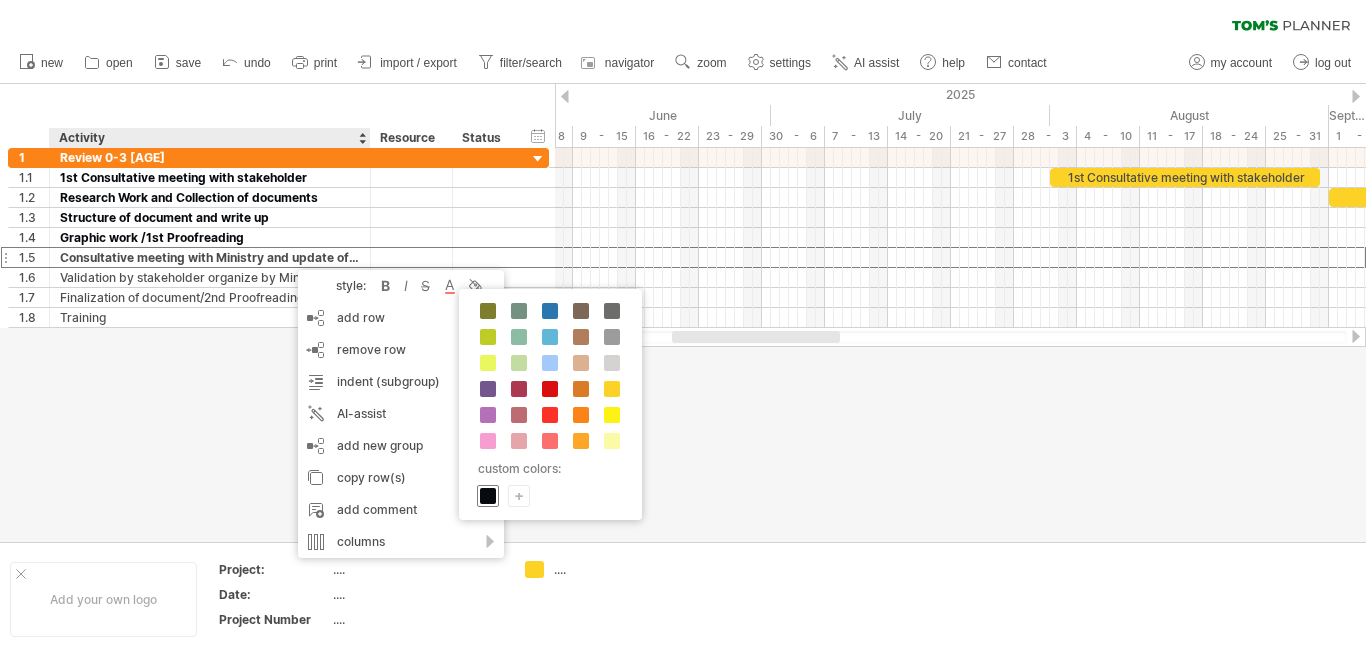 click at bounding box center [488, 496] 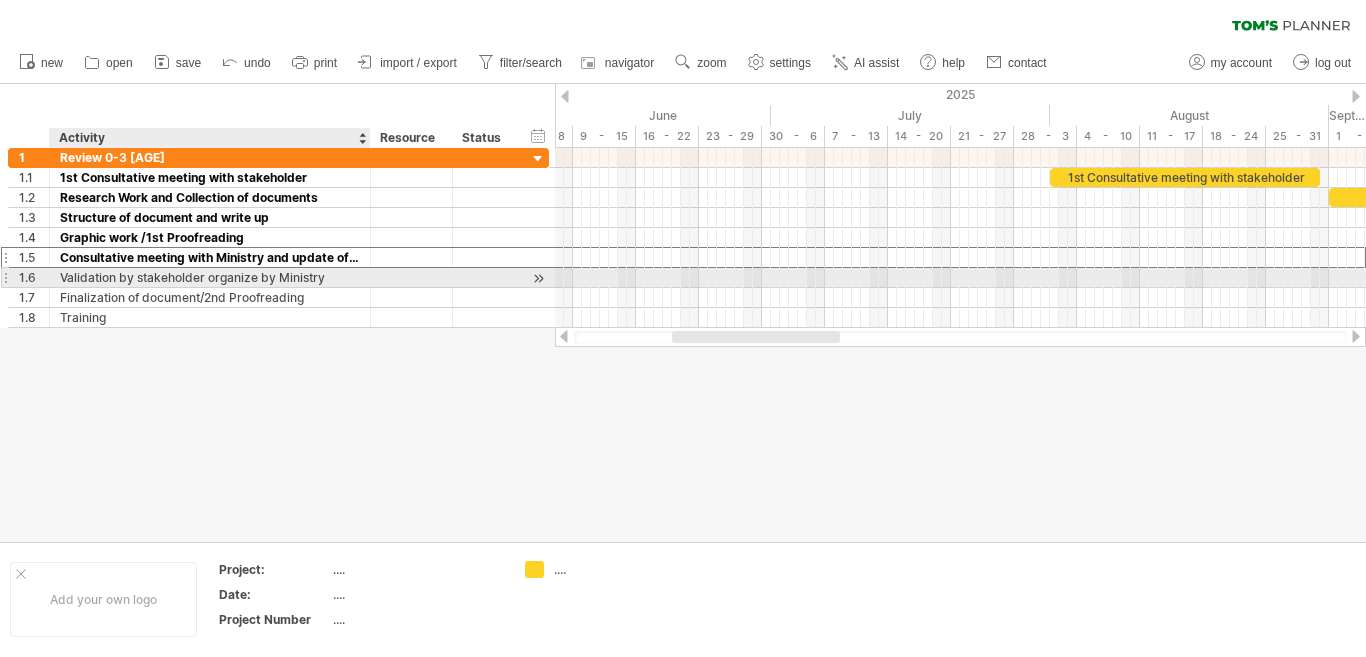 click on "Validation by stakeholder organize by Ministry" at bounding box center (210, 277) 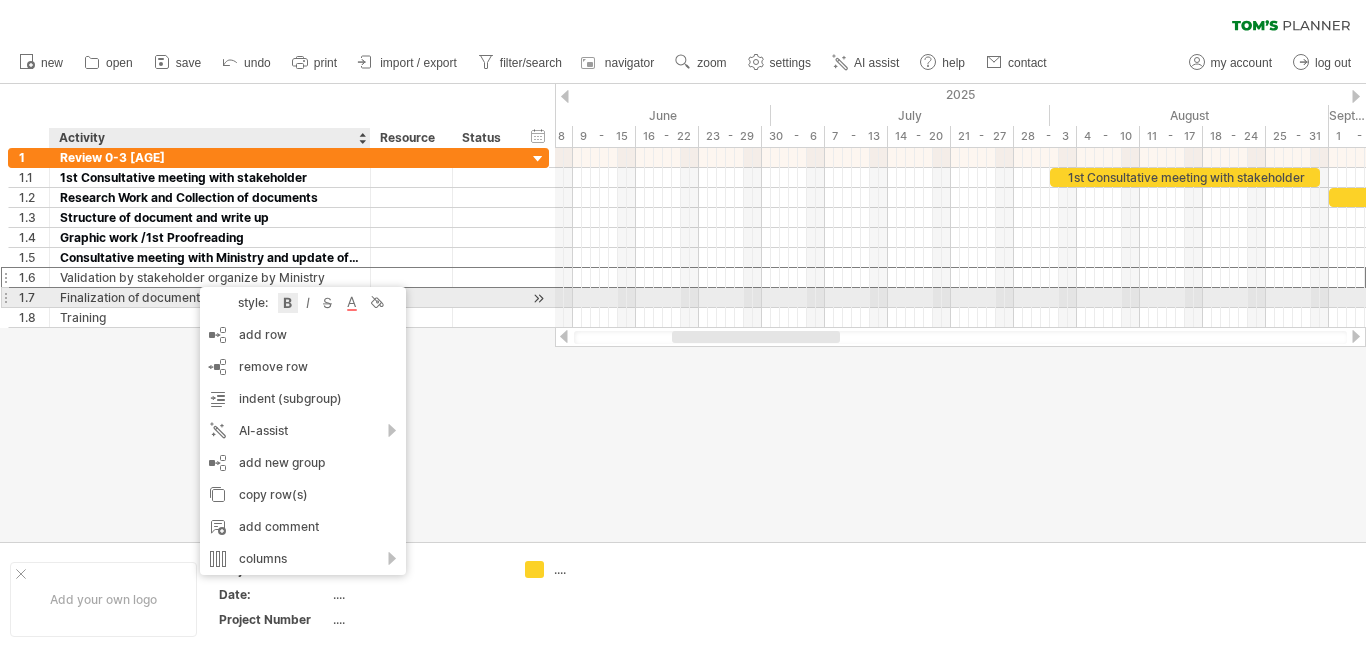 click at bounding box center [288, 303] 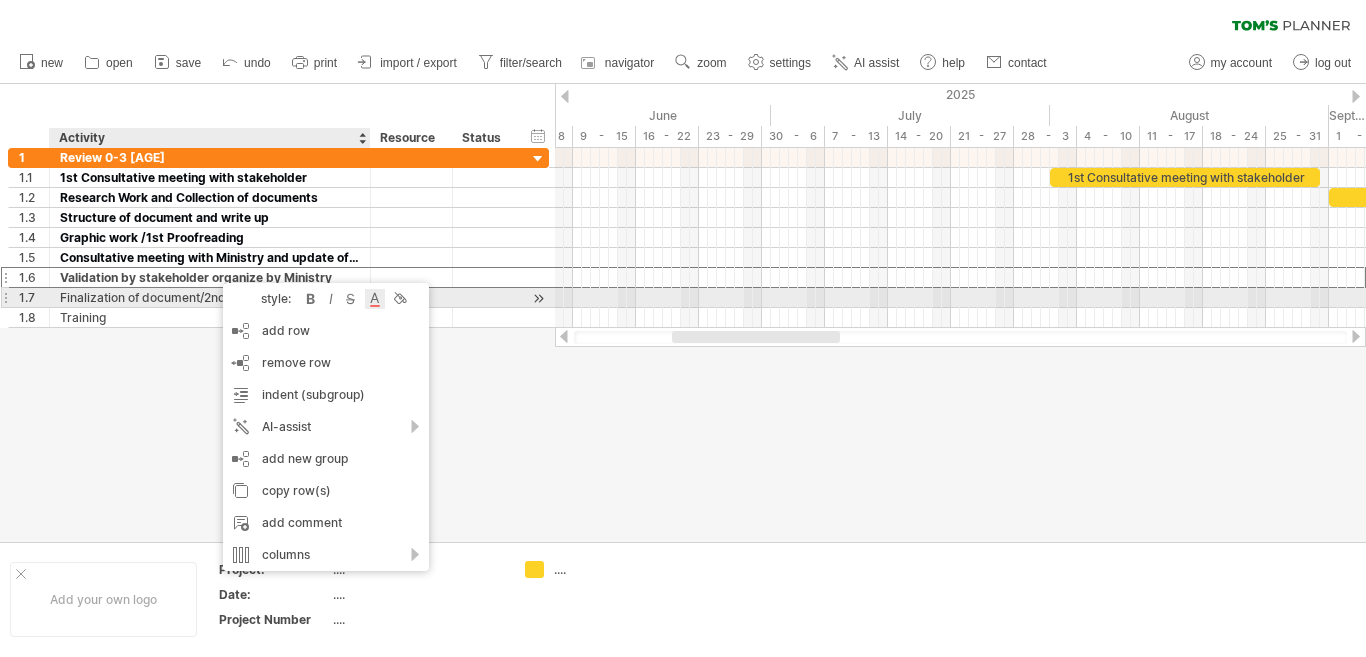 click at bounding box center (375, 299) 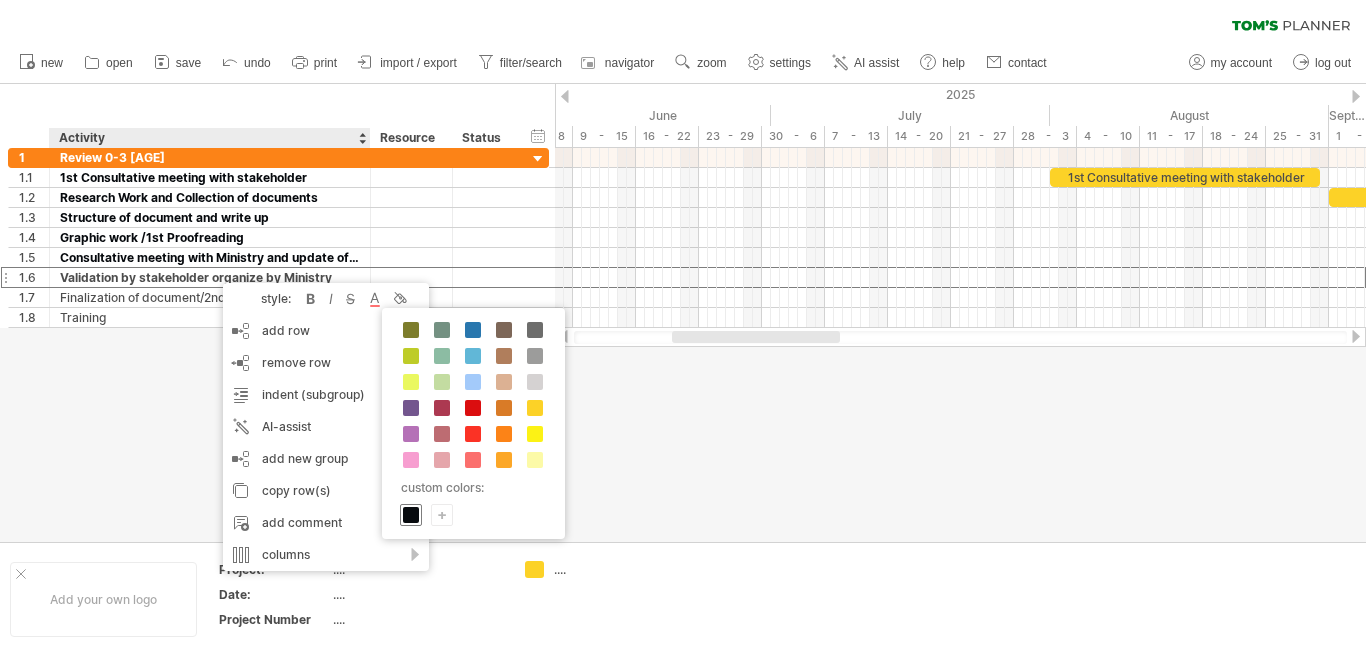 click at bounding box center (411, 515) 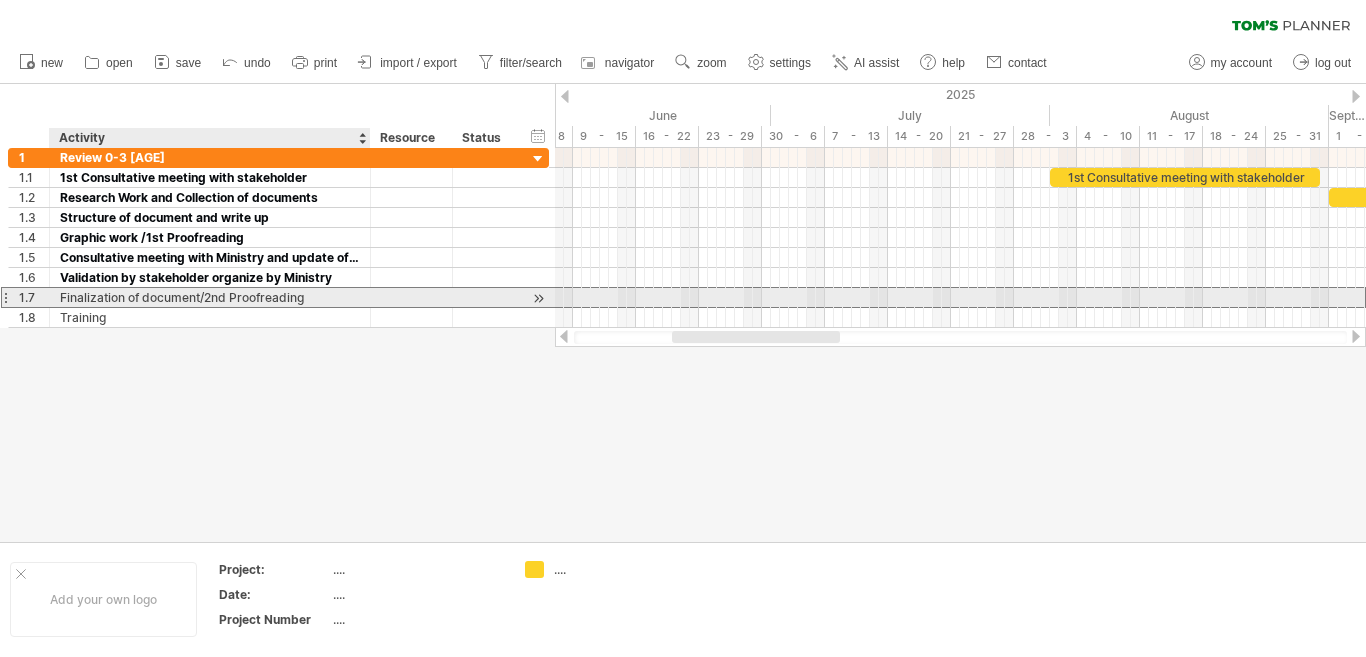 click on "Finalization of document/2nd Proofreading" at bounding box center [210, 297] 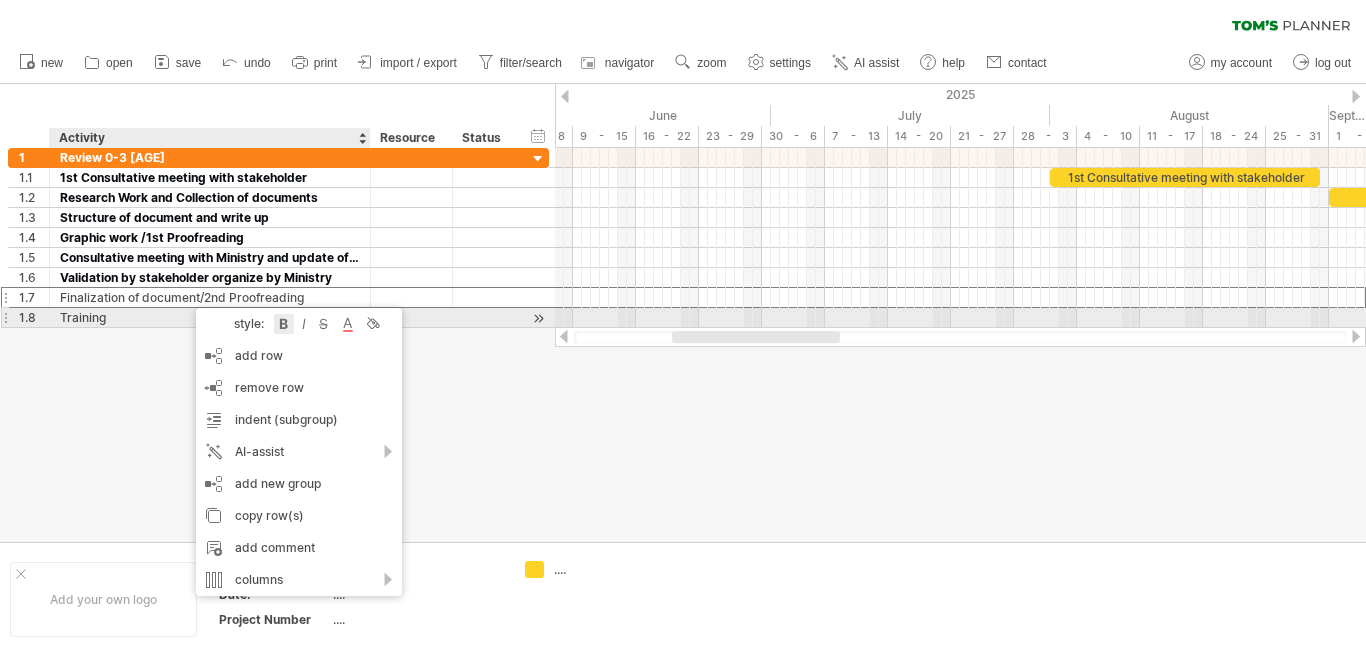 click at bounding box center (284, 324) 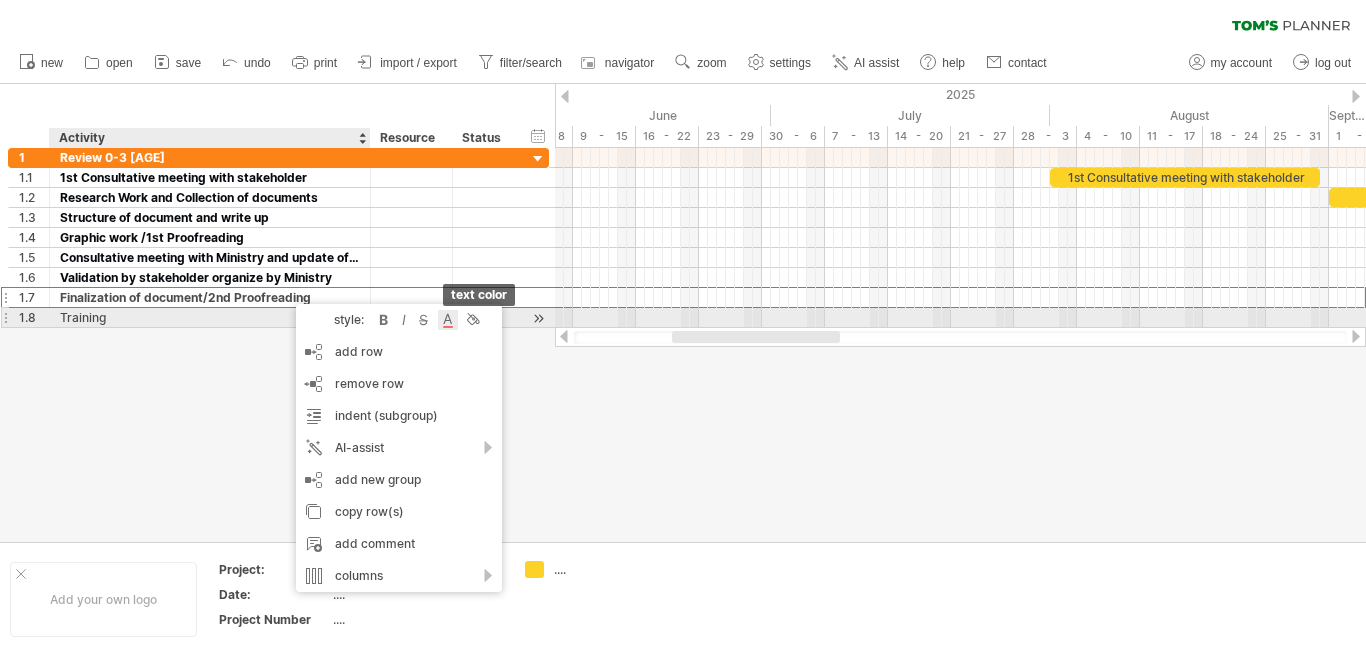 click at bounding box center [448, 320] 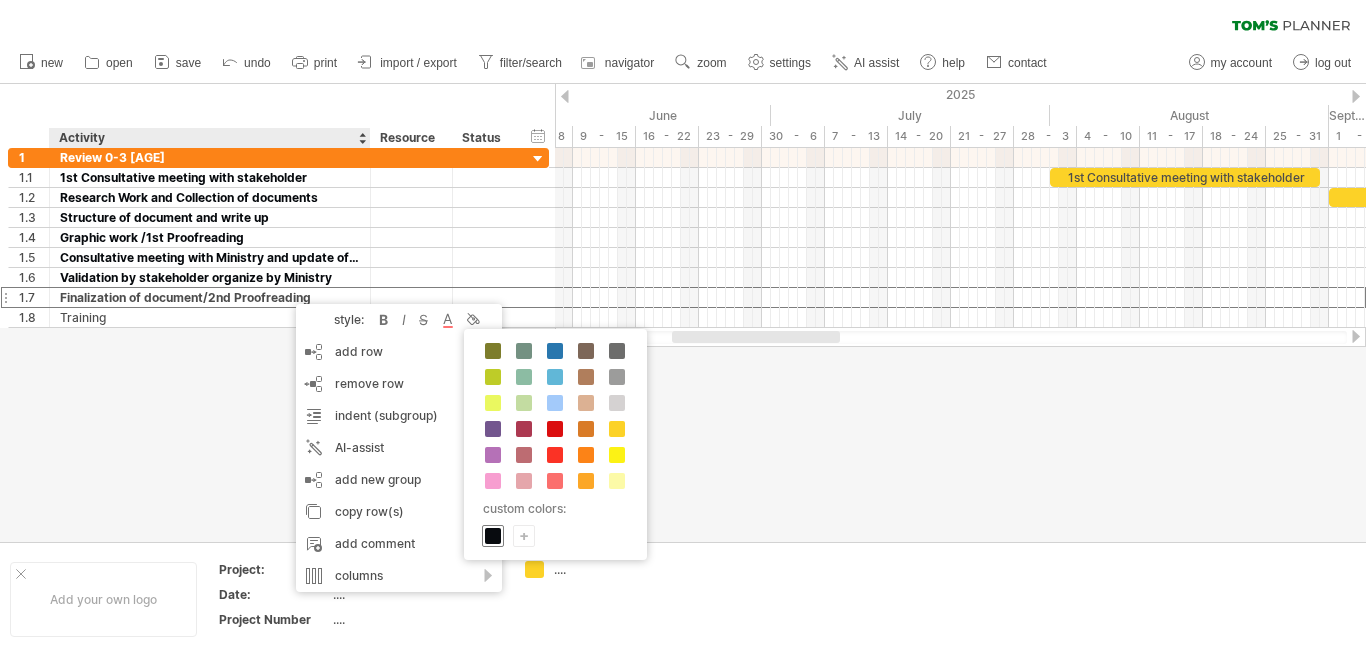 drag, startPoint x: 493, startPoint y: 534, endPoint x: 328, endPoint y: 413, distance: 204.61183 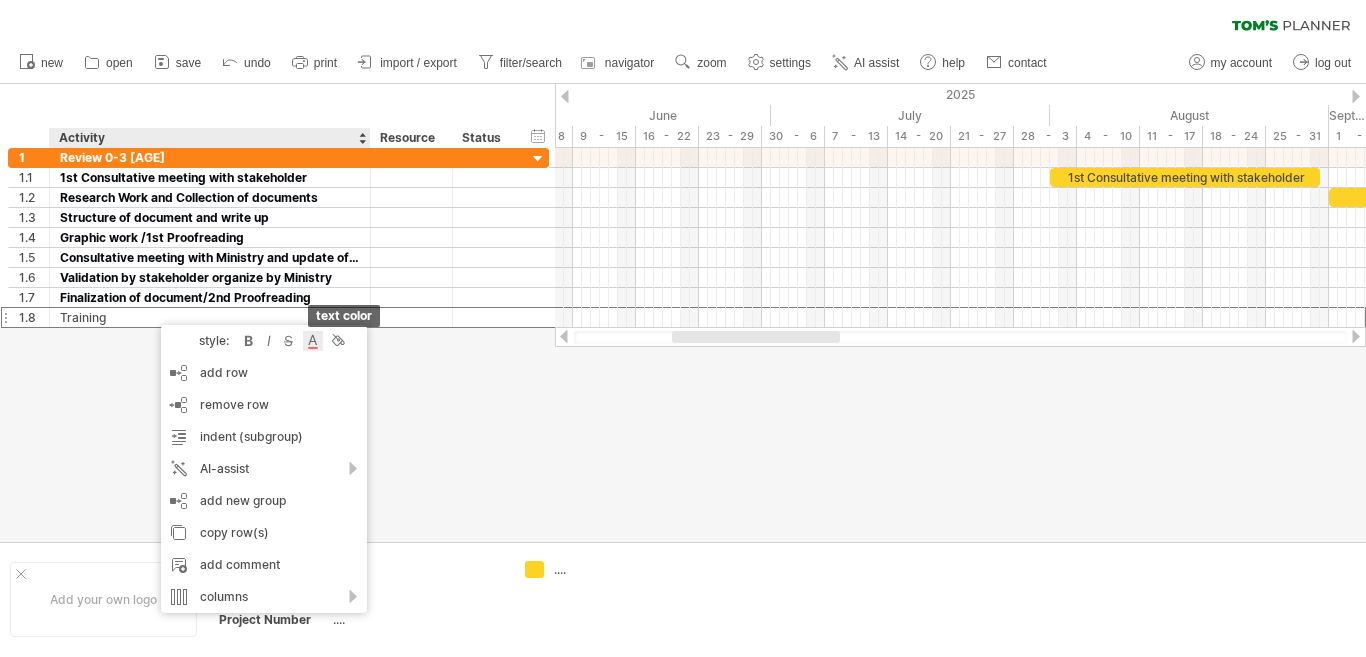 click at bounding box center [313, 341] 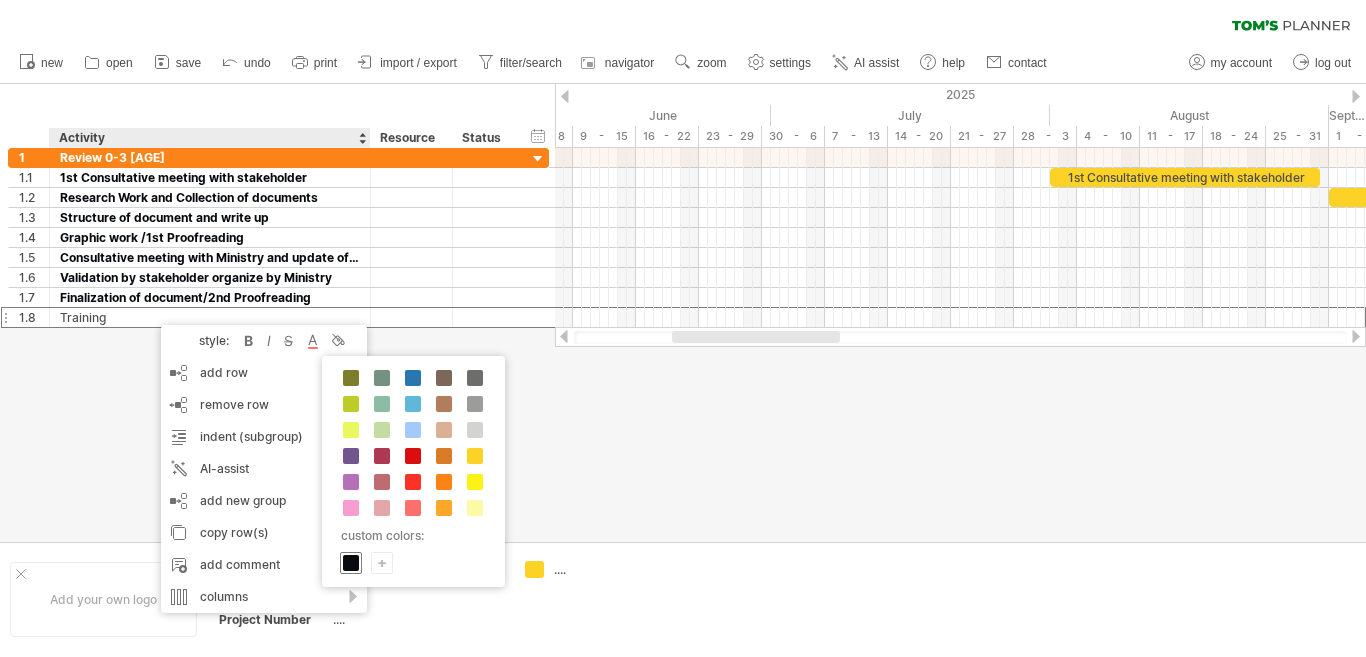 click at bounding box center [351, 563] 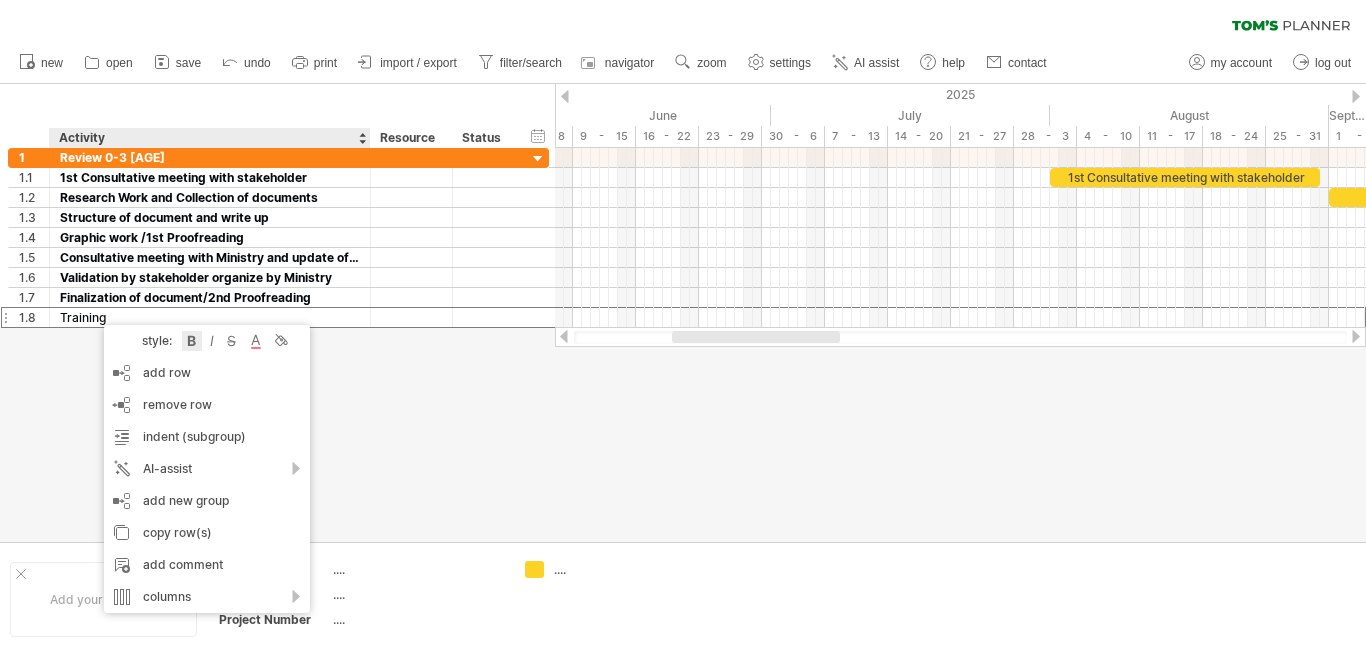 click at bounding box center [192, 341] 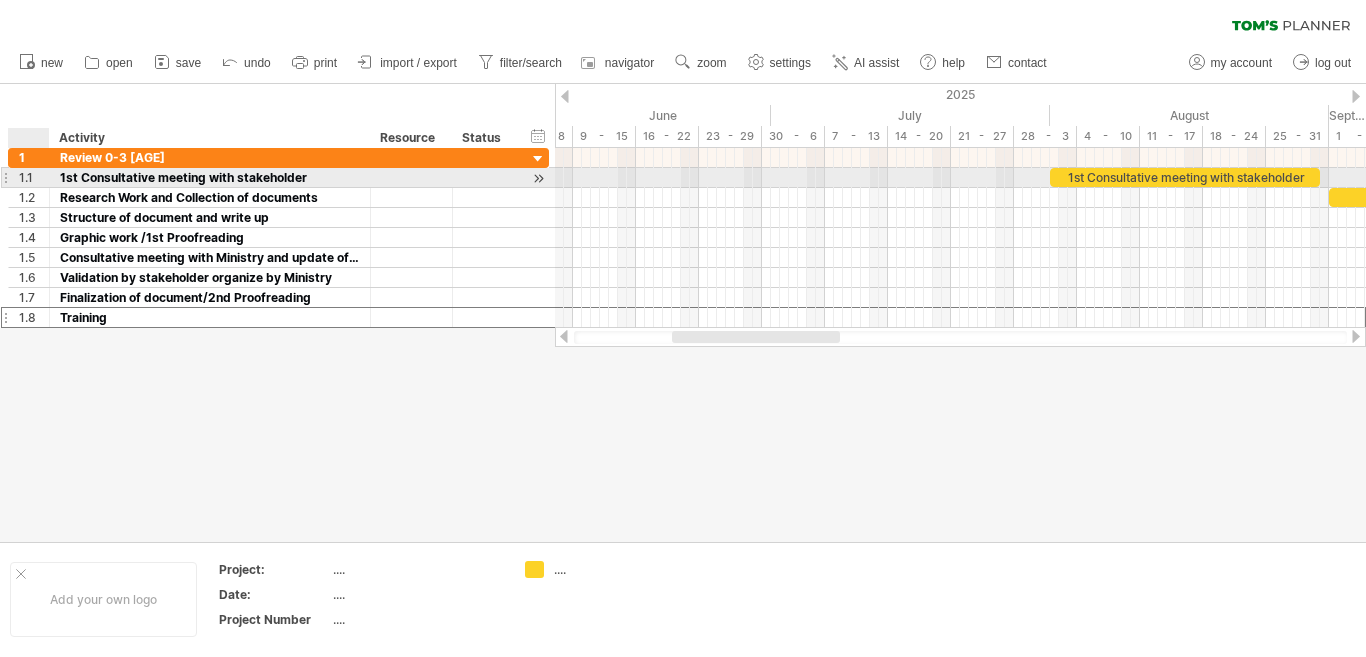 click on "1.1" at bounding box center [34, 177] 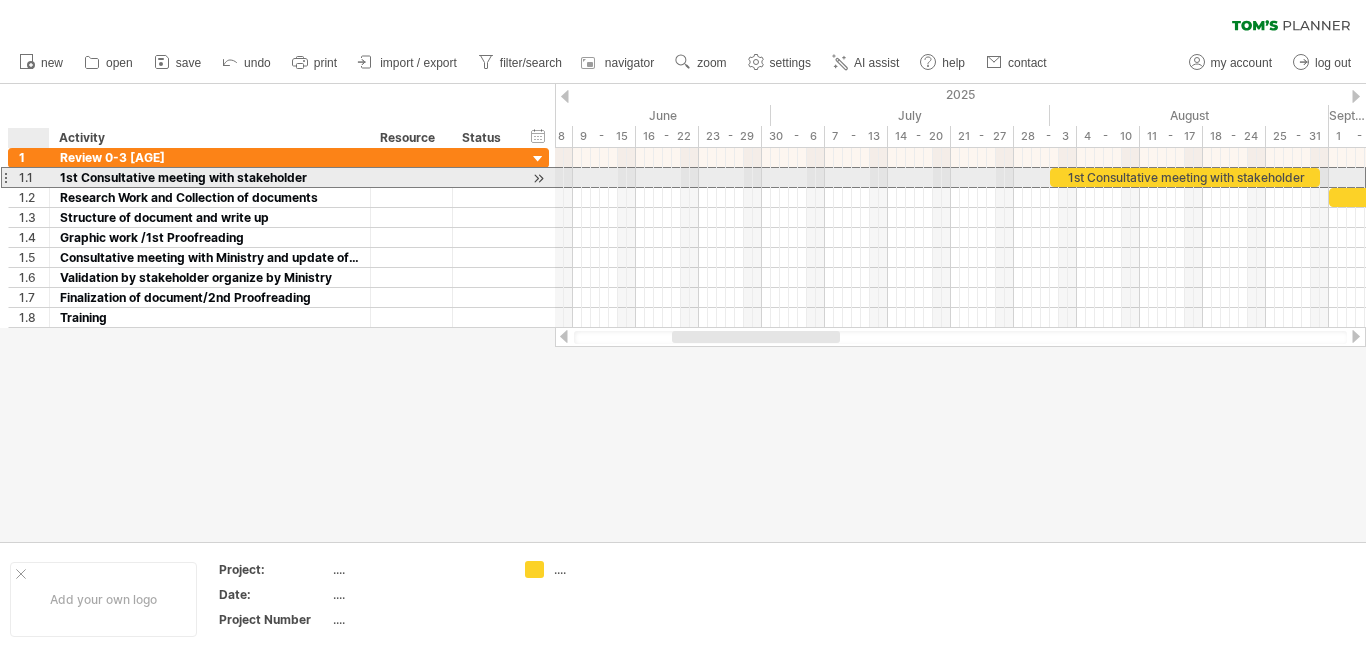 click on "1.1" at bounding box center [34, 177] 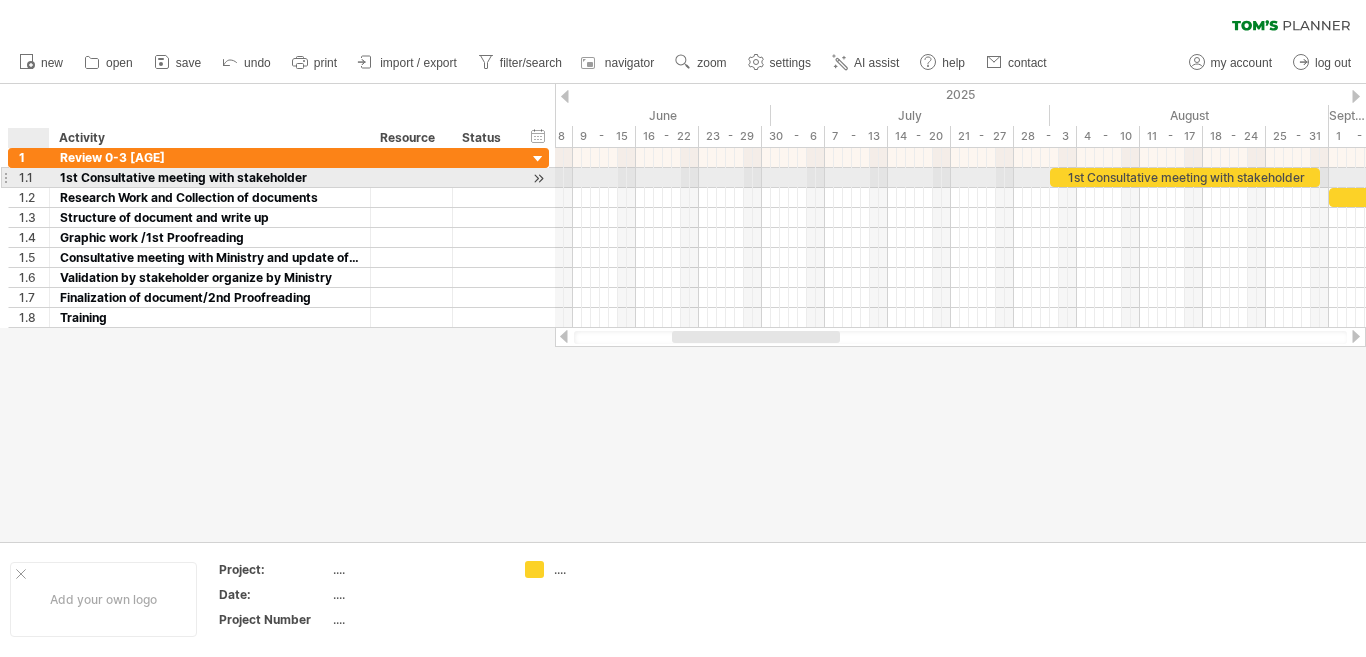 click on "1.1" at bounding box center [34, 177] 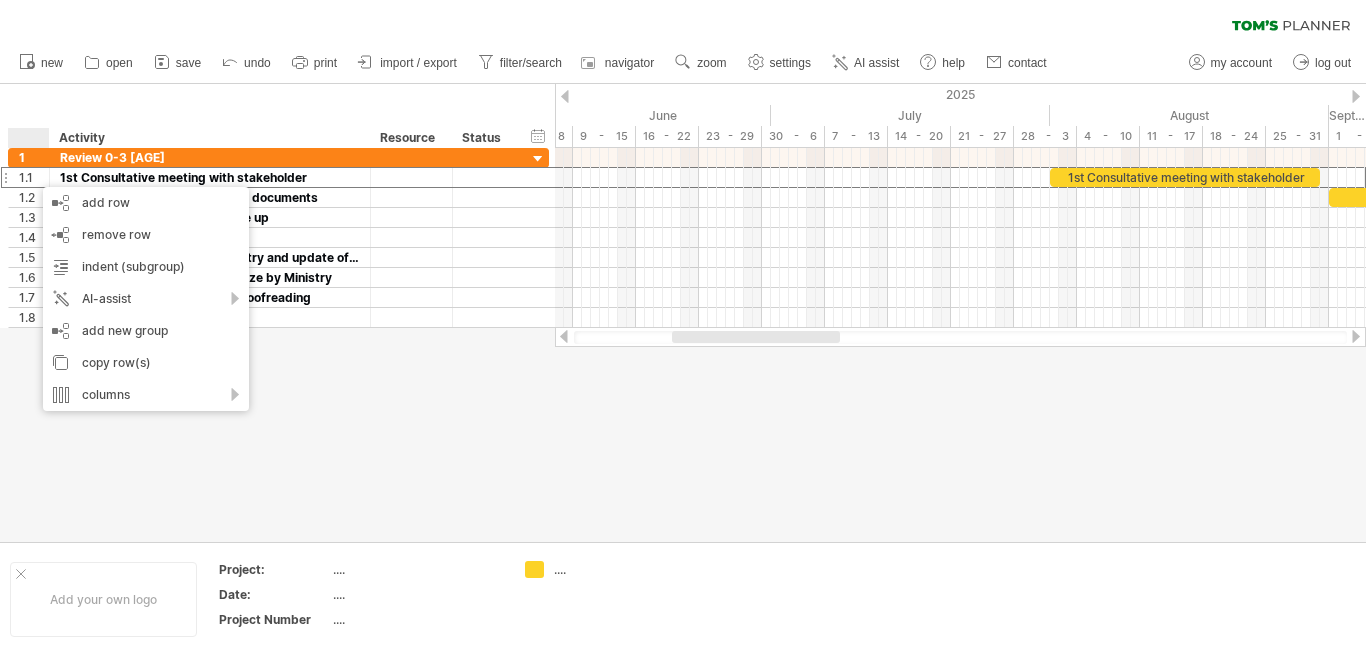 click at bounding box center [683, 313] 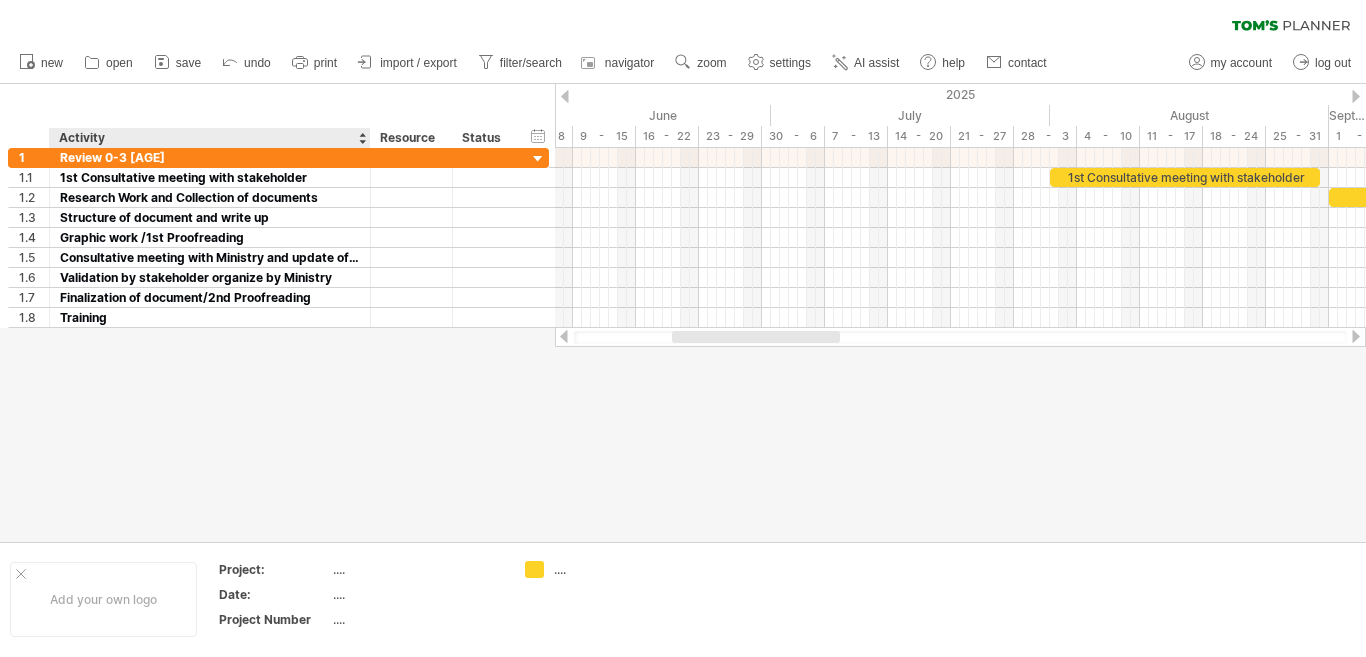 click on "Activity" at bounding box center (209, 138) 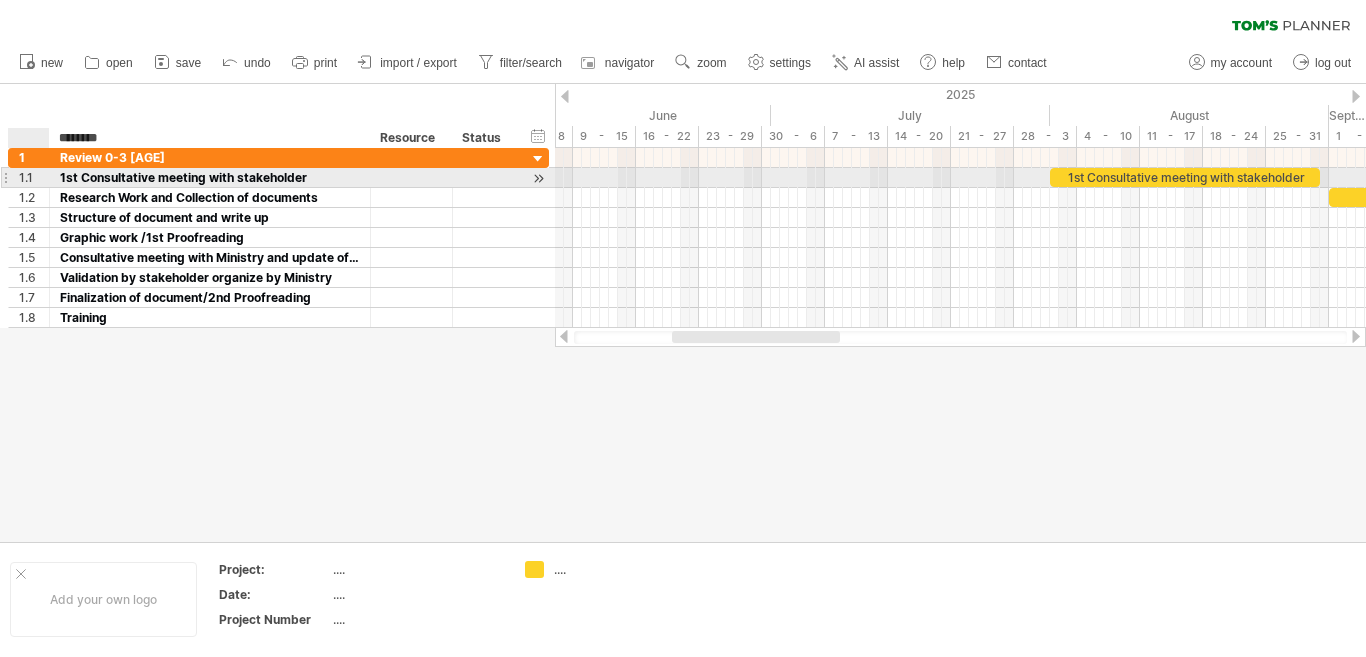 click on "1.1" at bounding box center [34, 177] 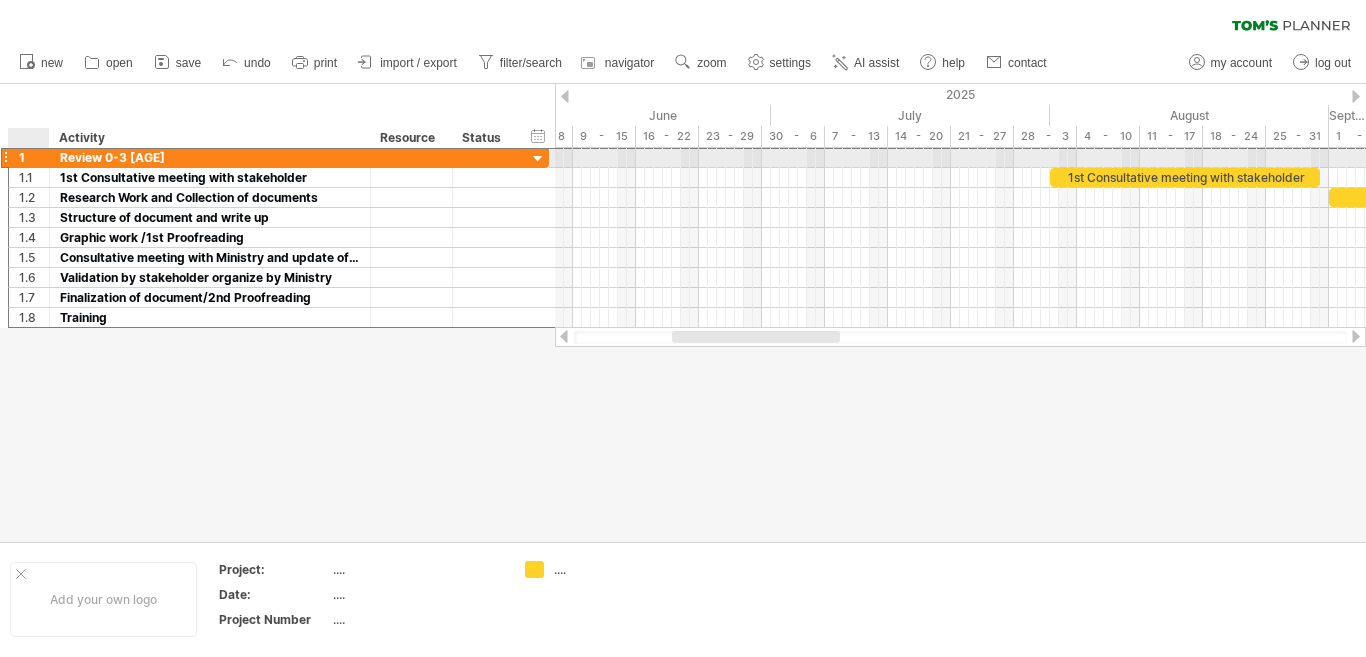click on "1" at bounding box center [34, 157] 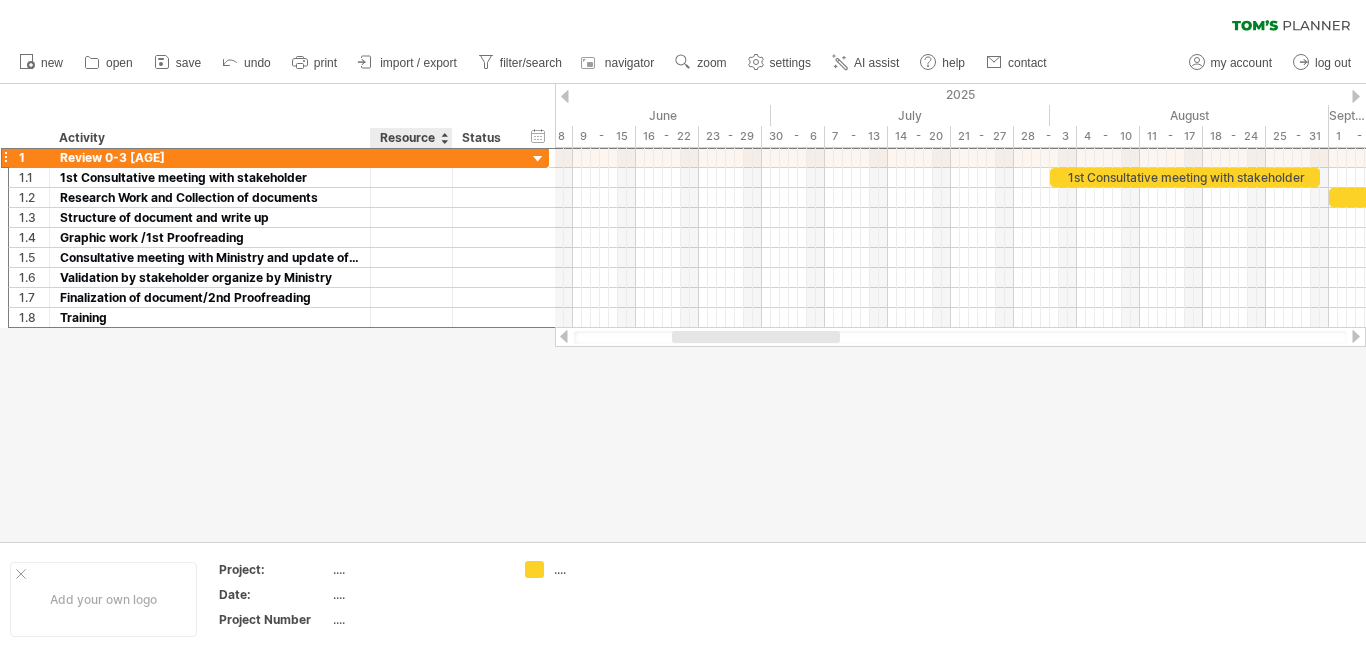 click on "Resource" at bounding box center [410, 138] 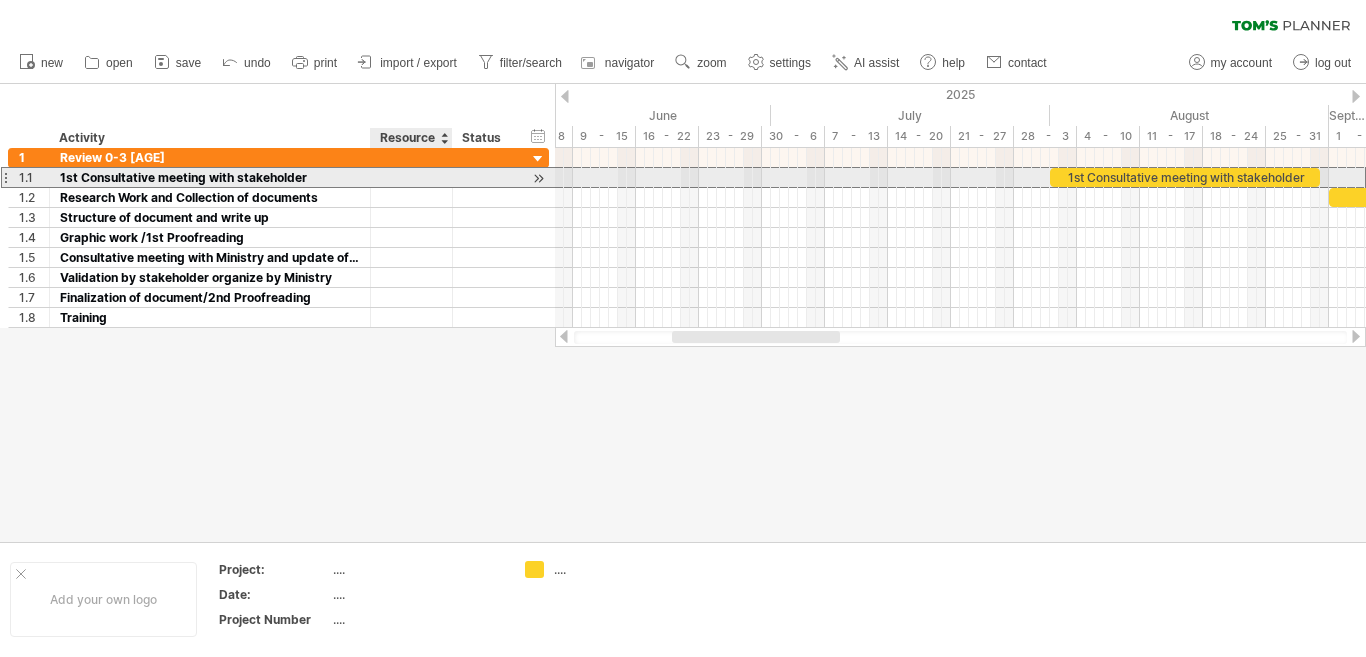 click at bounding box center (411, 177) 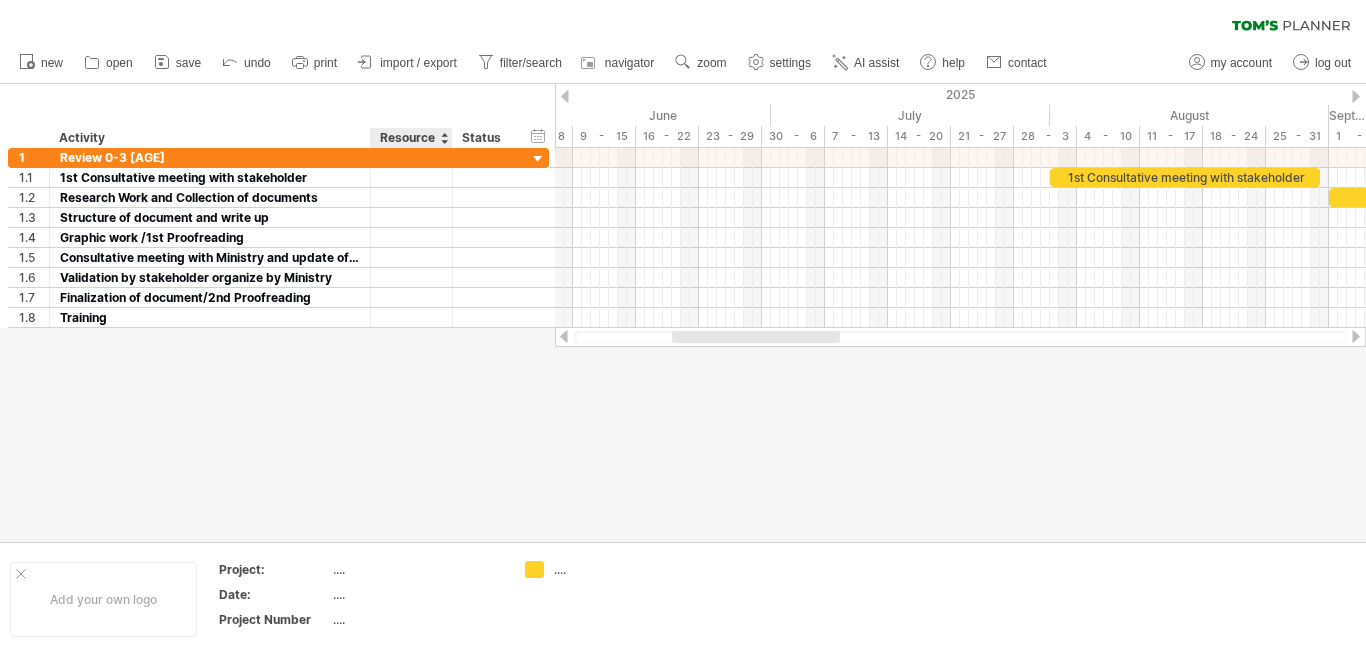 click at bounding box center [444, 138] 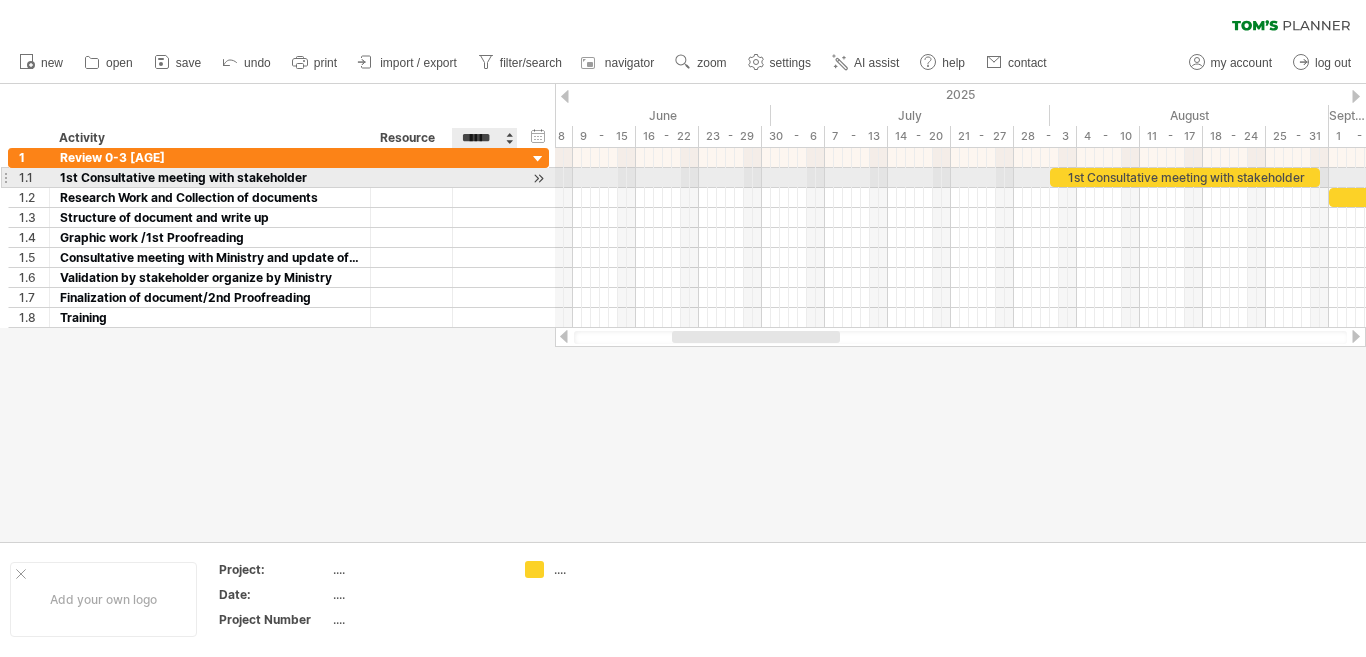click at bounding box center [515, 178] 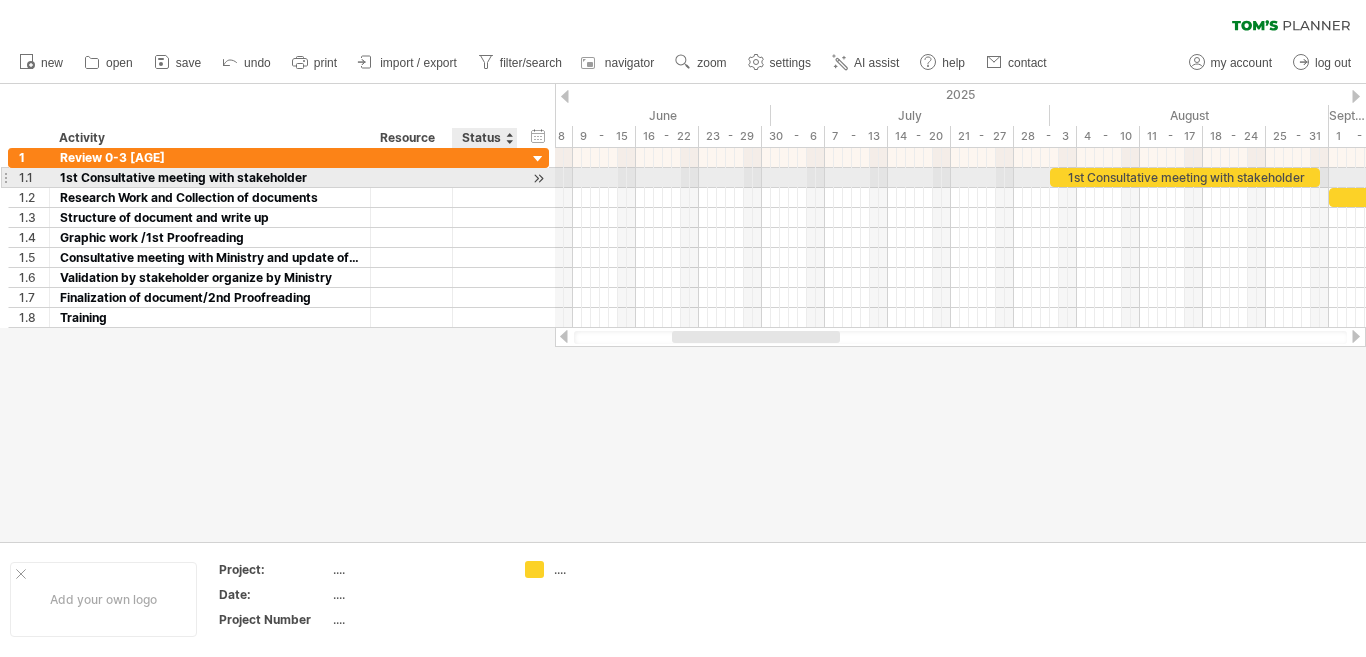 click at bounding box center [485, 177] 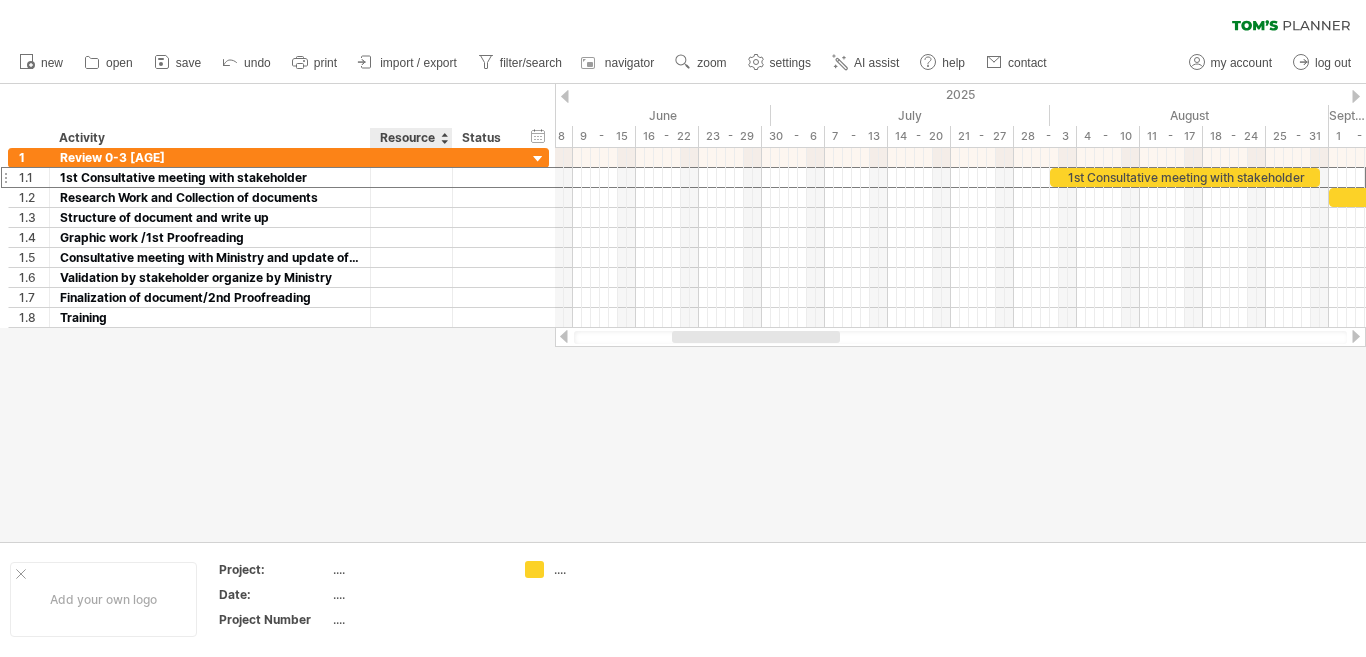click on "Resource" at bounding box center [410, 138] 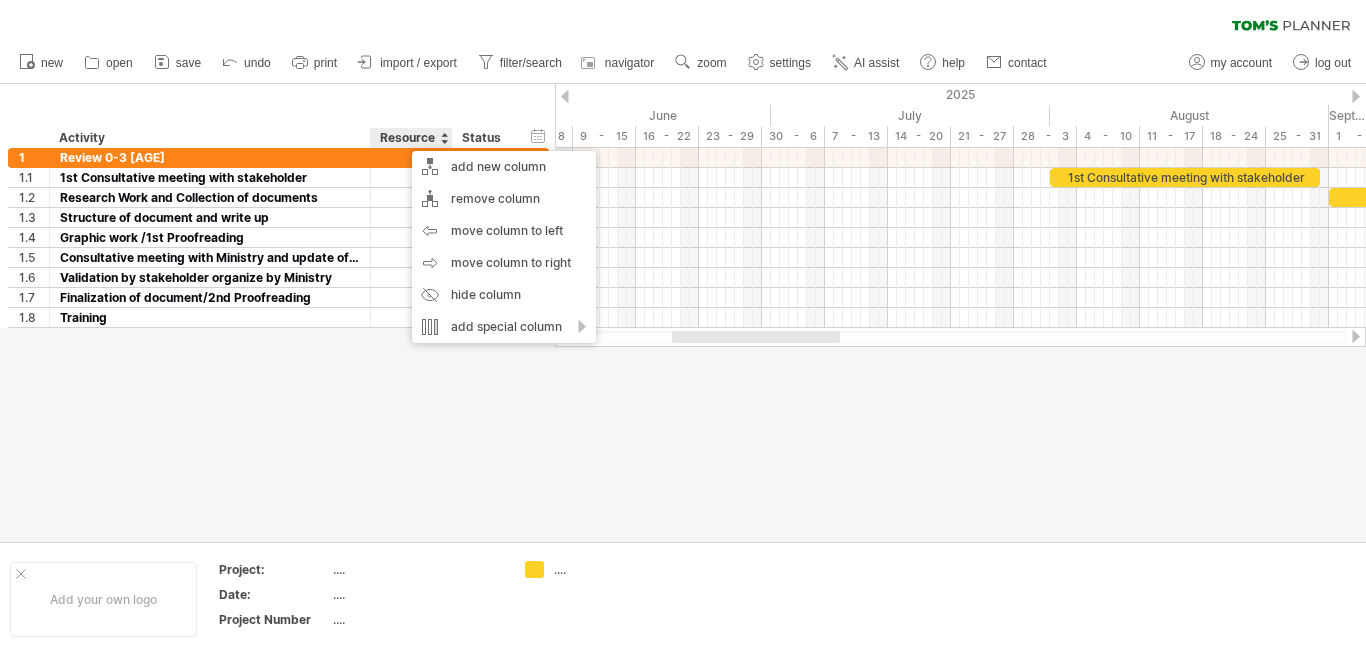 click at bounding box center (683, 313) 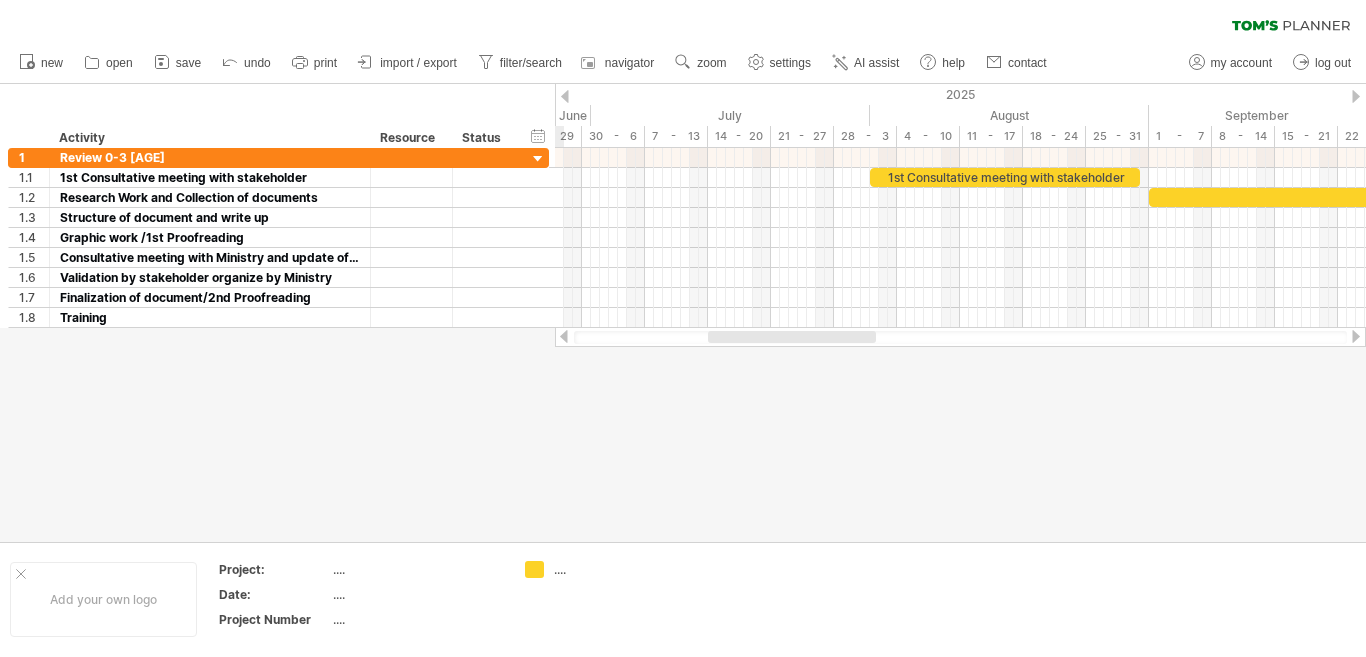drag, startPoint x: 827, startPoint y: 339, endPoint x: 660, endPoint y: 94, distance: 296.50296 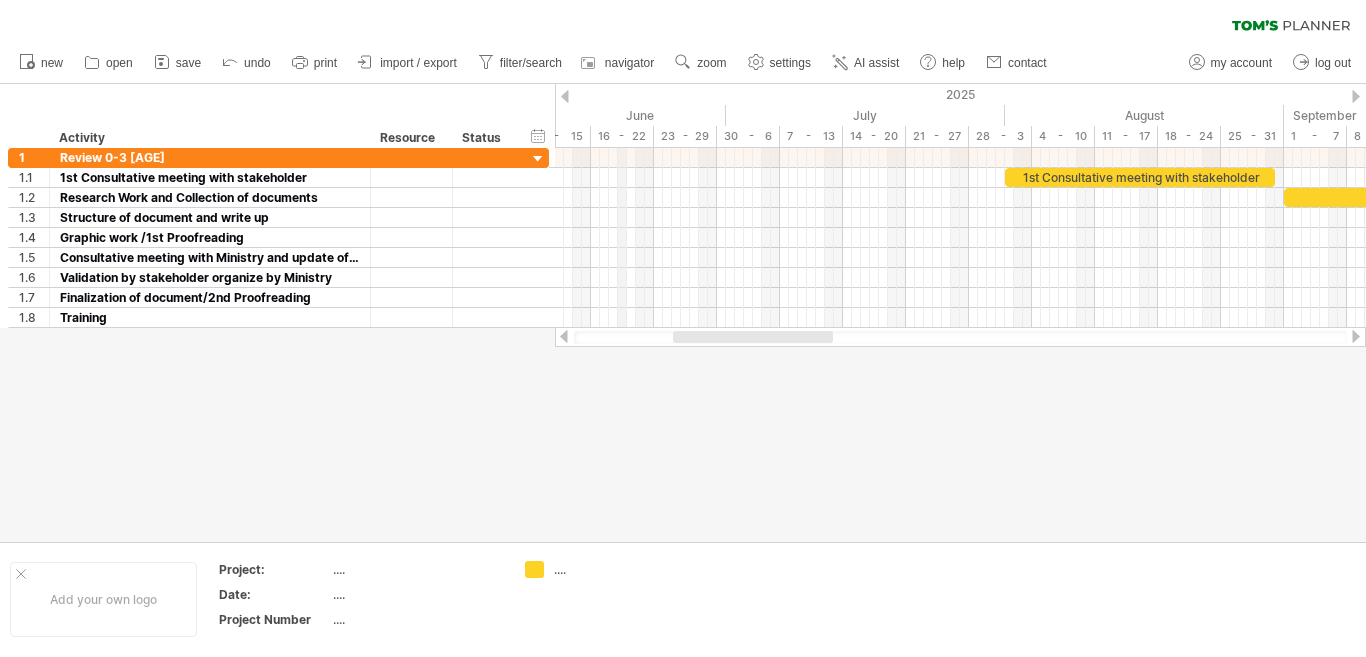 click on "2025" at bounding box center (955, 94) 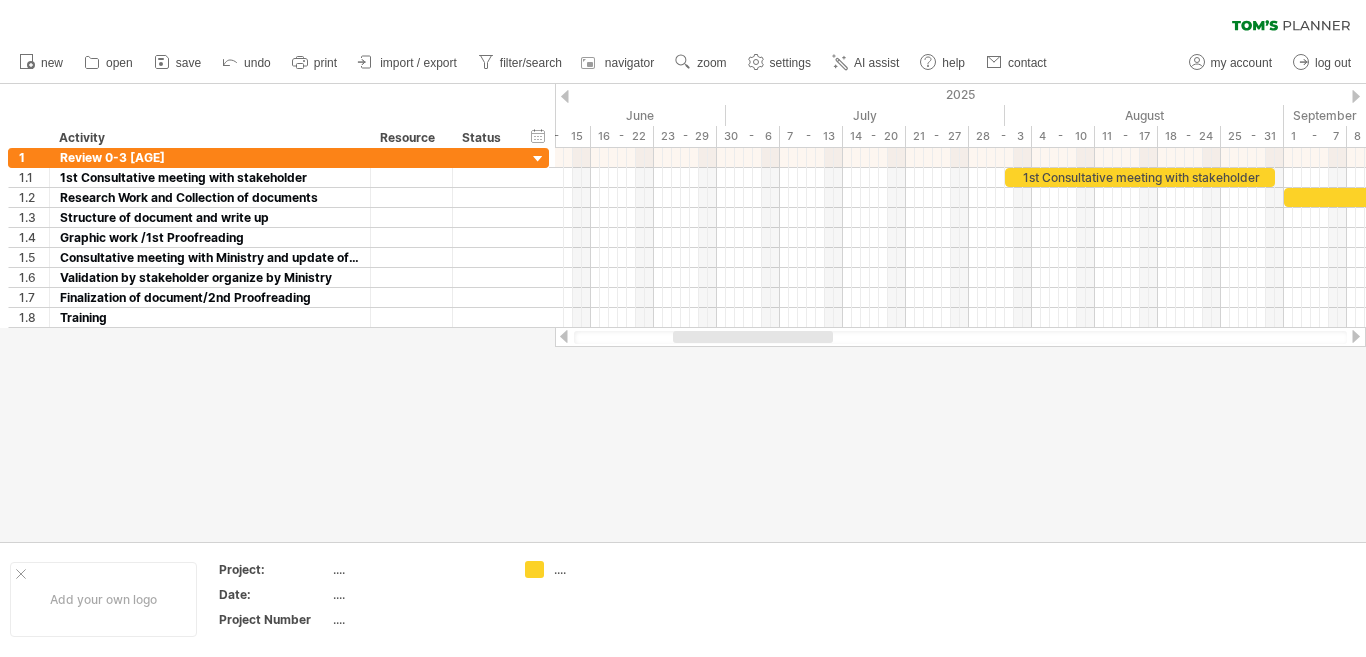 click on "new
open" at bounding box center (532, 63) 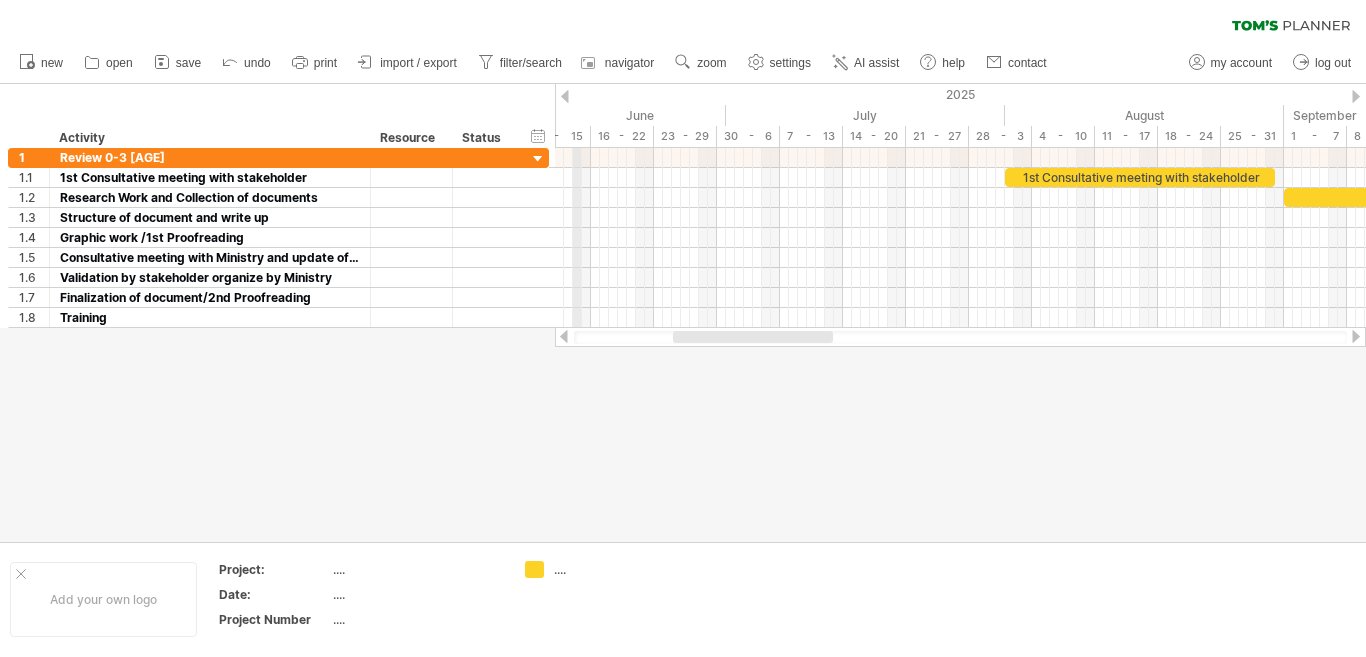 click on "2025" at bounding box center [955, 94] 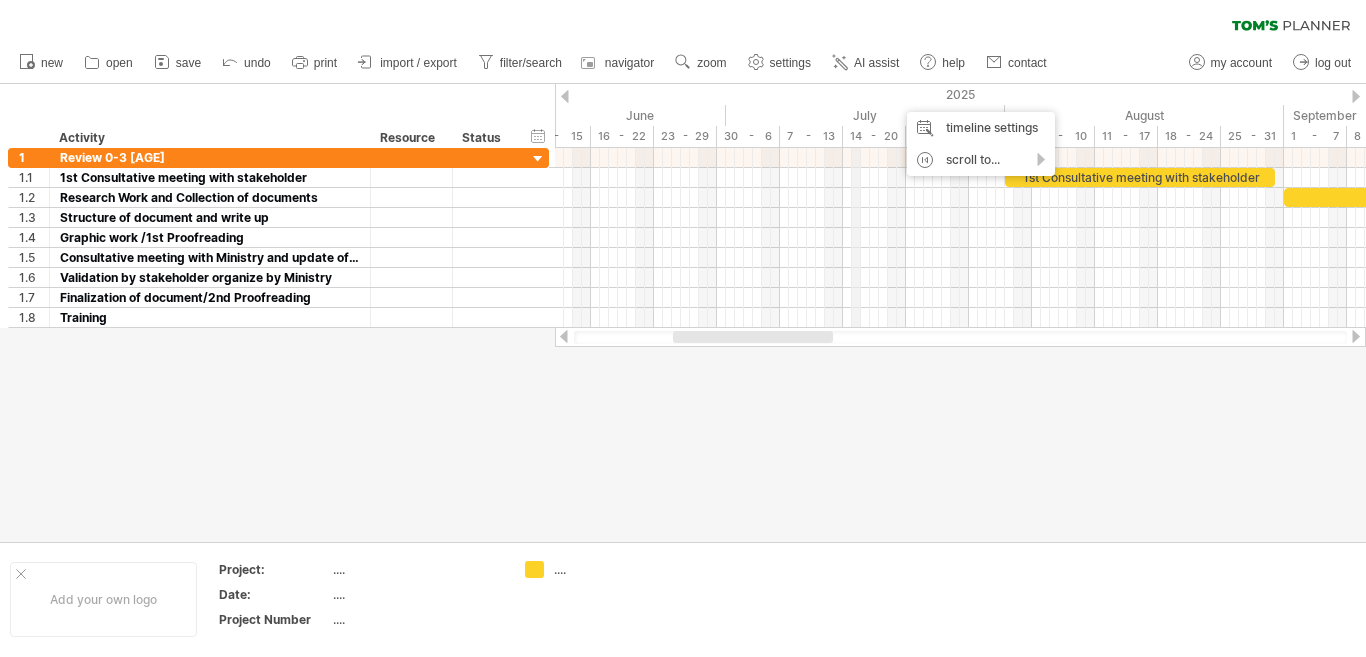 click on "July" at bounding box center (865, 115) 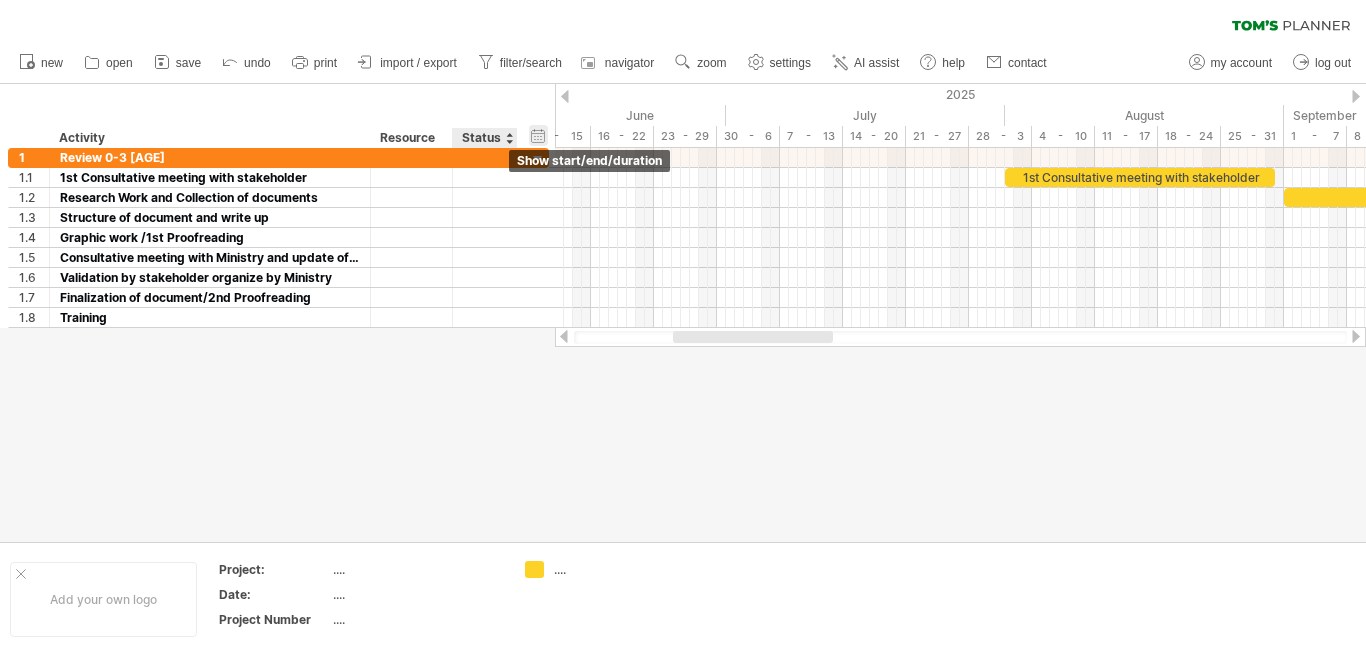 click on "hide start/end/duration show start/end/duration" at bounding box center (538, 135) 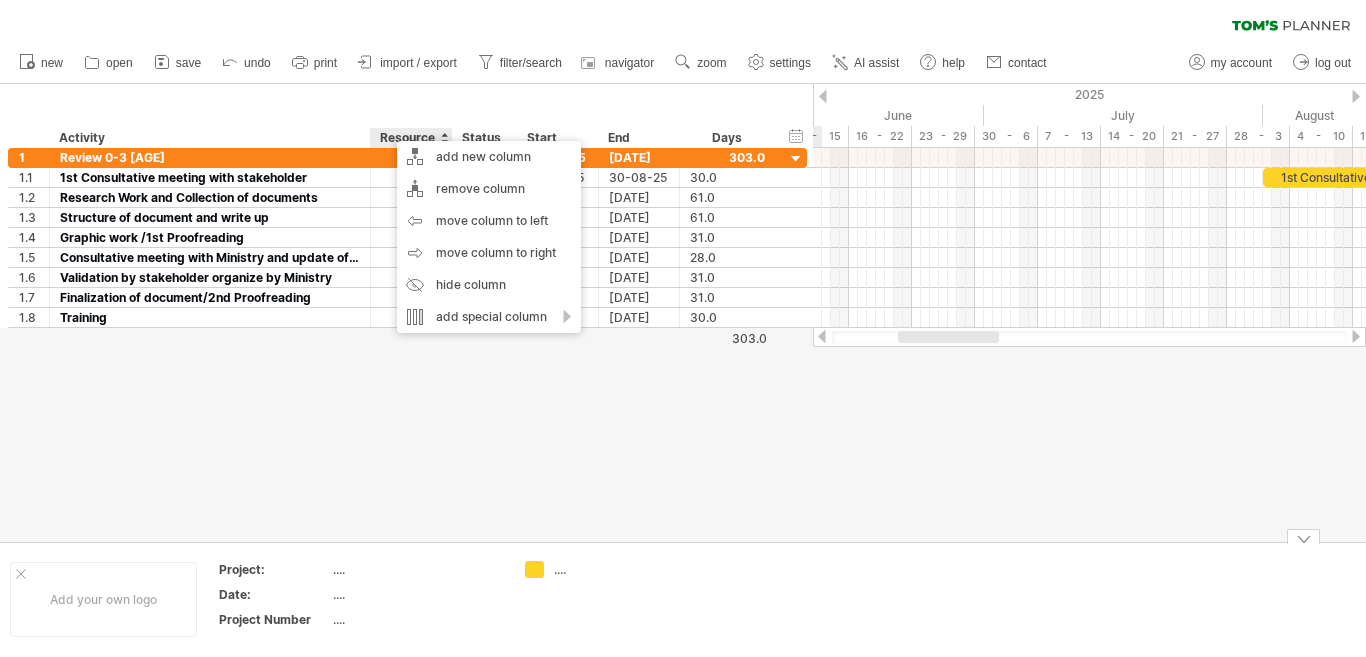click at bounding box center [683, 313] 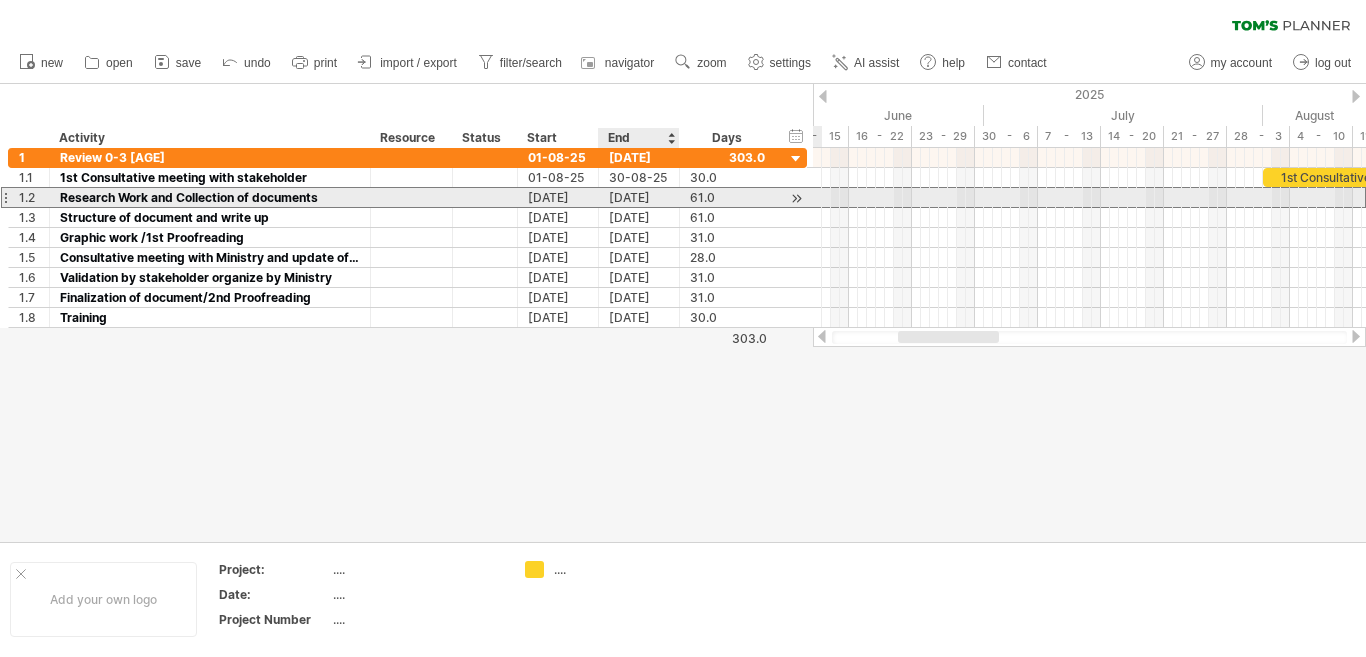 click on "[DATE]" at bounding box center [639, 197] 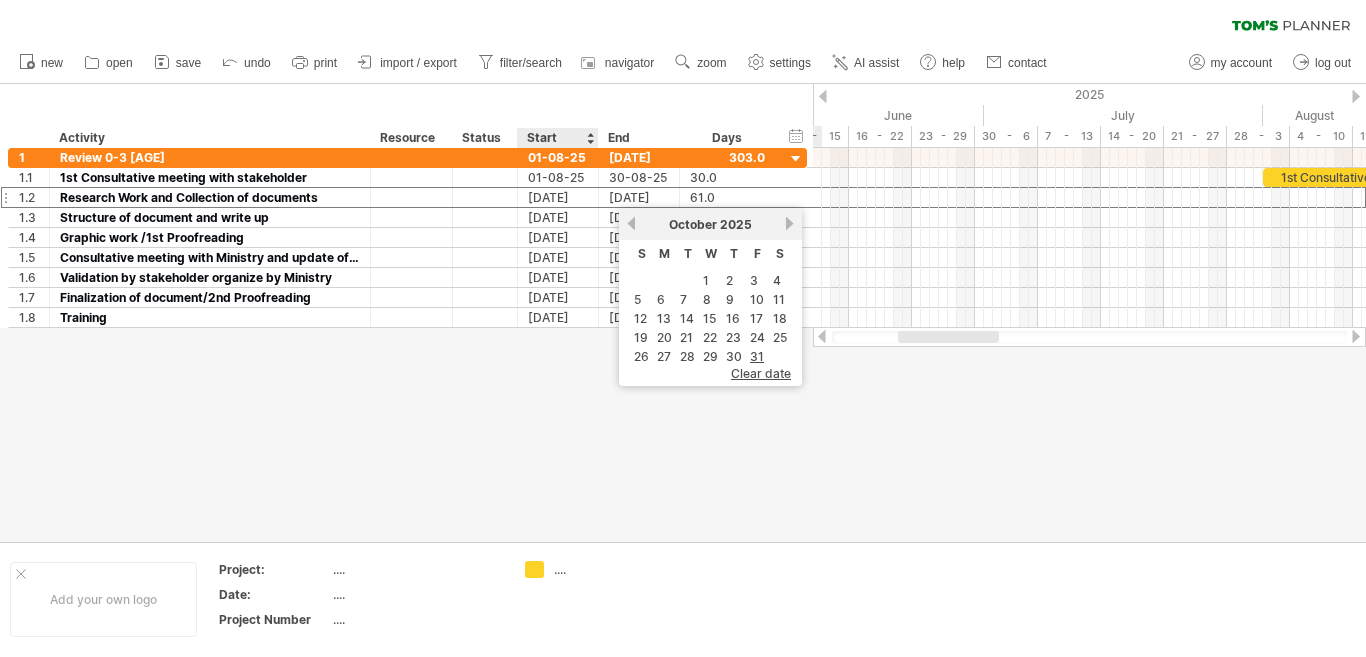 click at bounding box center (683, 313) 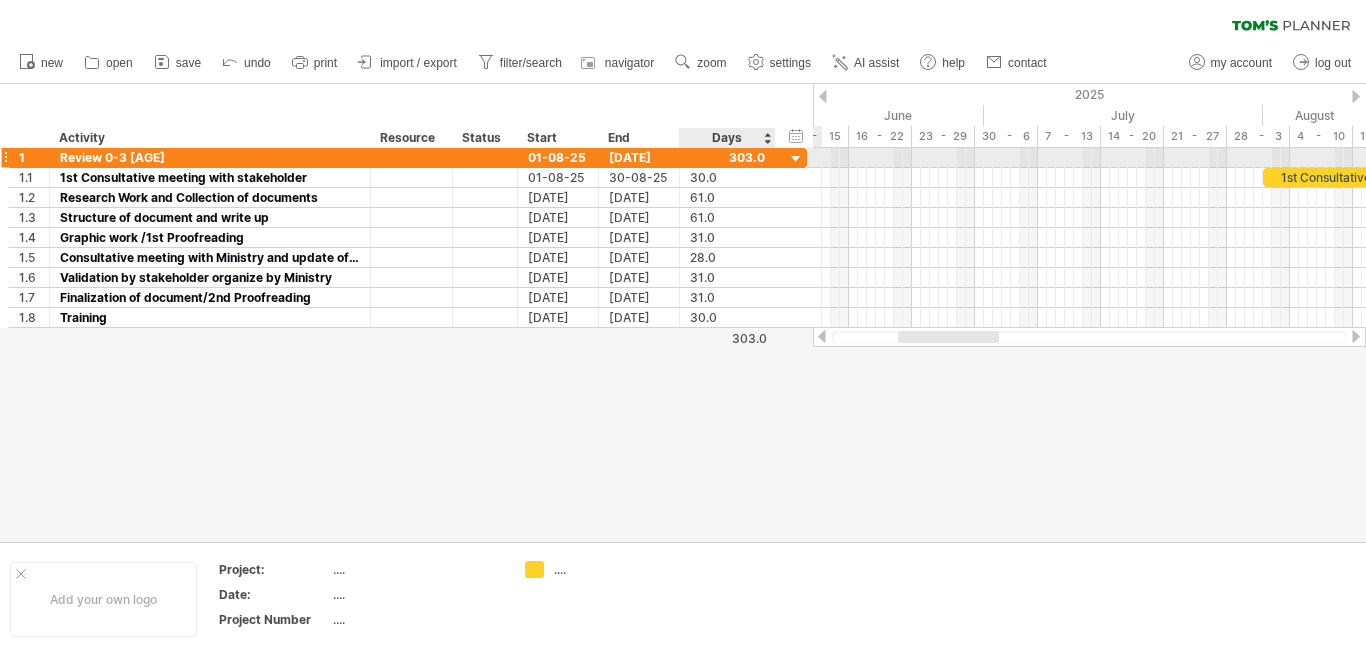 click at bounding box center (727, 157) 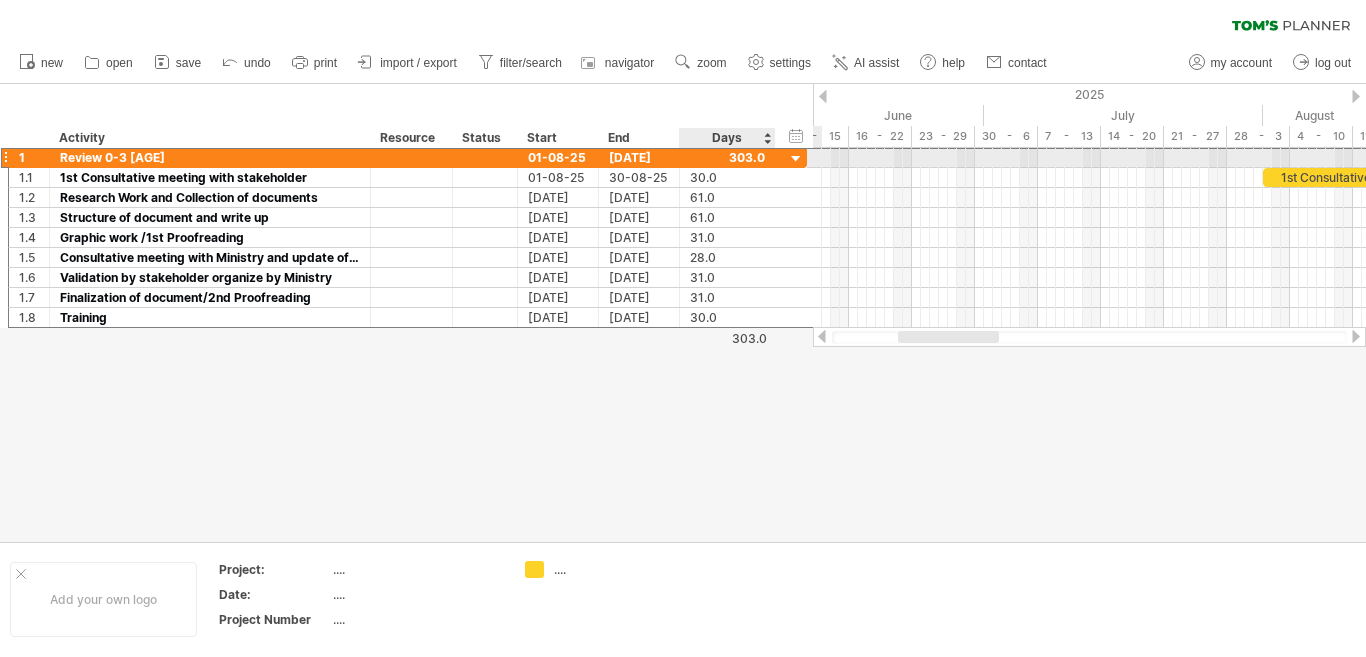 scroll, scrollTop: 1, scrollLeft: 0, axis: vertical 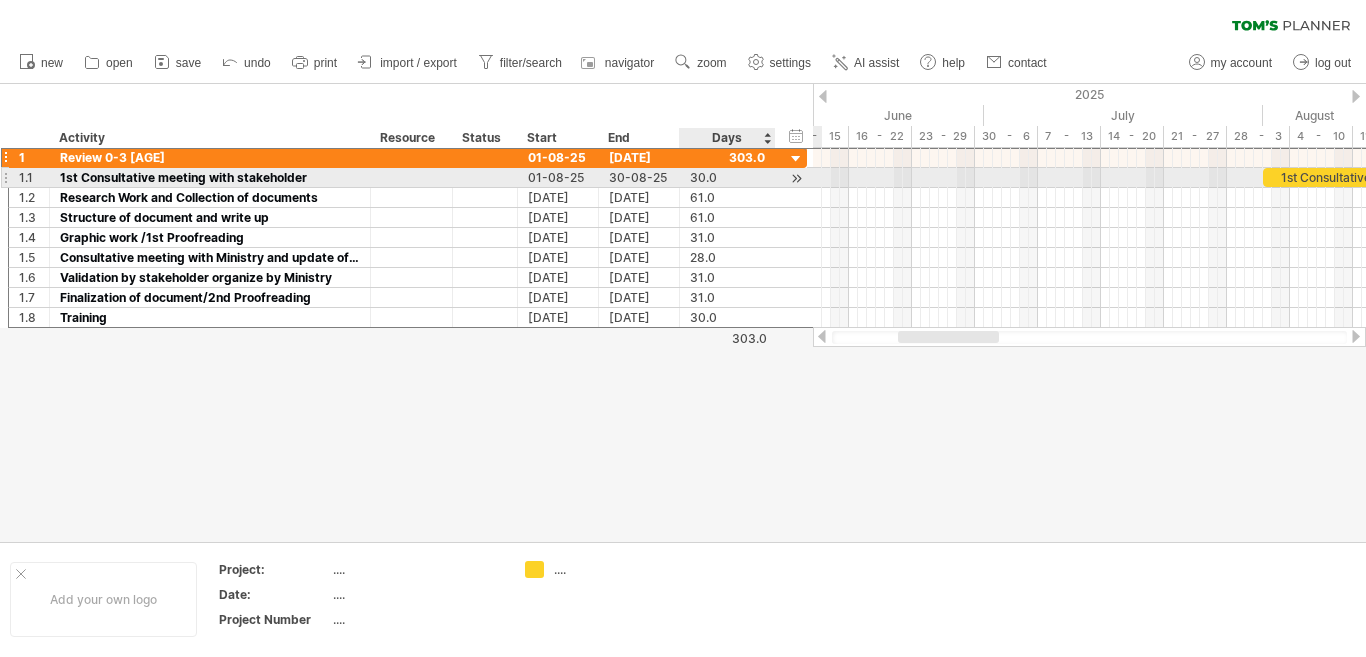 click on "30.0" at bounding box center [727, 177] 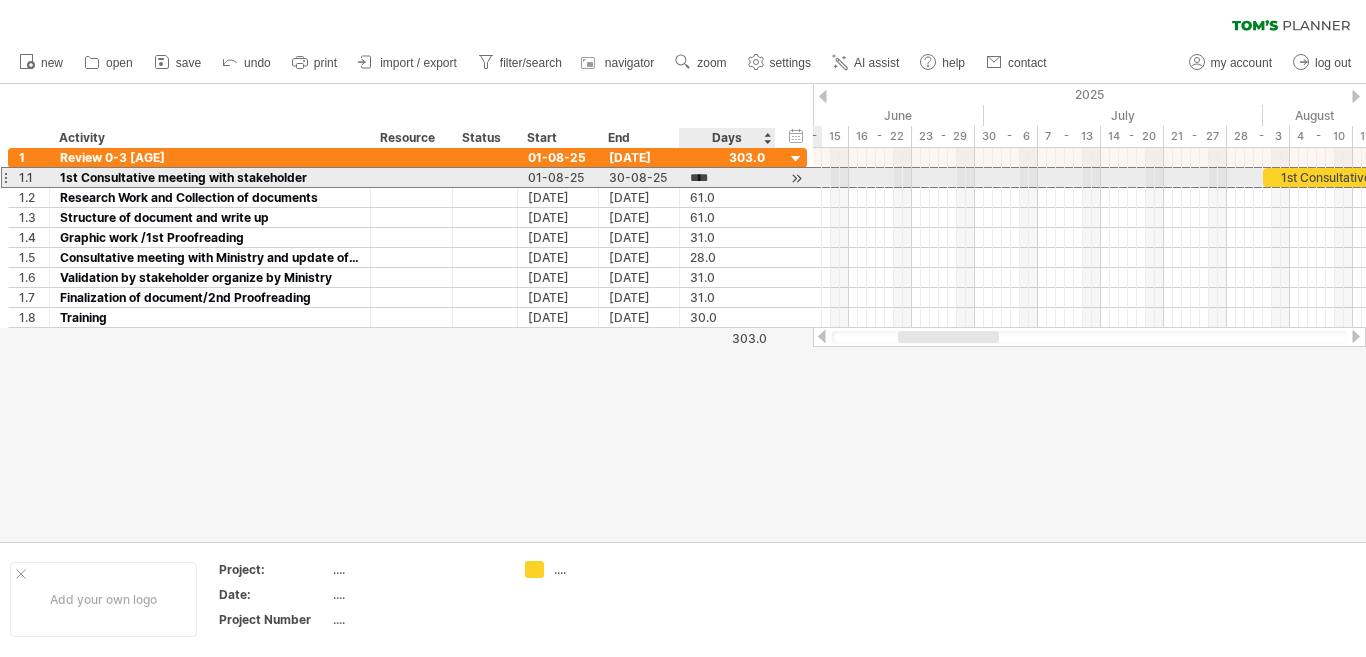 scroll, scrollTop: 1, scrollLeft: 0, axis: vertical 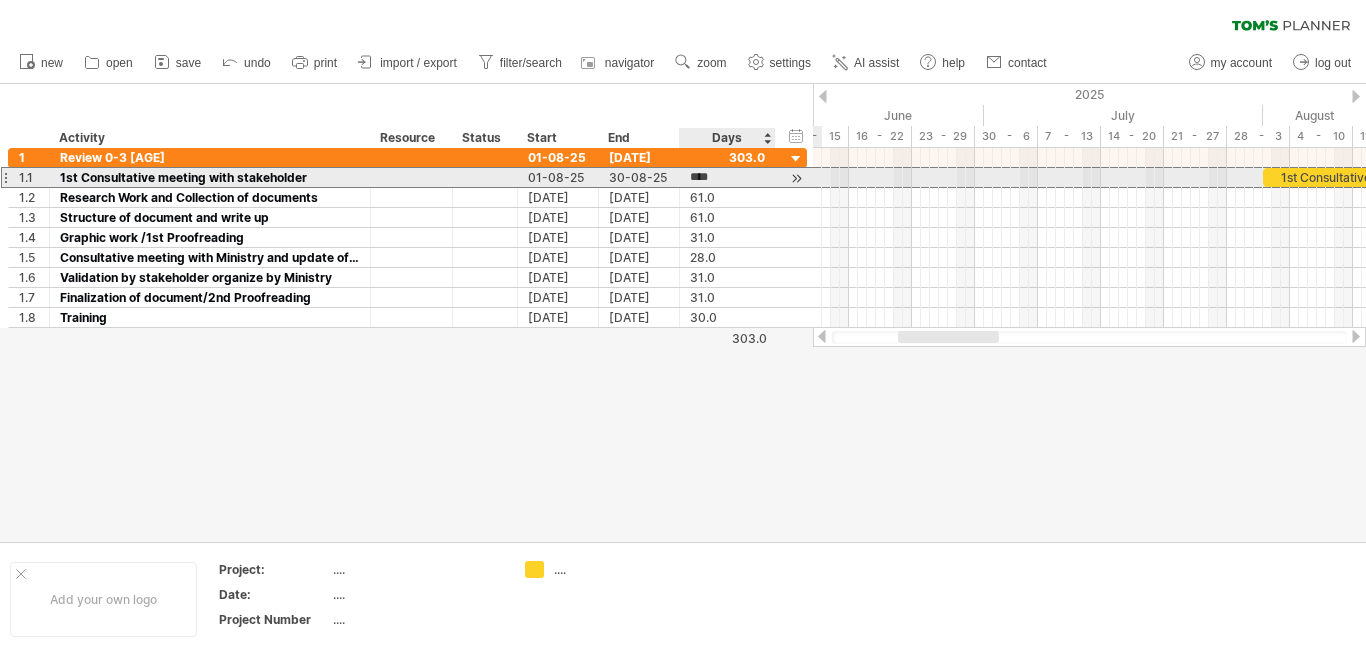 click on "****" at bounding box center (709, 177) 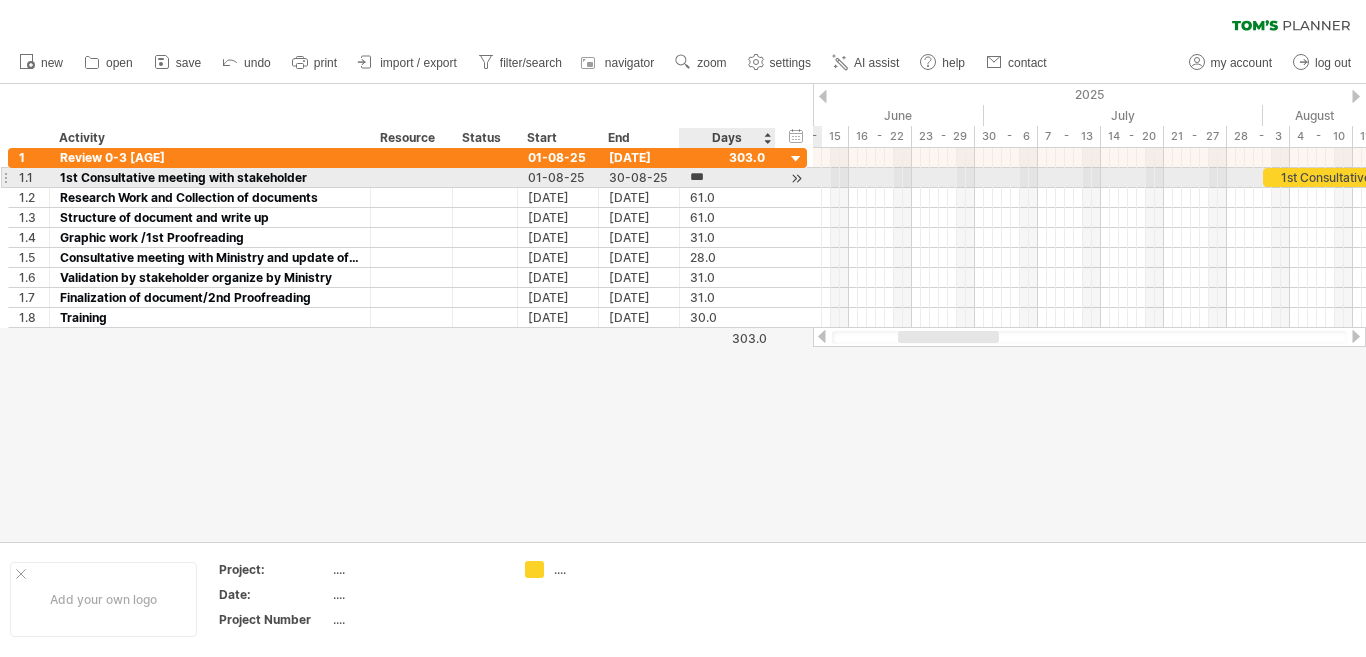 type on "**" 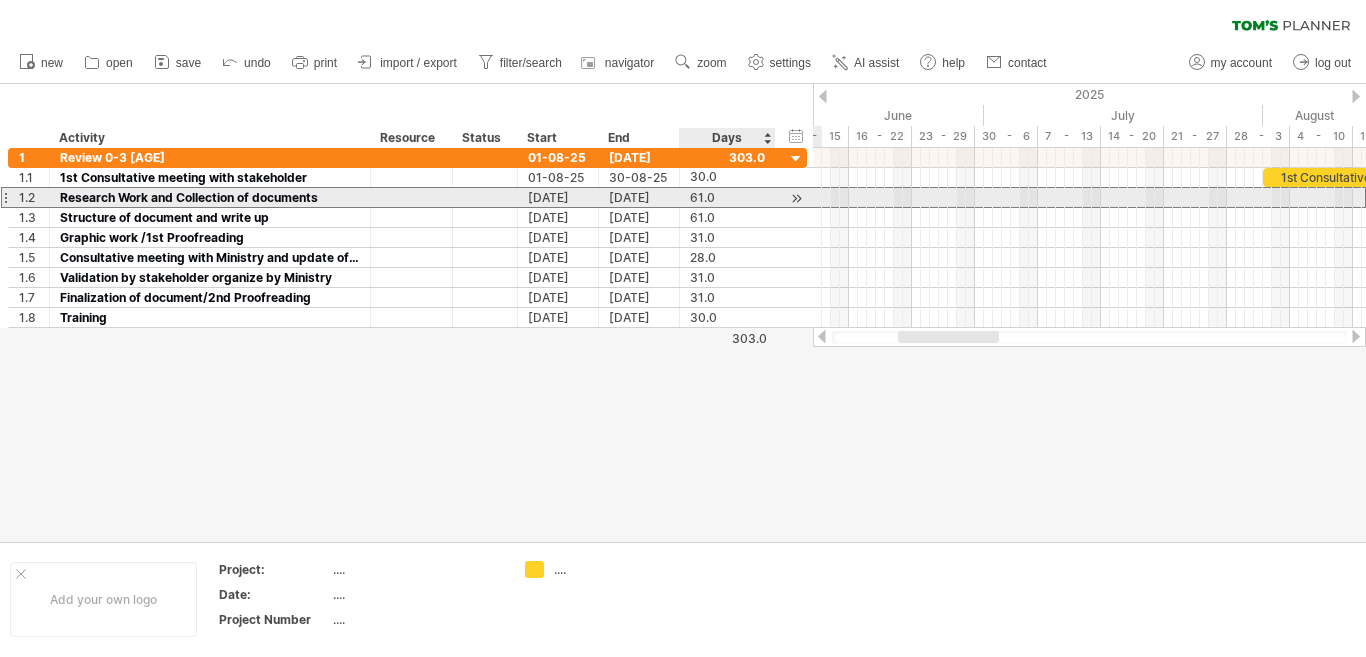 click on "61.0" at bounding box center [727, 197] 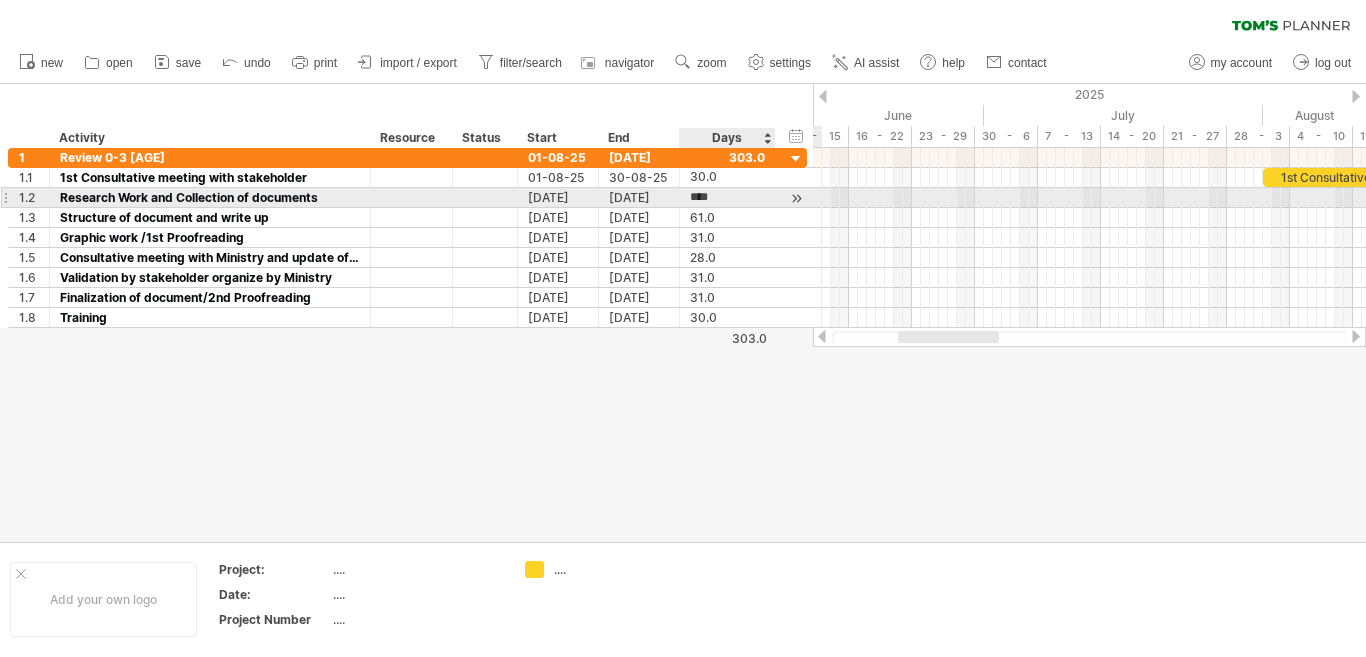 click on "****" at bounding box center (709, 197) 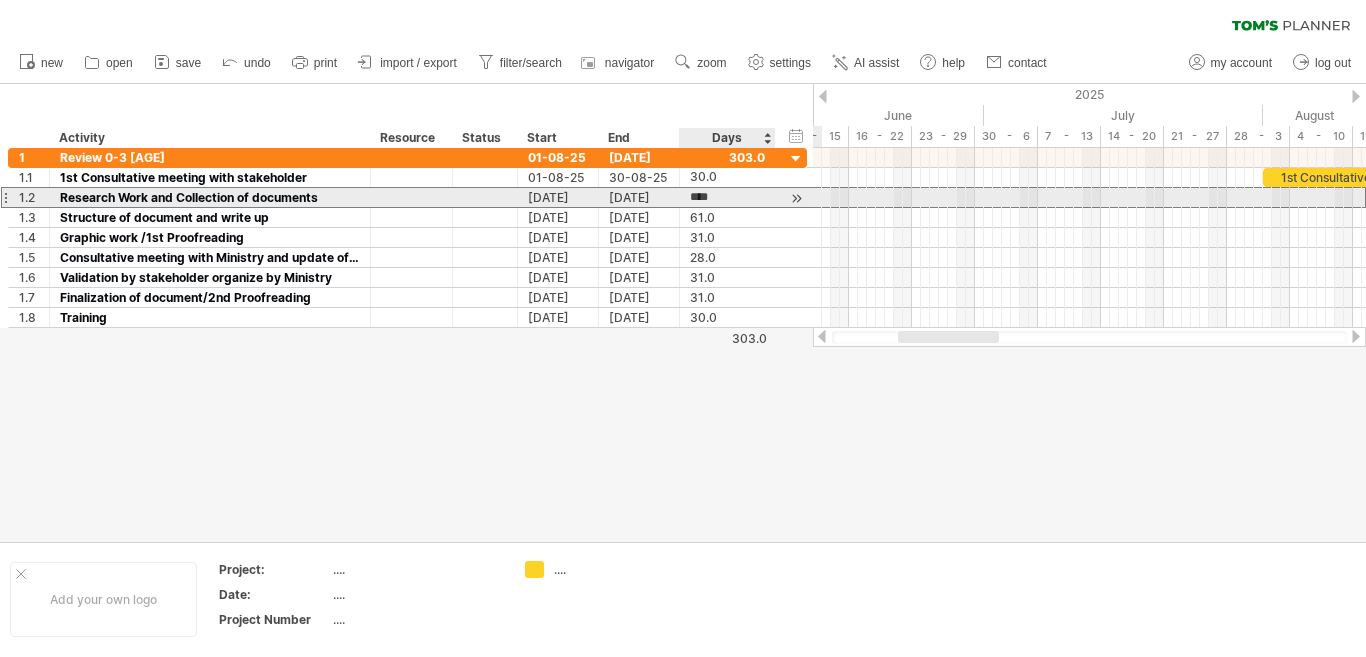 click on "****" at bounding box center (709, 197) 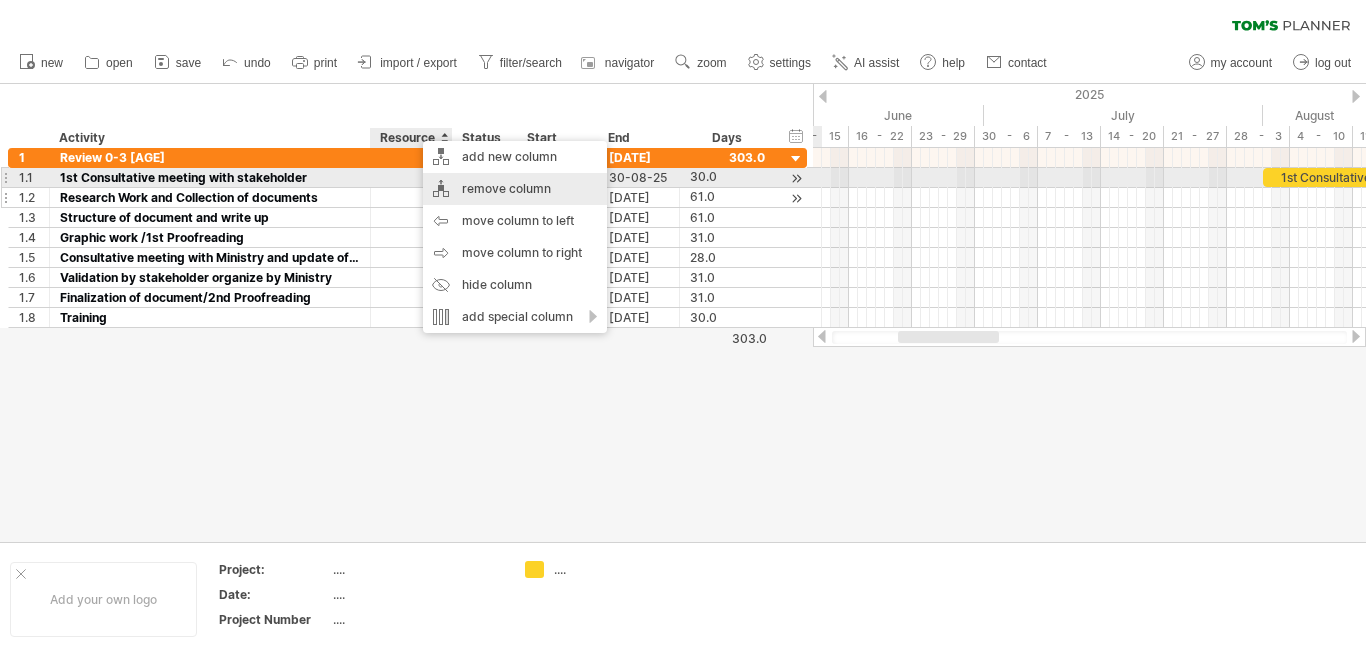 click on "remove column" at bounding box center (515, 189) 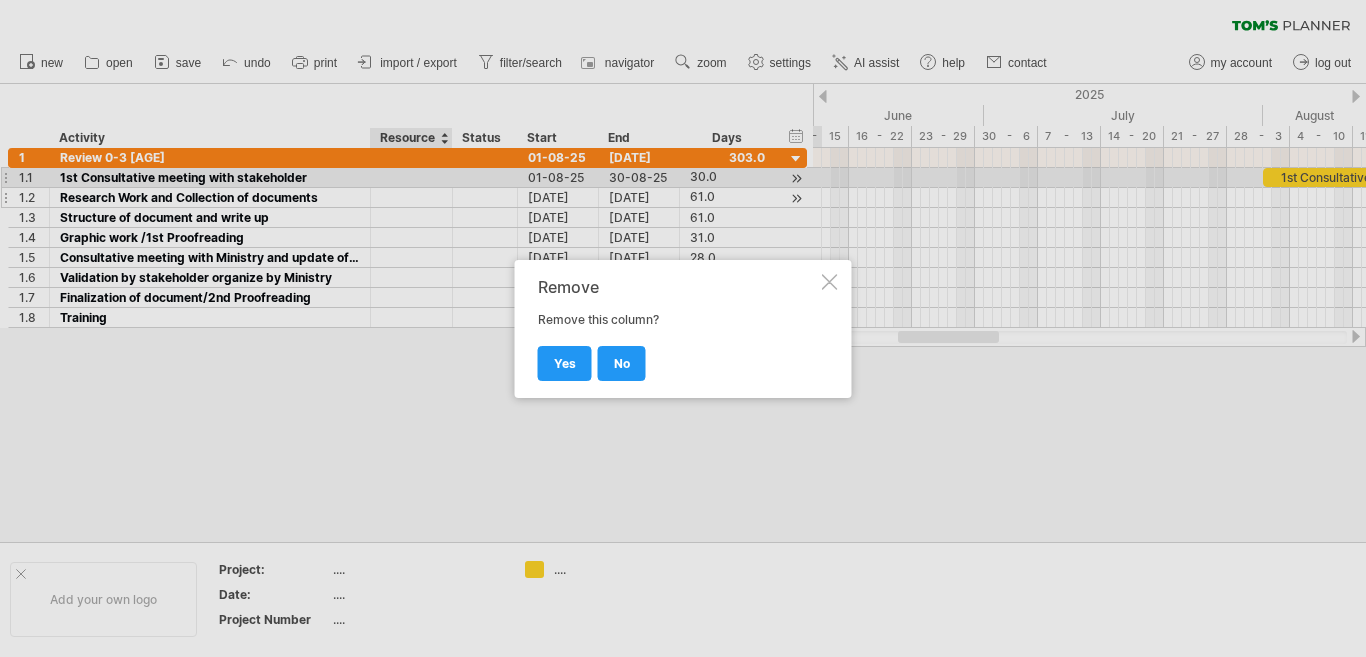 click on "yes" at bounding box center (565, 363) 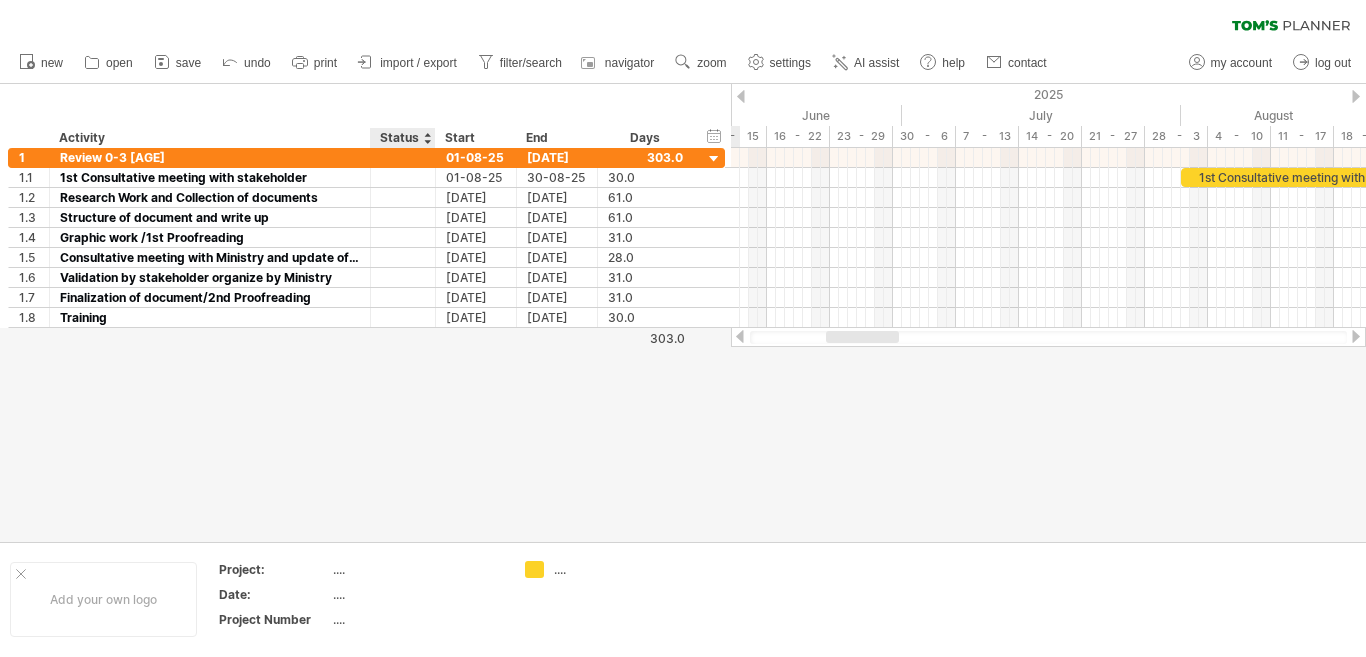 click at bounding box center [427, 138] 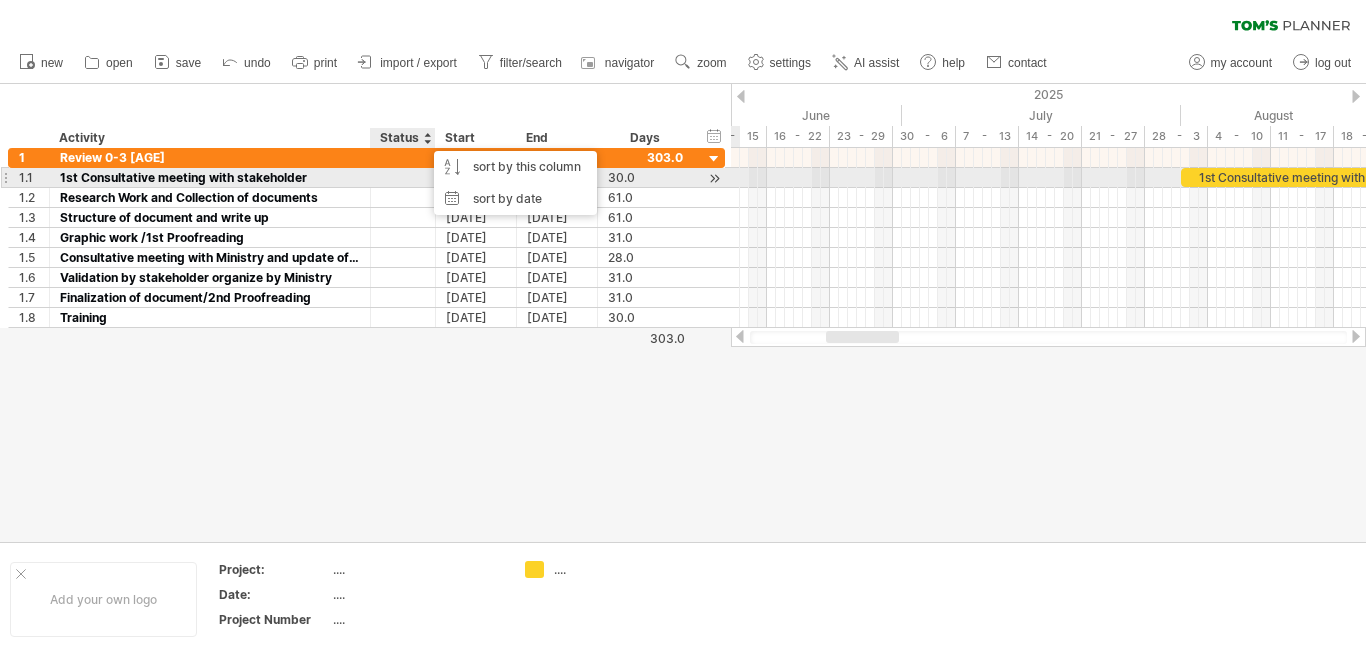 click at bounding box center [403, 177] 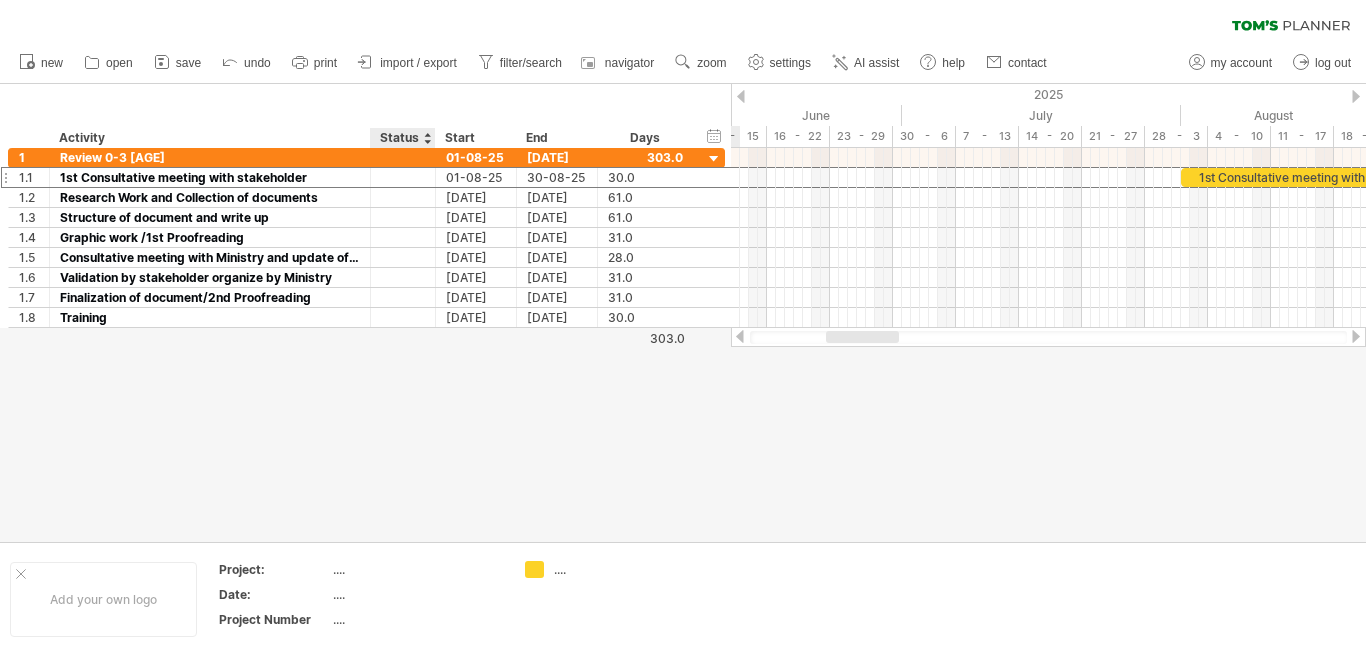click at bounding box center (683, 313) 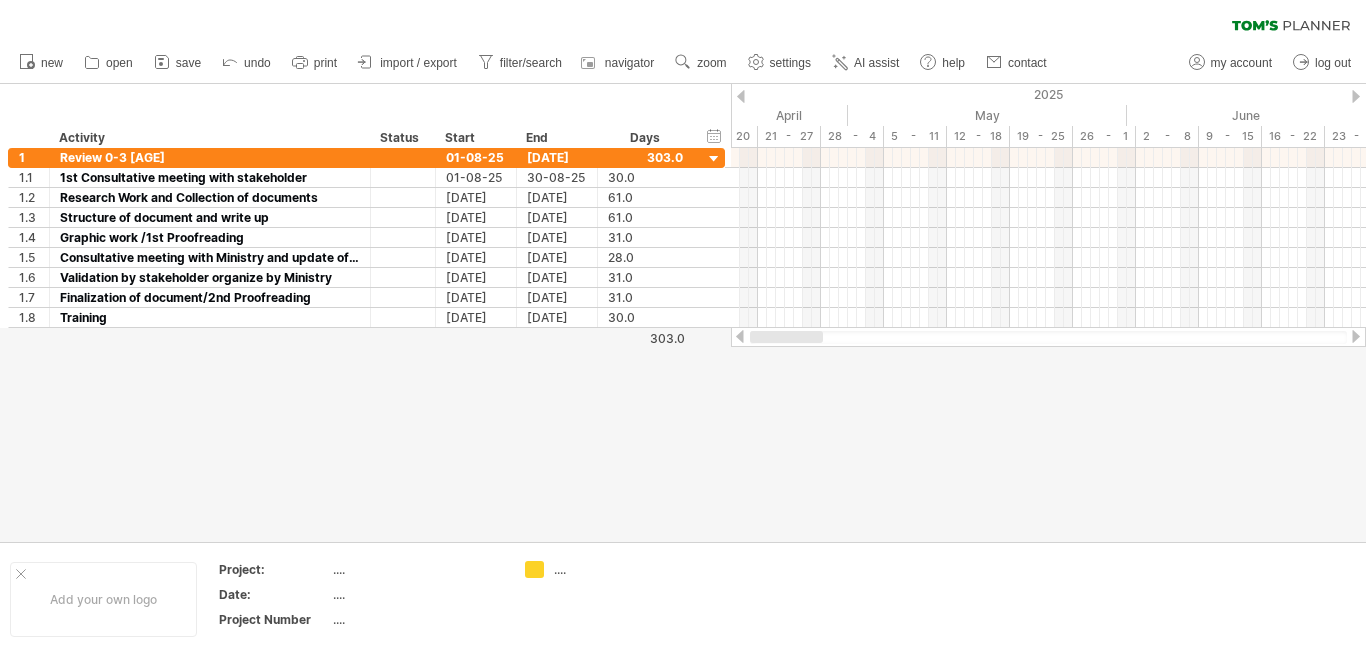 drag, startPoint x: 842, startPoint y: 333, endPoint x: 760, endPoint y: 335, distance: 82.02438 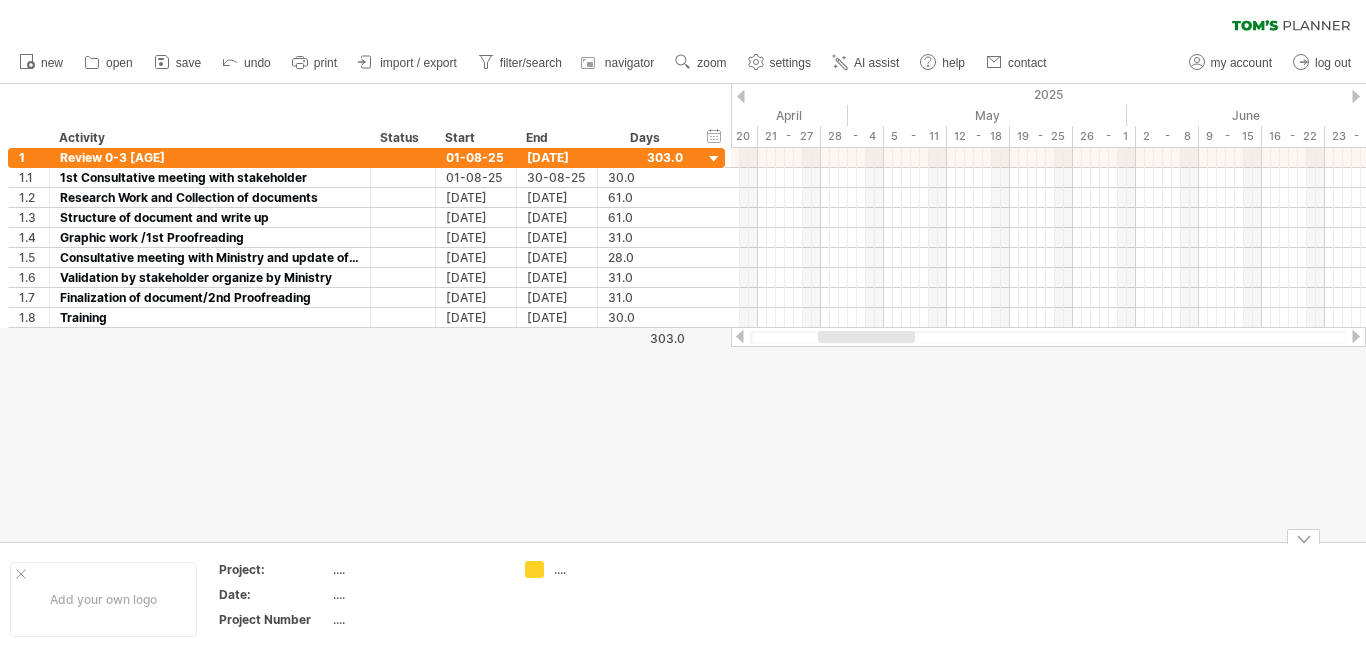 click at bounding box center [1303, 536] 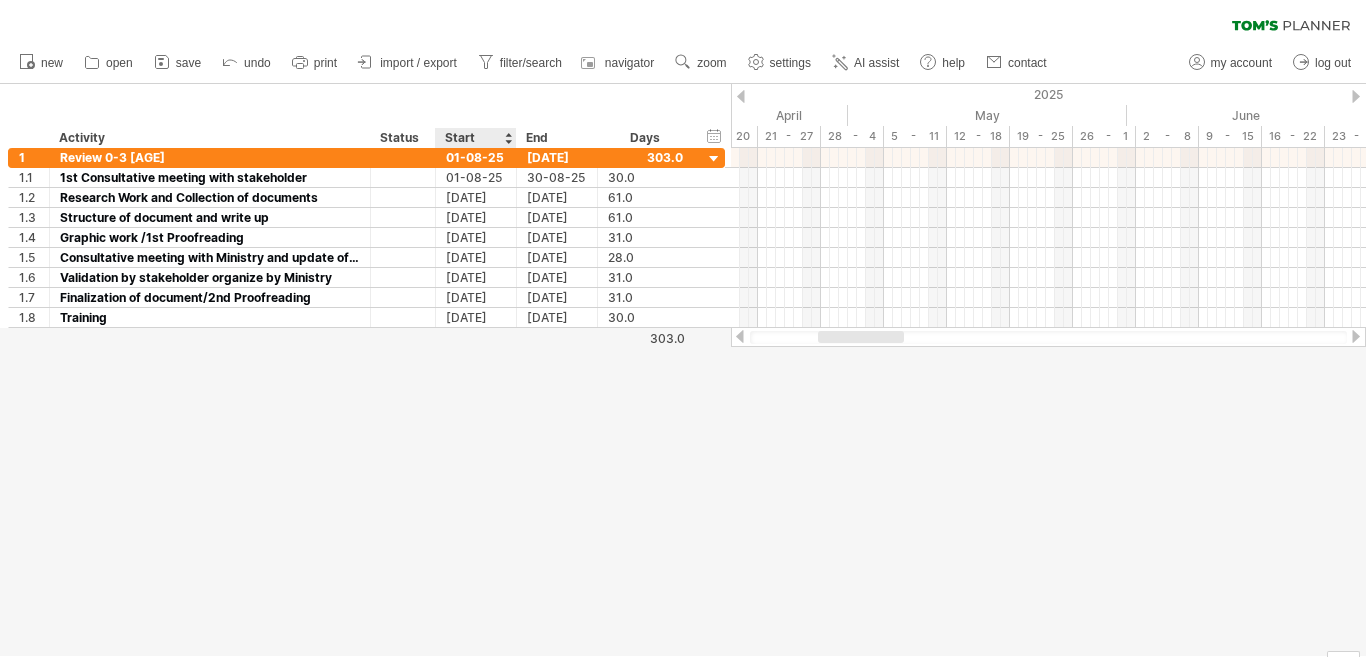 drag, startPoint x: 605, startPoint y: 444, endPoint x: 422, endPoint y: 440, distance: 183.04372 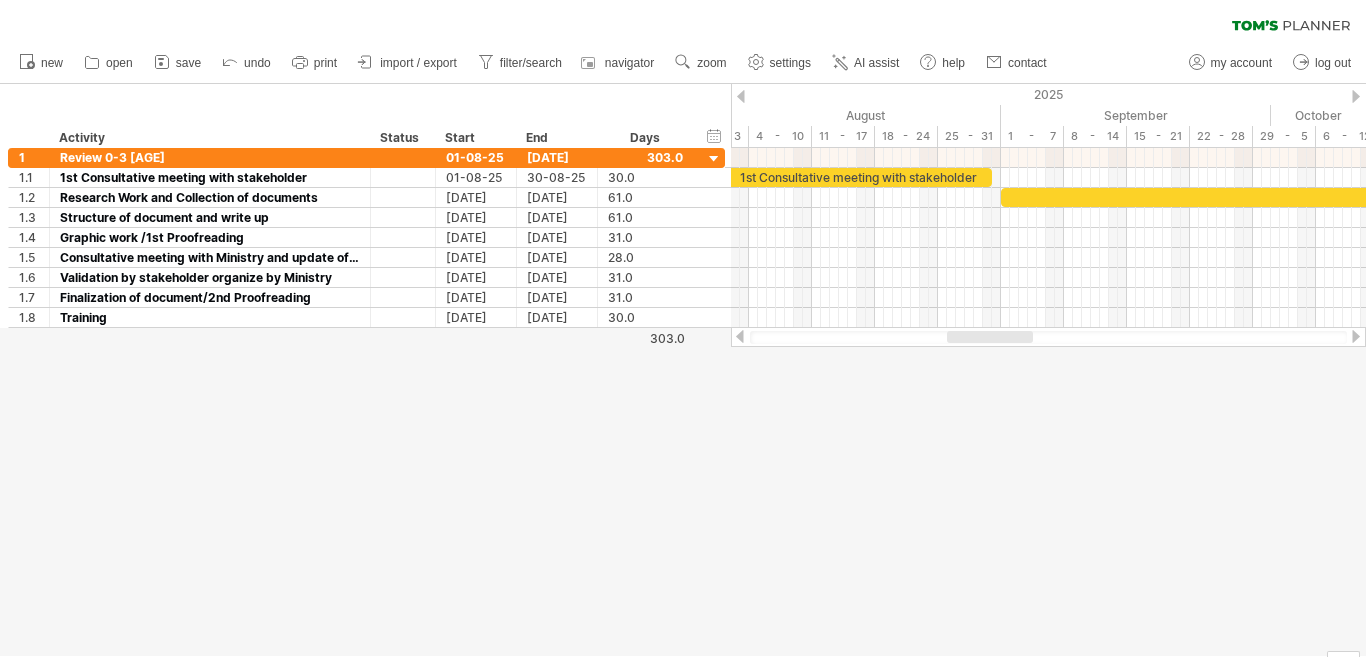 drag, startPoint x: 896, startPoint y: 338, endPoint x: 1023, endPoint y: 336, distance: 127.01575 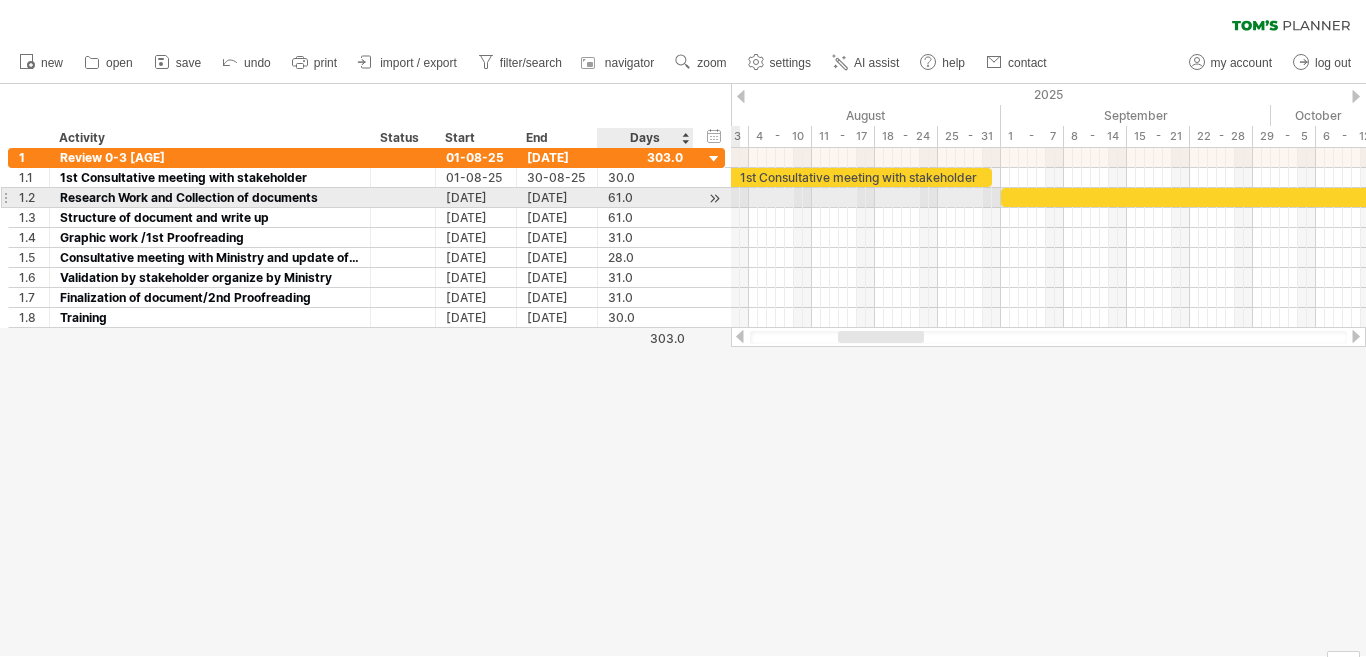 click on "61.0" at bounding box center (645, 197) 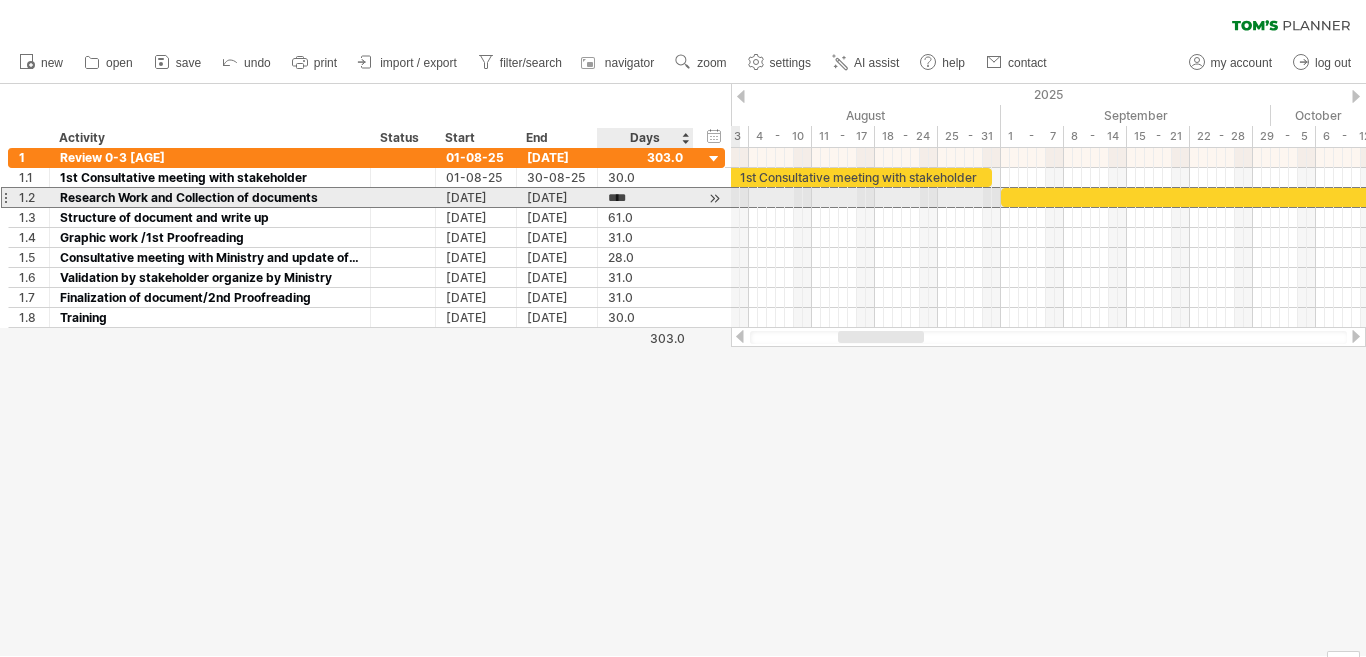 scroll, scrollTop: 1, scrollLeft: 0, axis: vertical 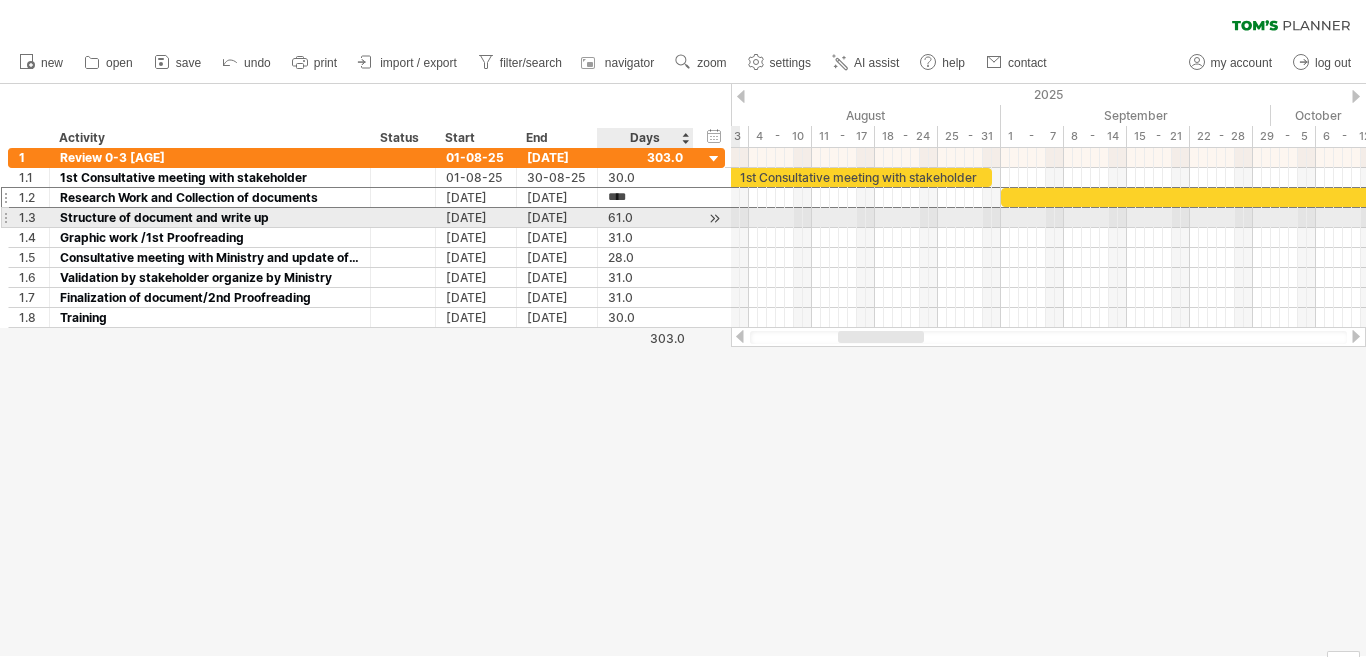 click on "61.0" at bounding box center [645, 217] 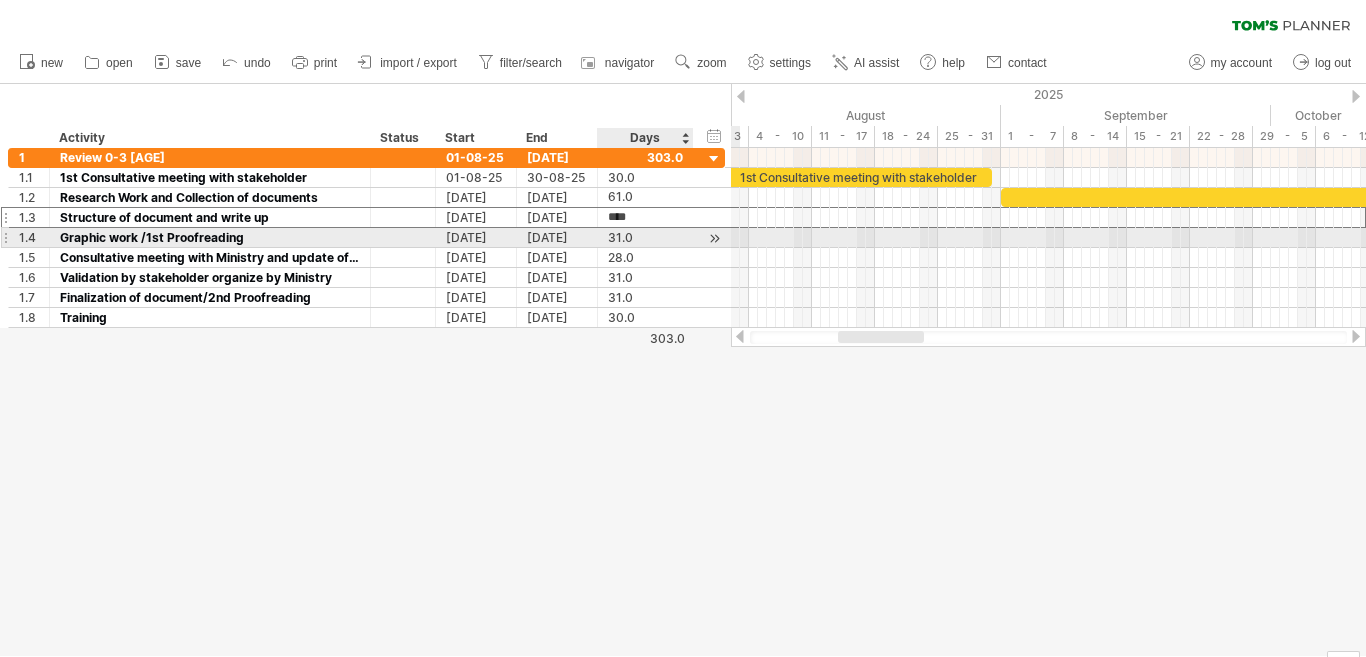 click on "31.0" at bounding box center [645, 237] 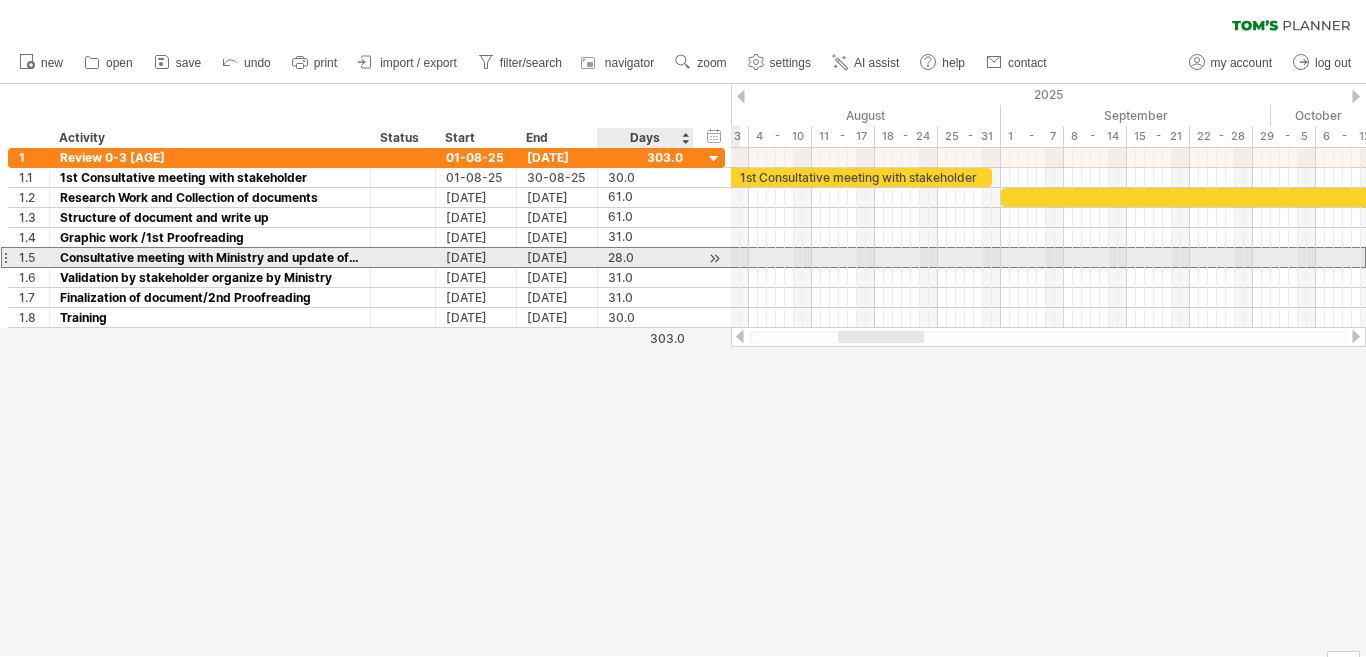 click on "28.0" at bounding box center (645, 257) 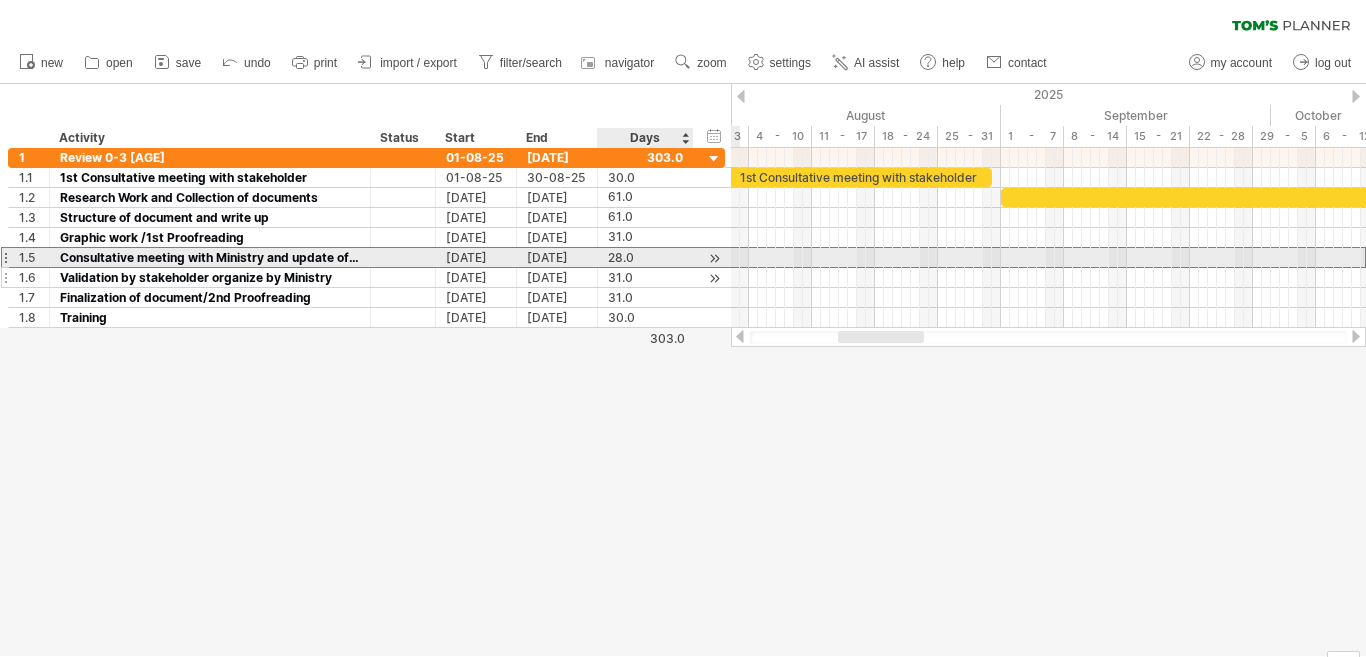 scroll, scrollTop: 1, scrollLeft: 0, axis: vertical 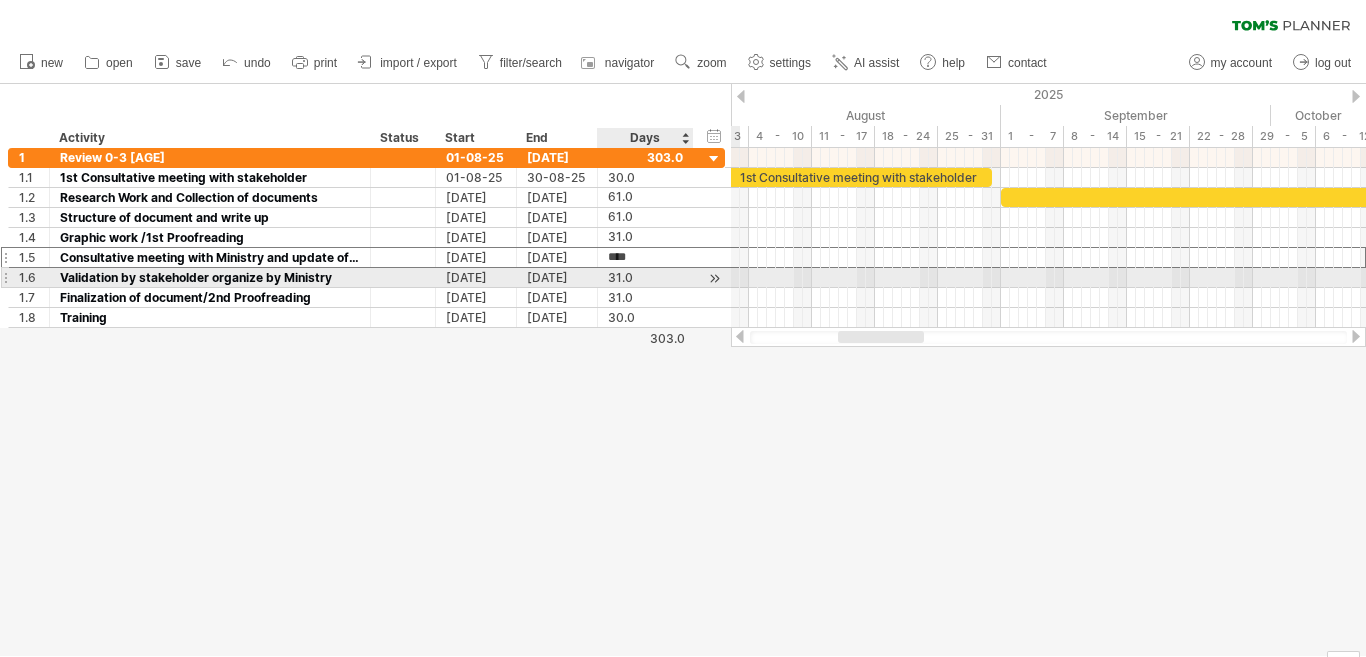click on "31.0" at bounding box center (645, 277) 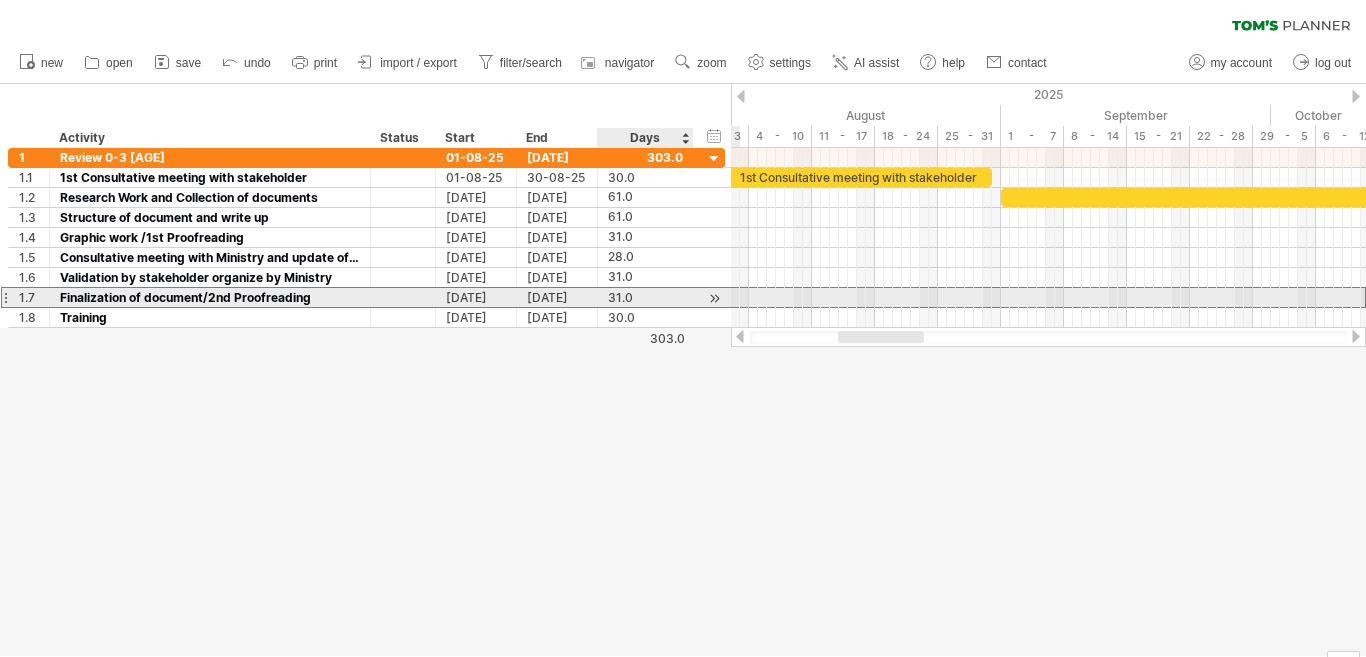 click on "31.0" at bounding box center [645, 297] 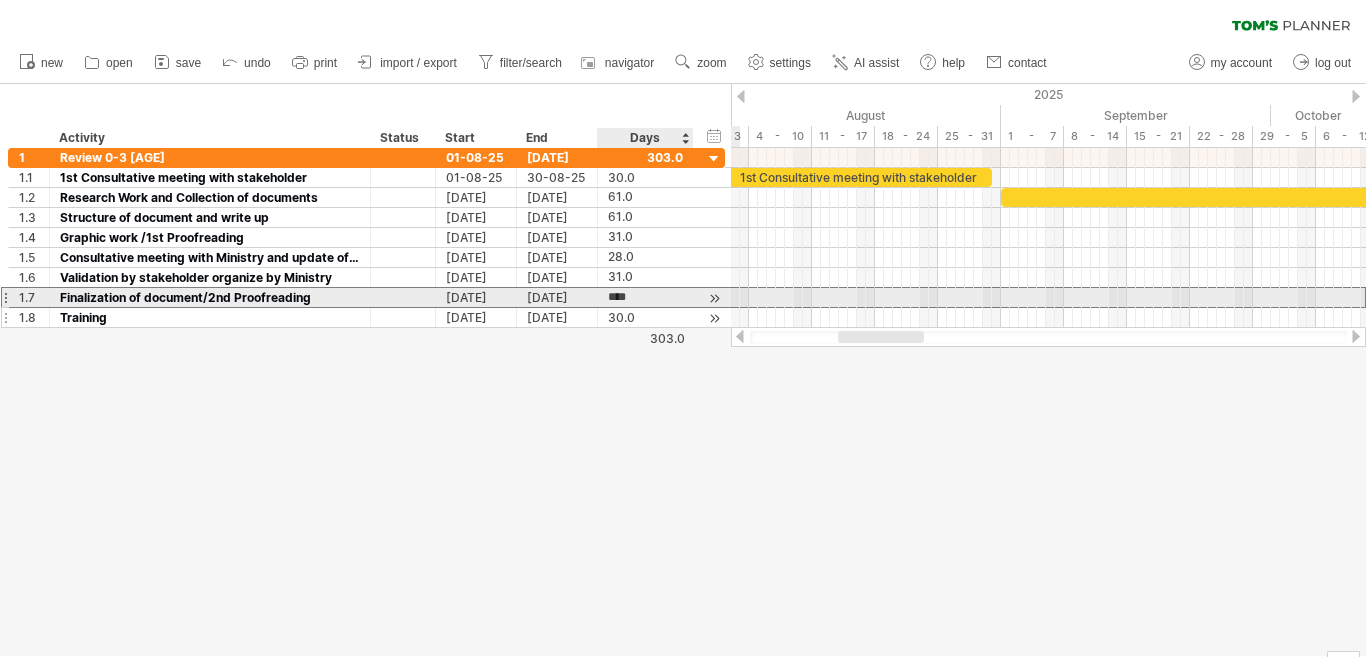 click on "30.0" at bounding box center [645, 317] 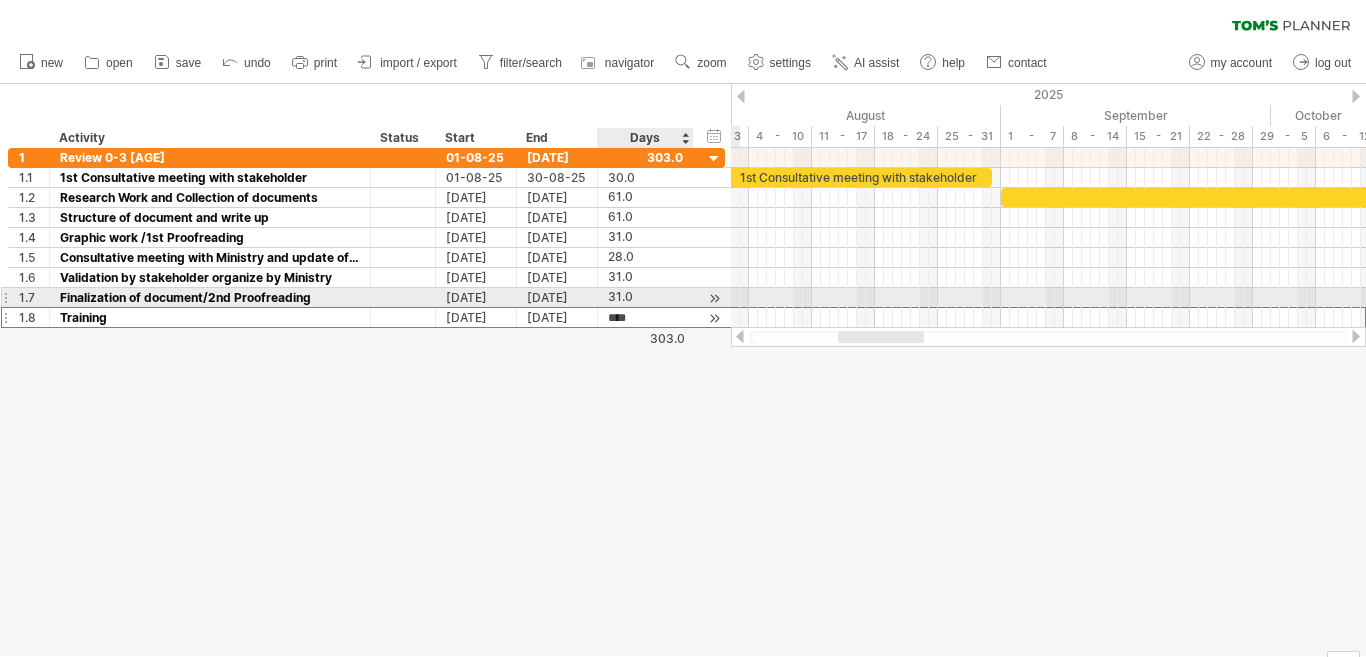 scroll, scrollTop: 1, scrollLeft: 0, axis: vertical 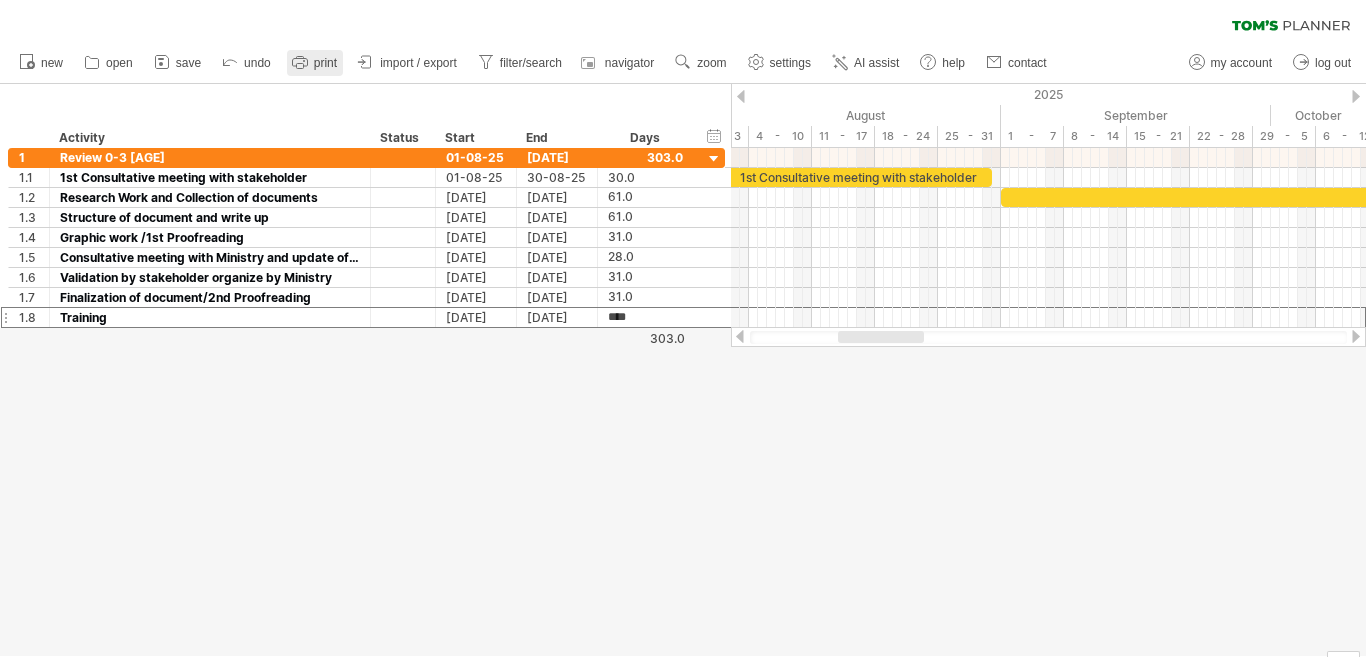 click on "print" at bounding box center (325, 63) 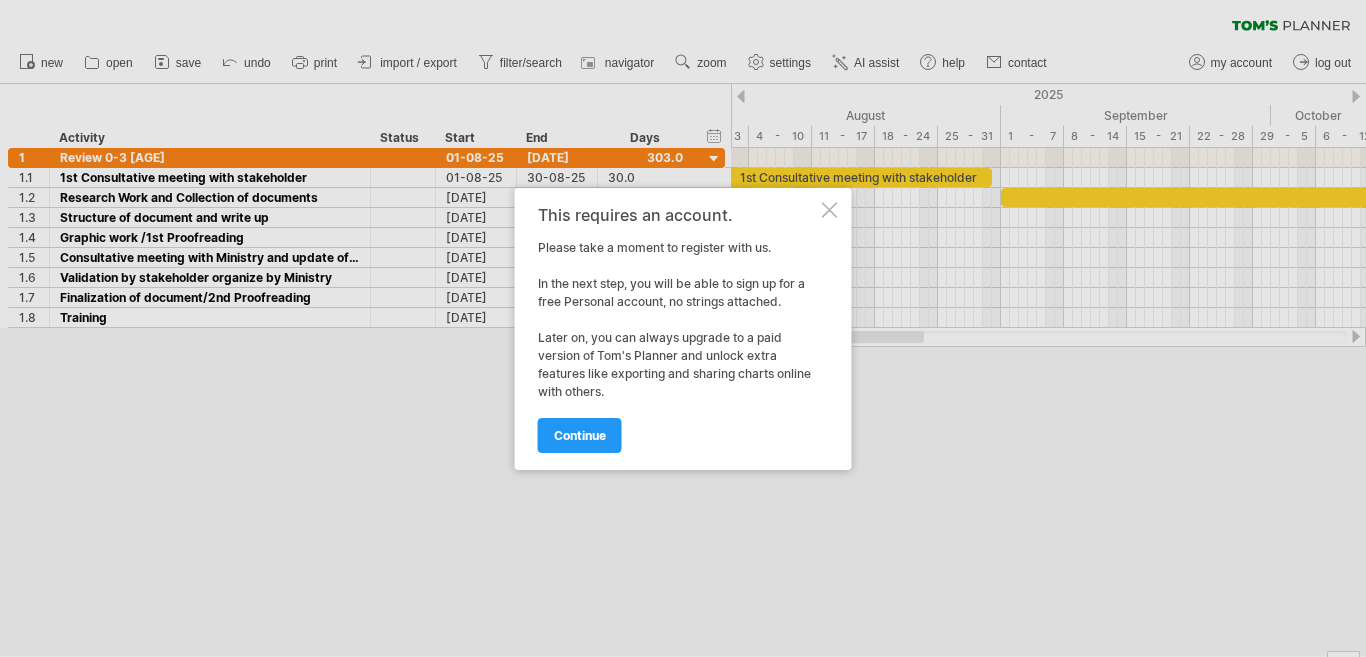 click on "continue" at bounding box center [580, 435] 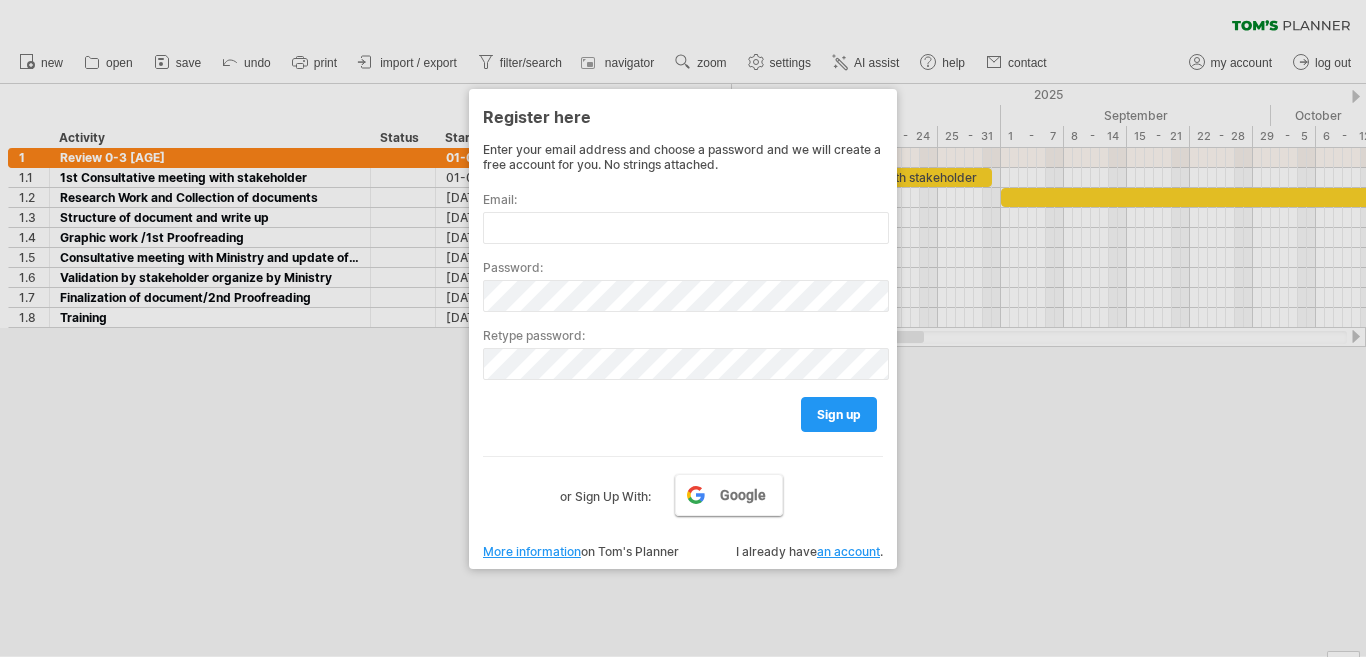 click on "Google" at bounding box center [743, 495] 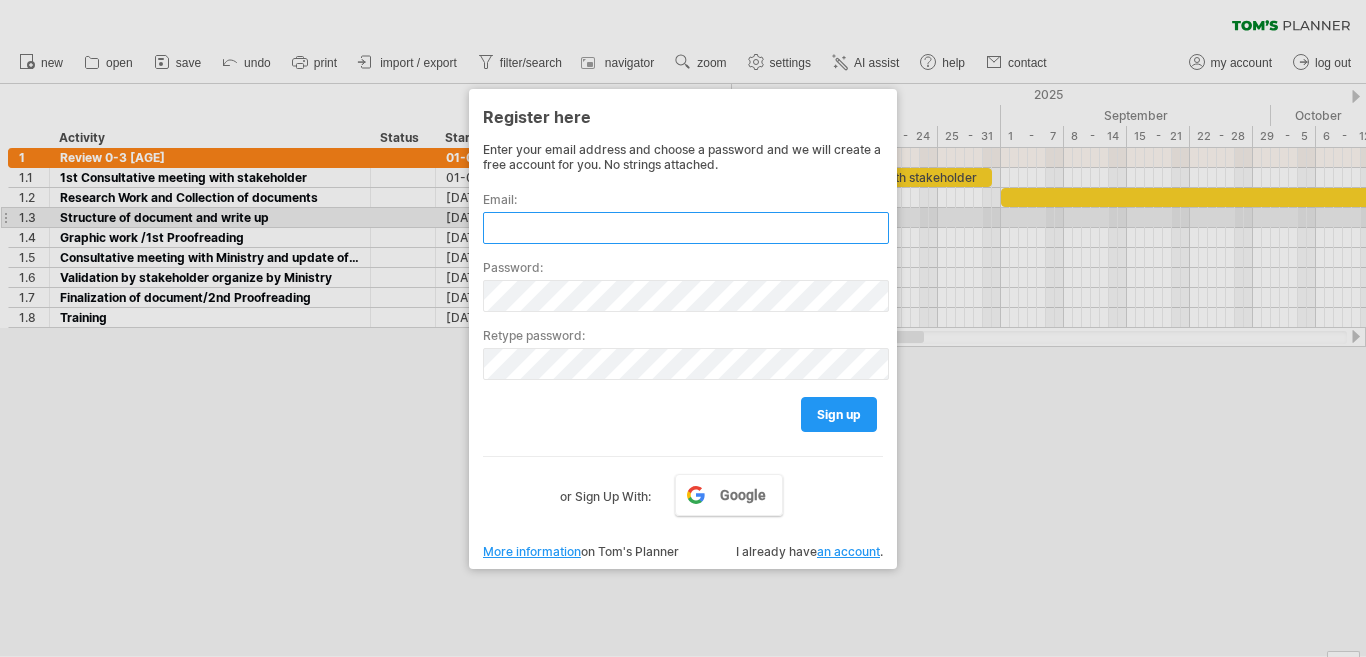 click at bounding box center [686, 228] 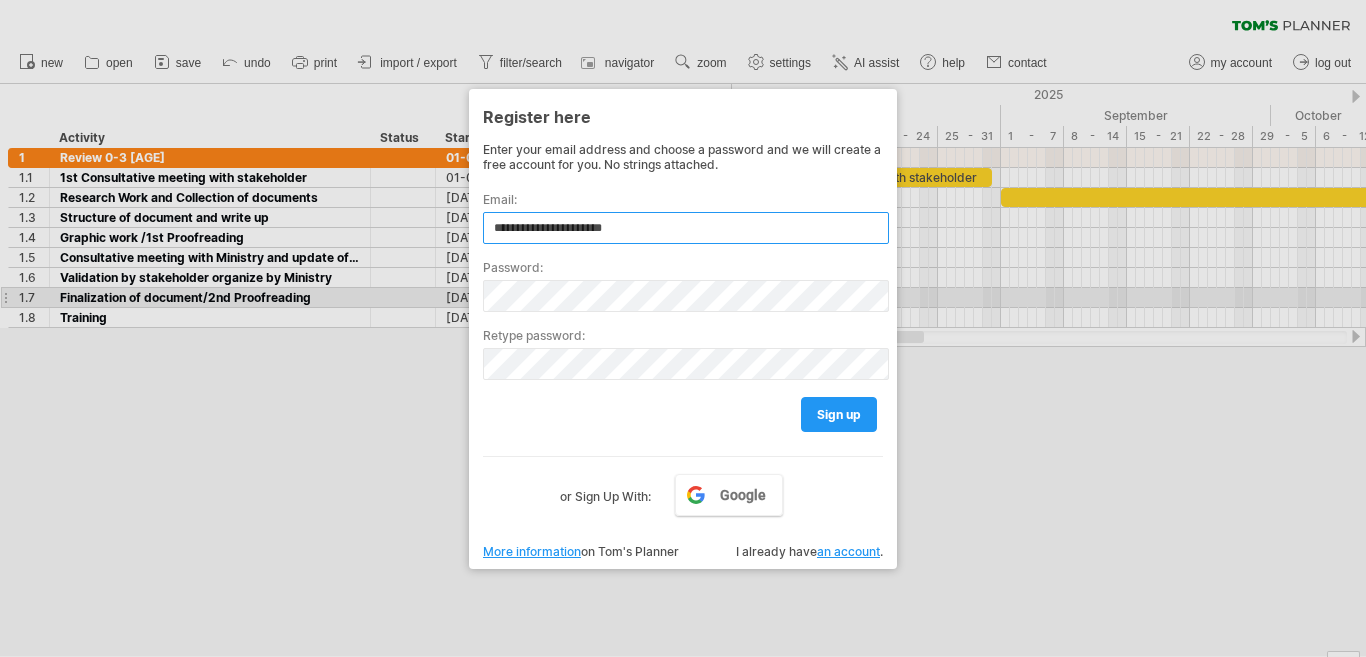 type on "**********" 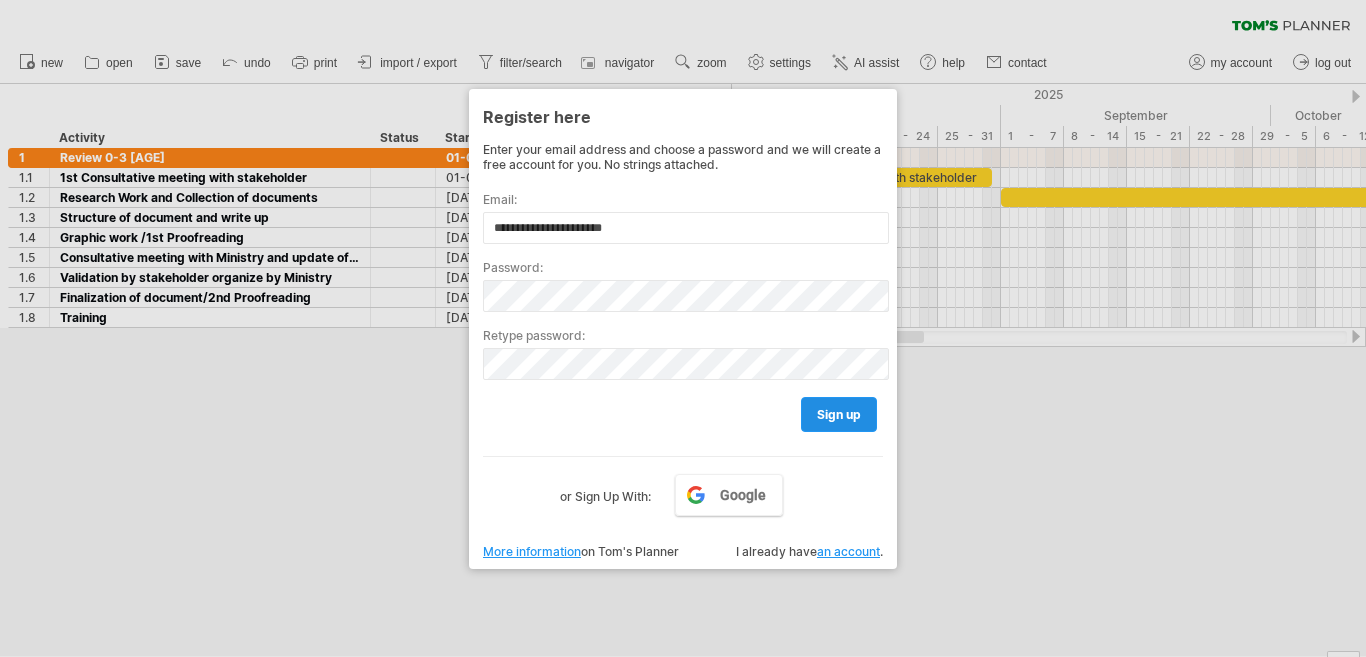 click on "sign up" at bounding box center [839, 414] 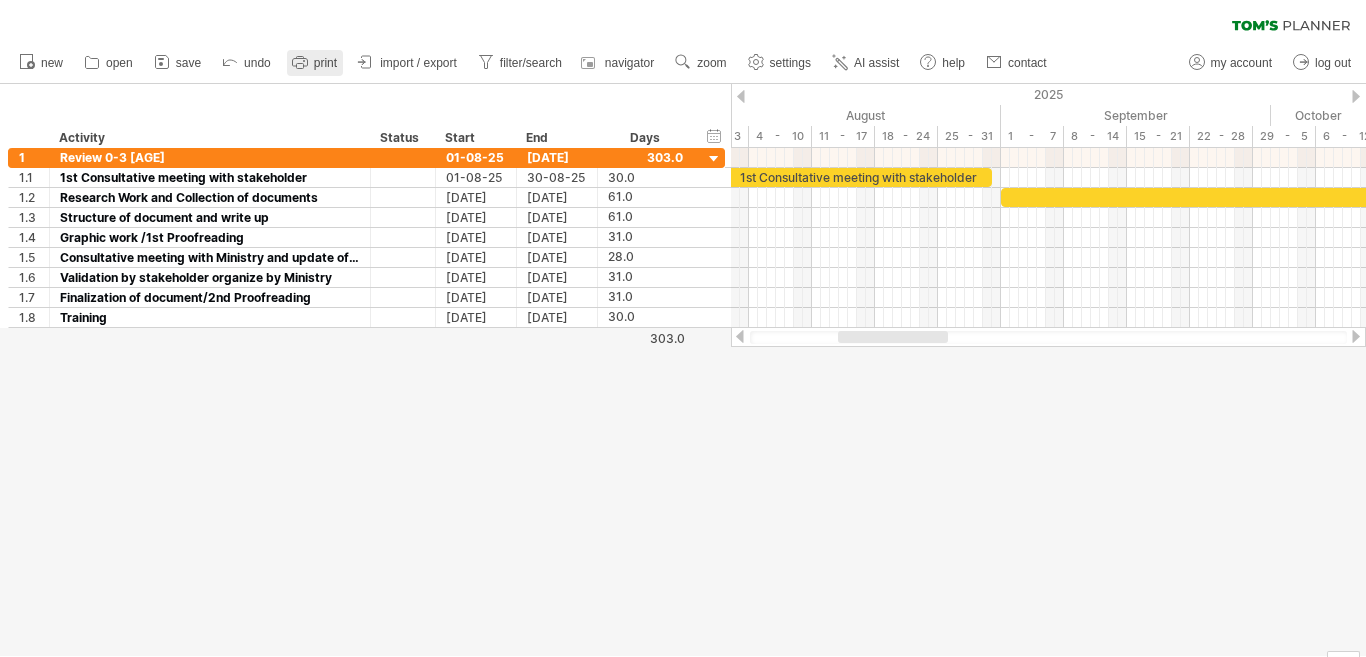 click 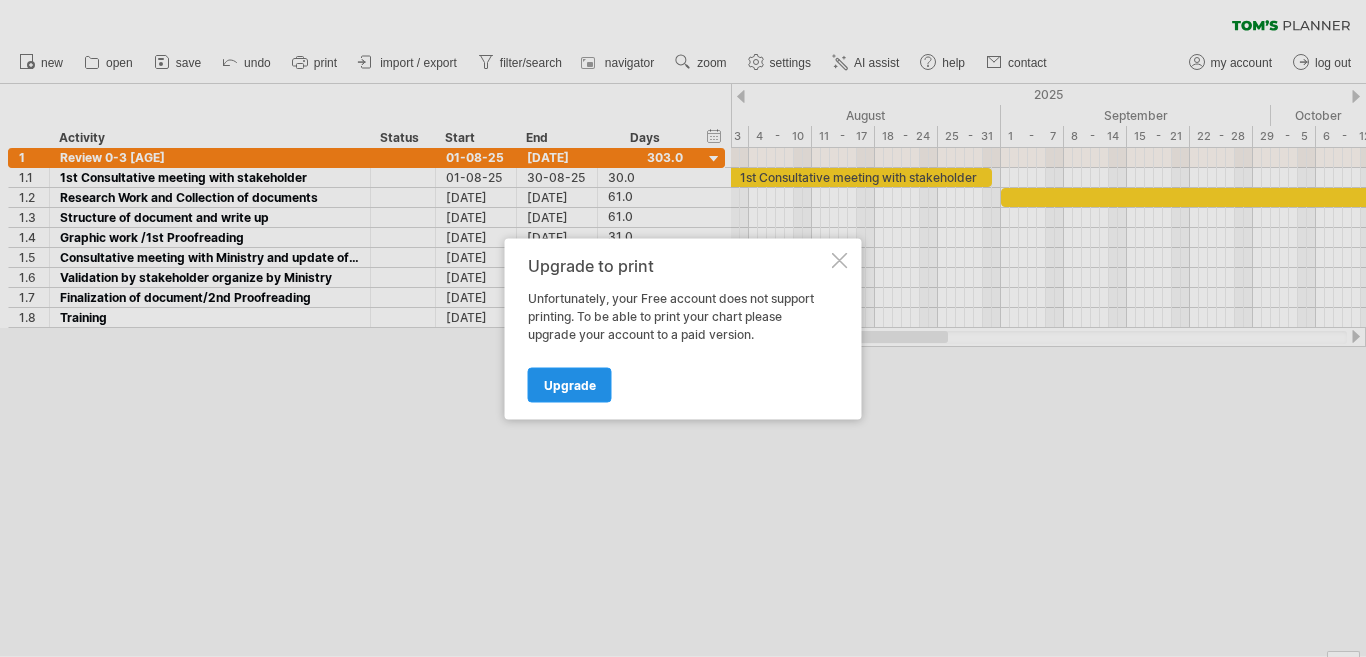 click on "Upgrade" at bounding box center [570, 384] 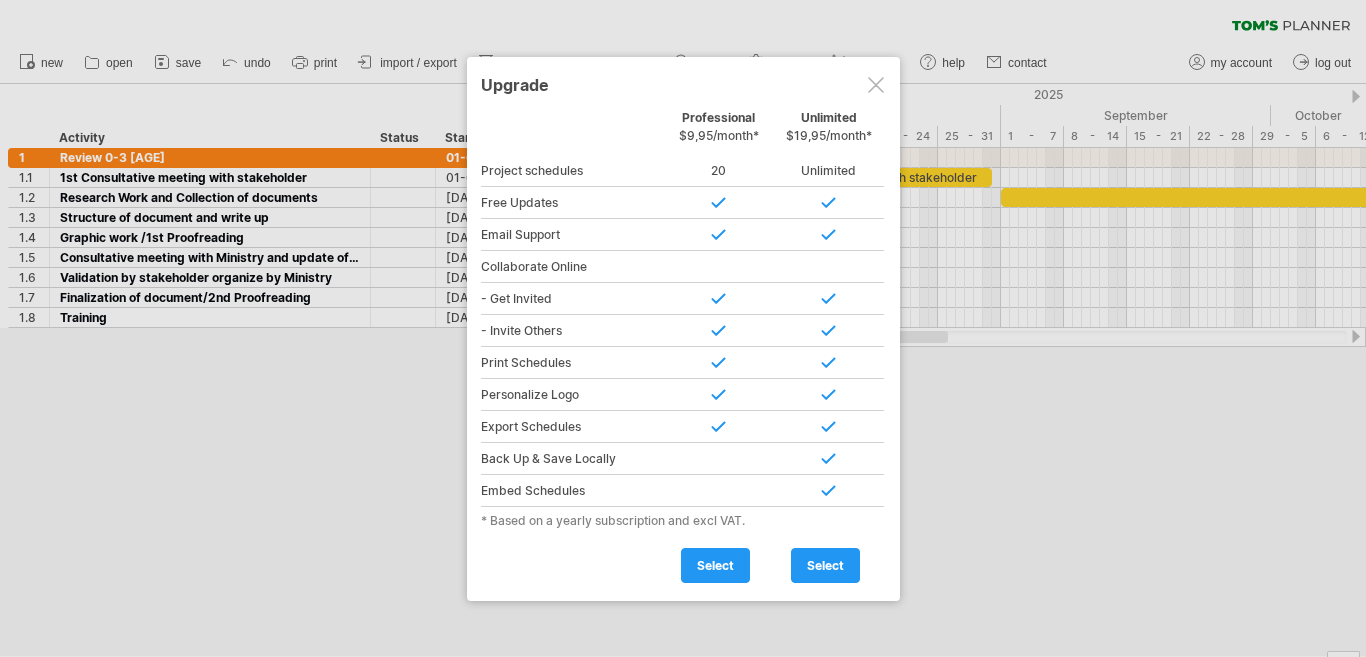 click at bounding box center [876, 85] 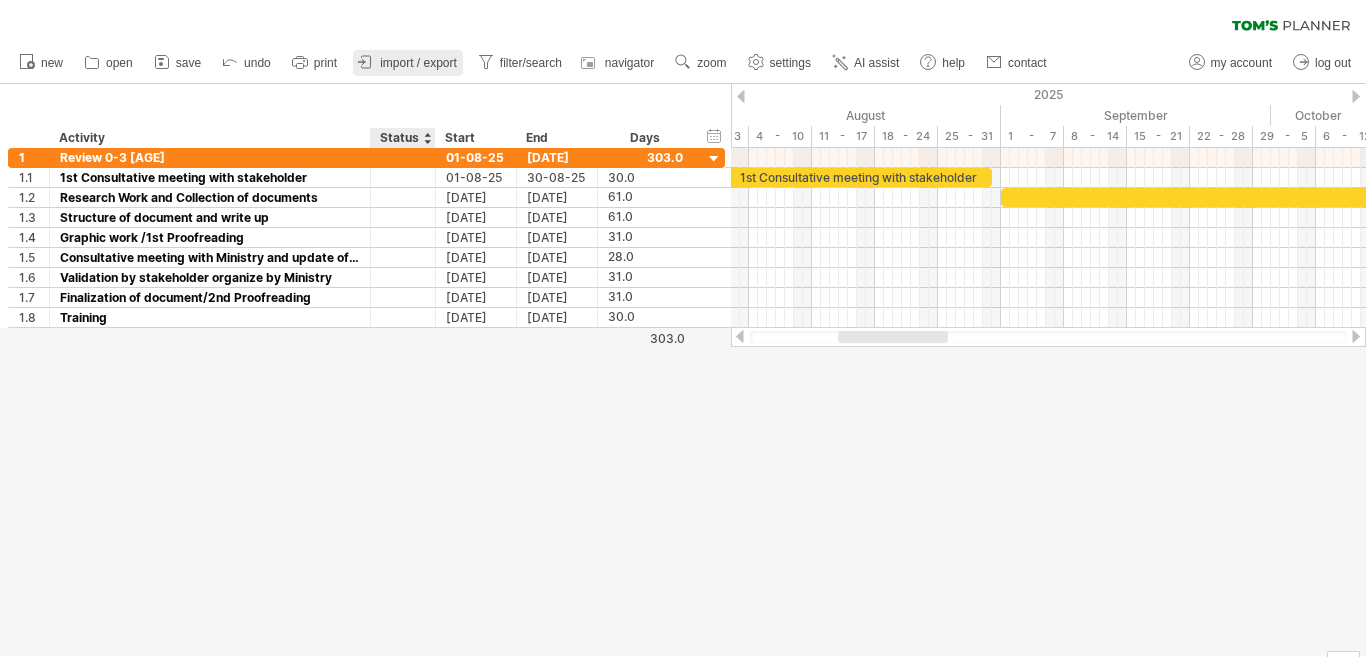 click on "import / export" at bounding box center (418, 63) 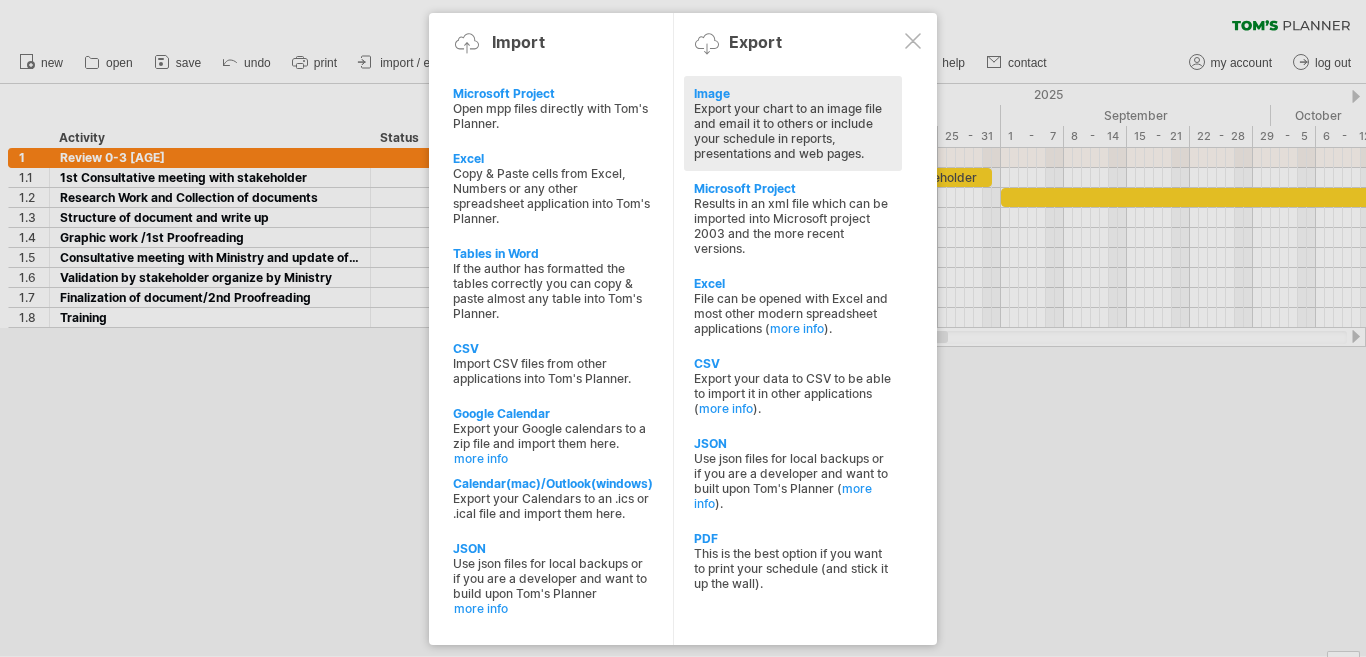 click on "Export your chart to an image file and email it to others or include your schedule in reports, presentations and web pages." at bounding box center [793, 131] 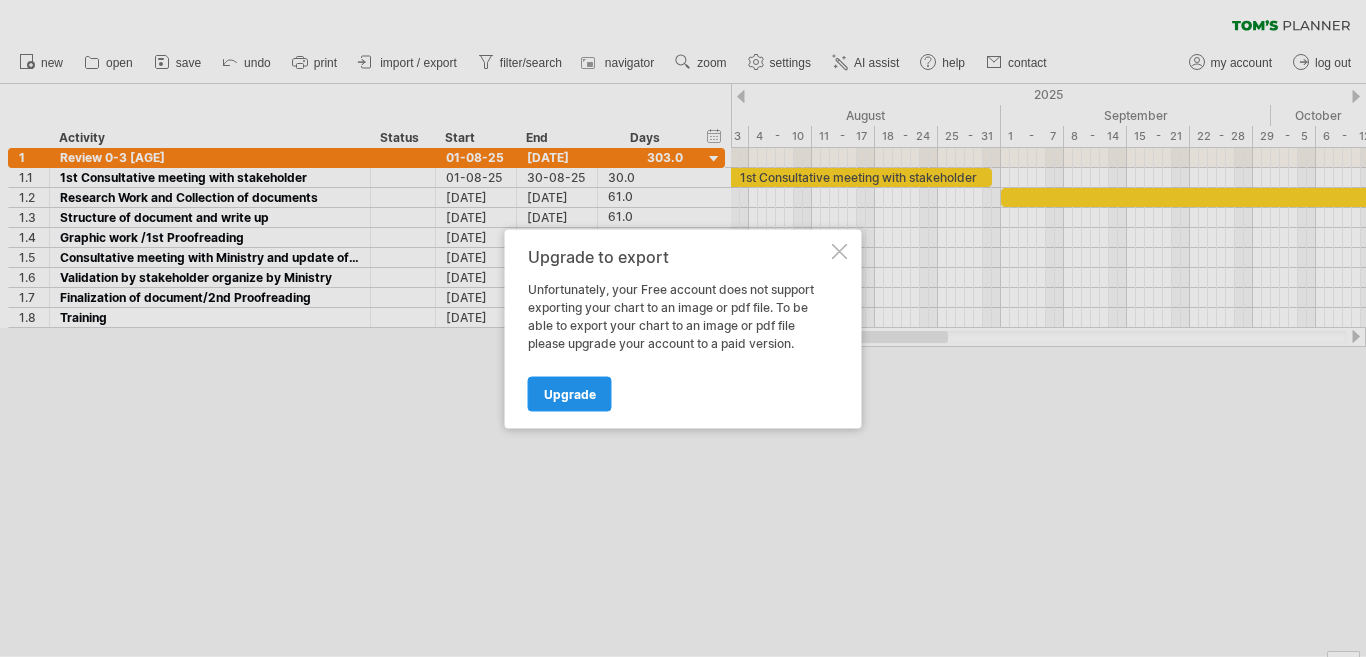 click on "Upgrade" at bounding box center [570, 393] 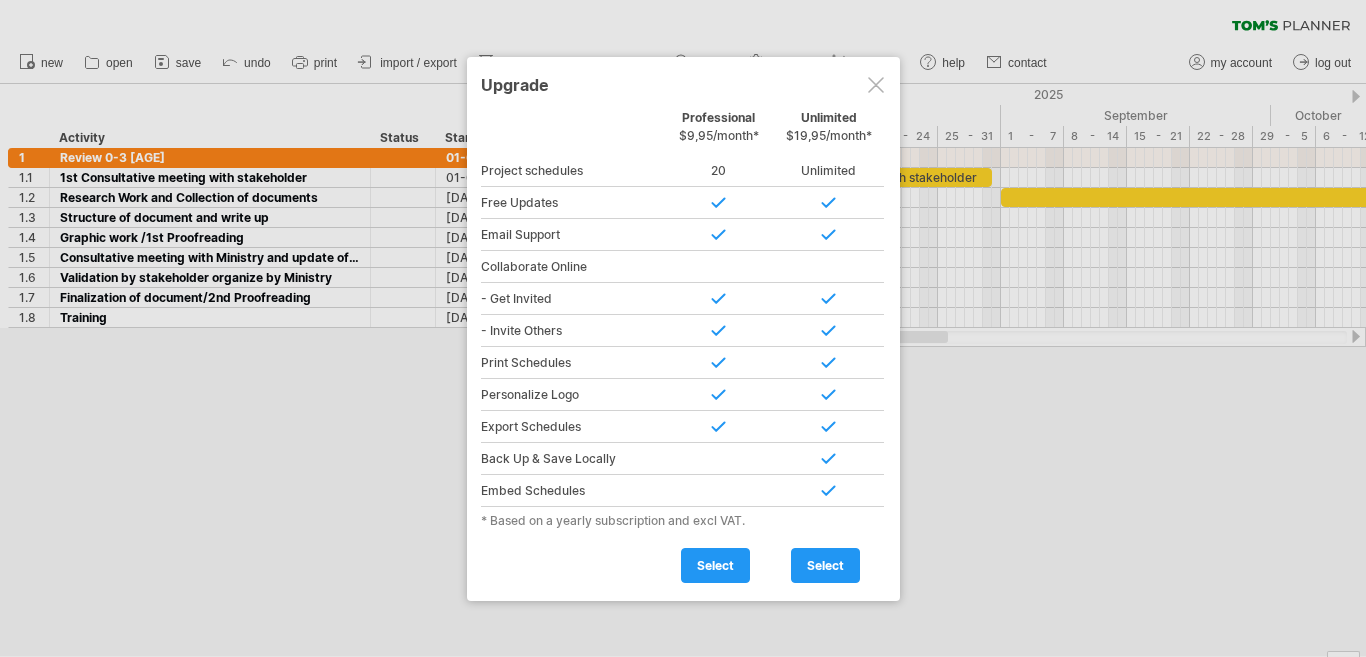 click at bounding box center (876, 85) 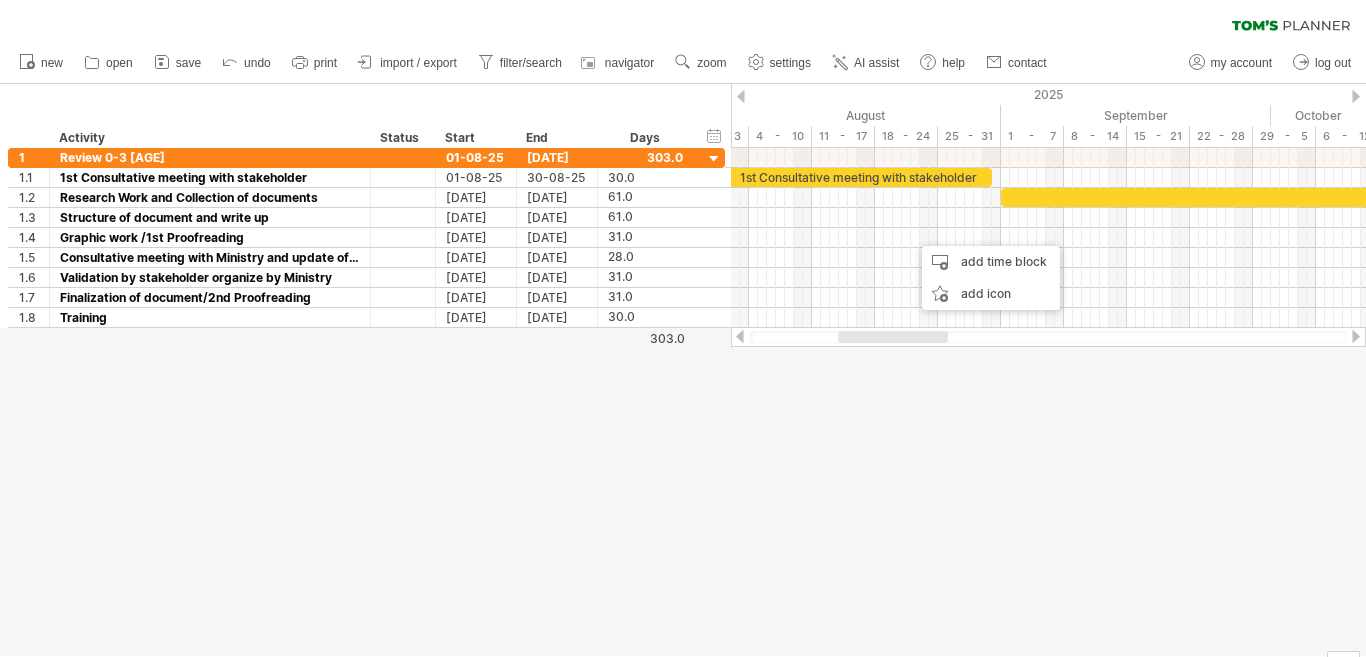 click at bounding box center (683, 370) 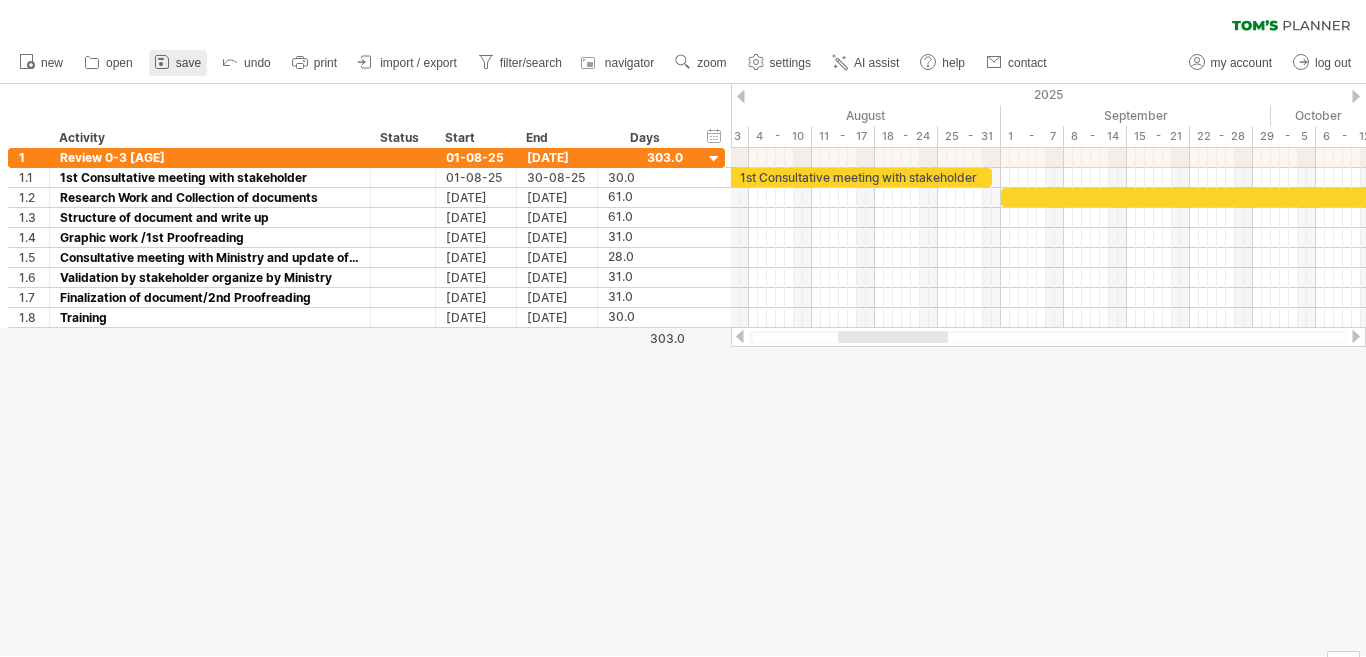 click 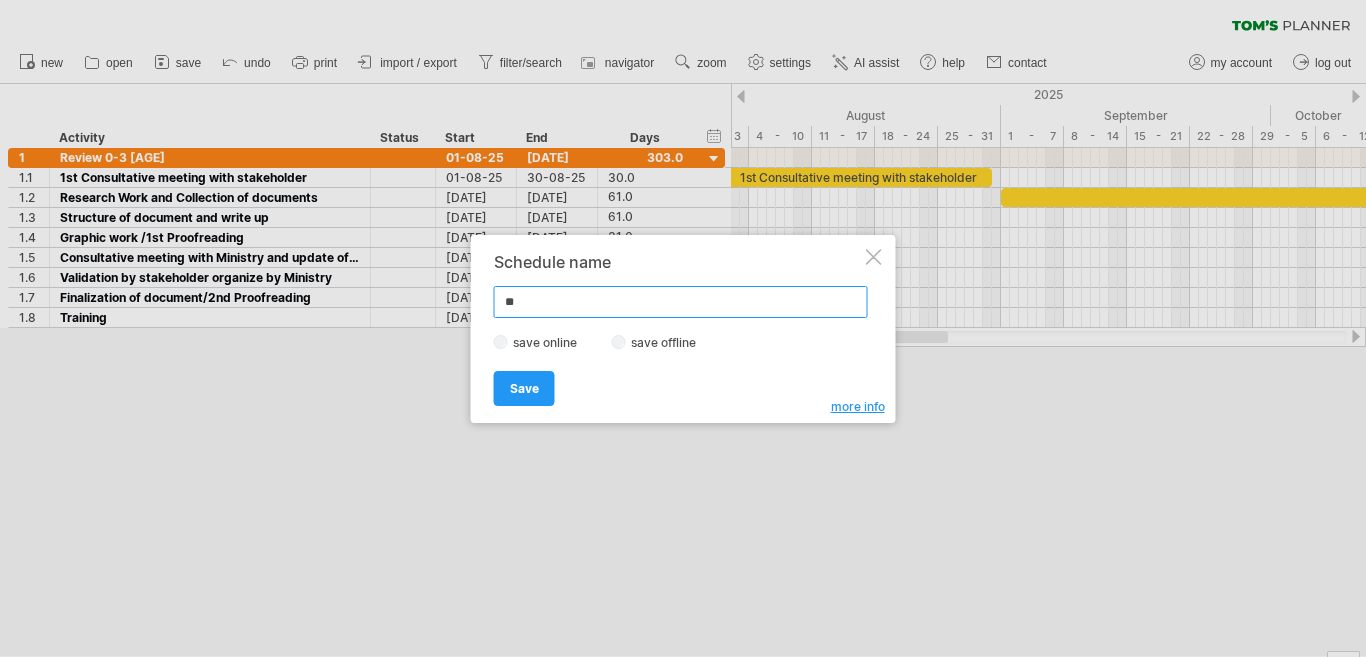 type on "*" 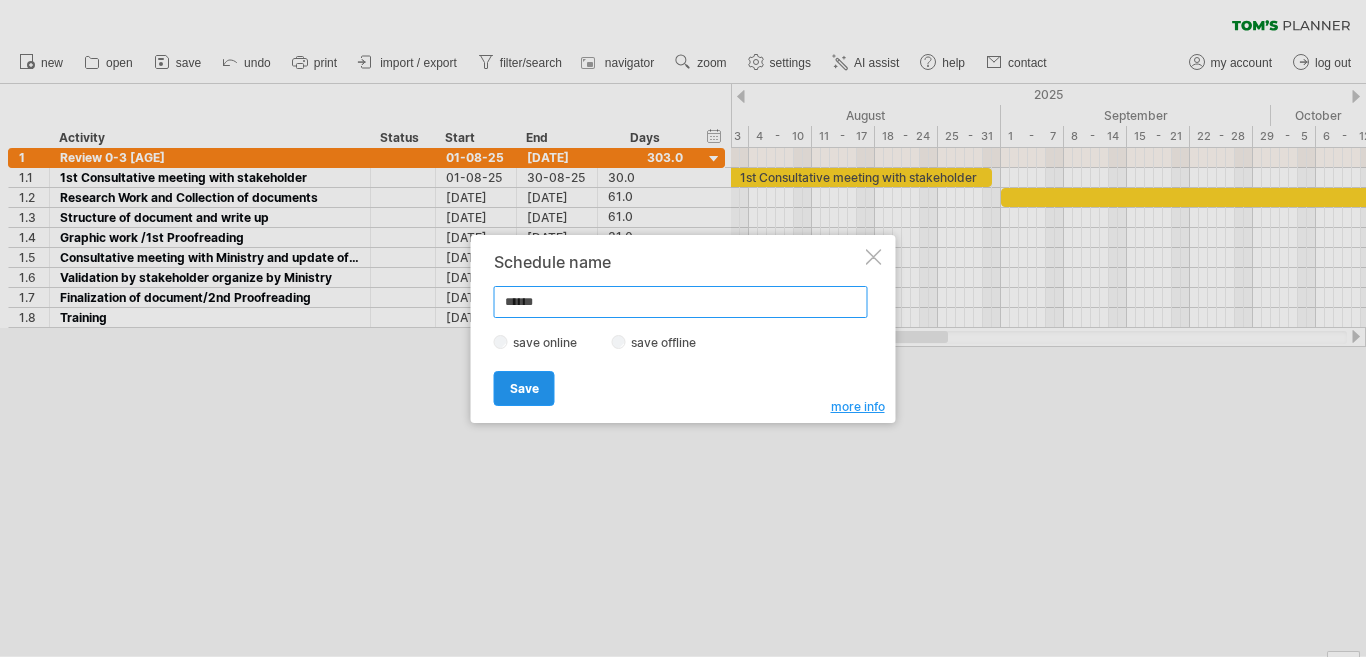 type on "******" 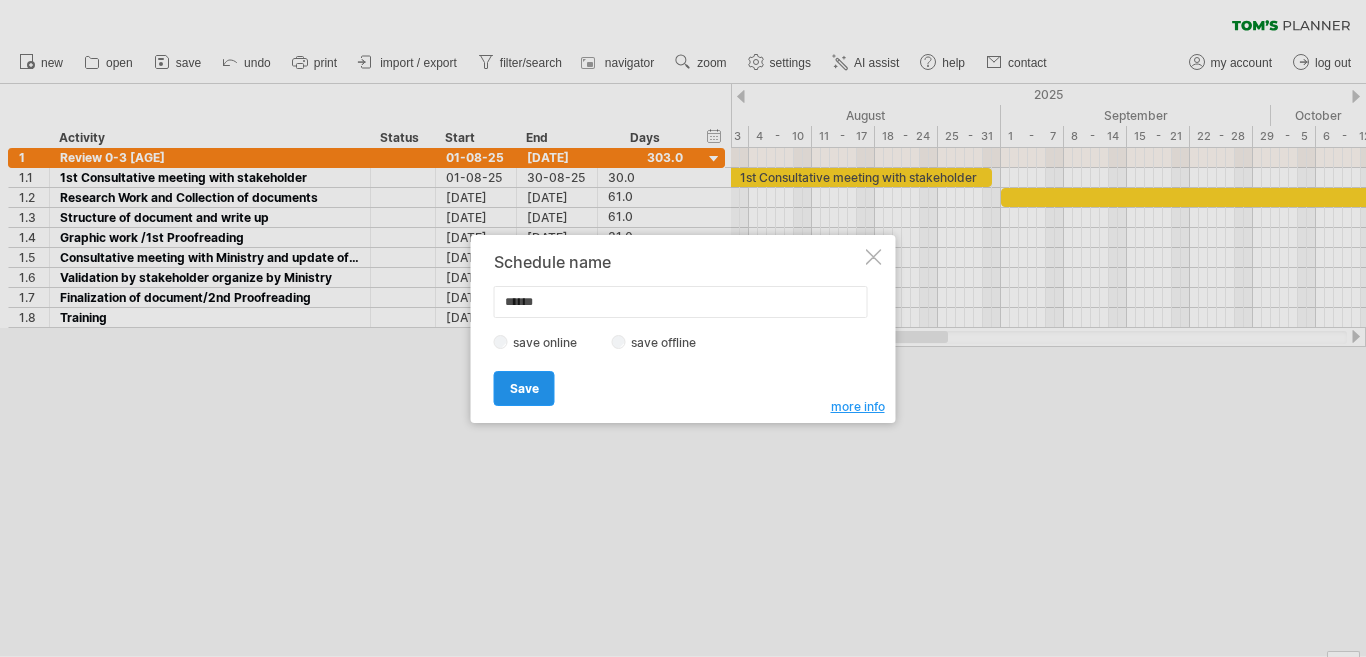 click on "Save" at bounding box center (524, 388) 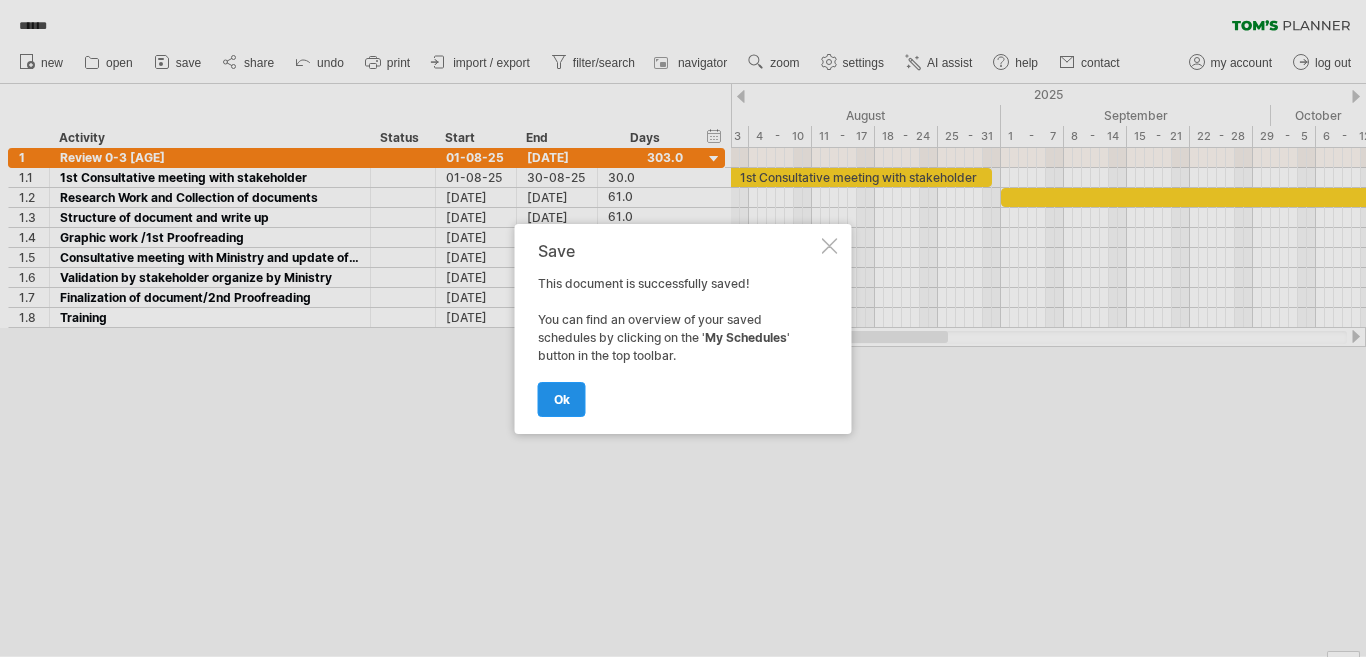 click on "ok" at bounding box center (562, 399) 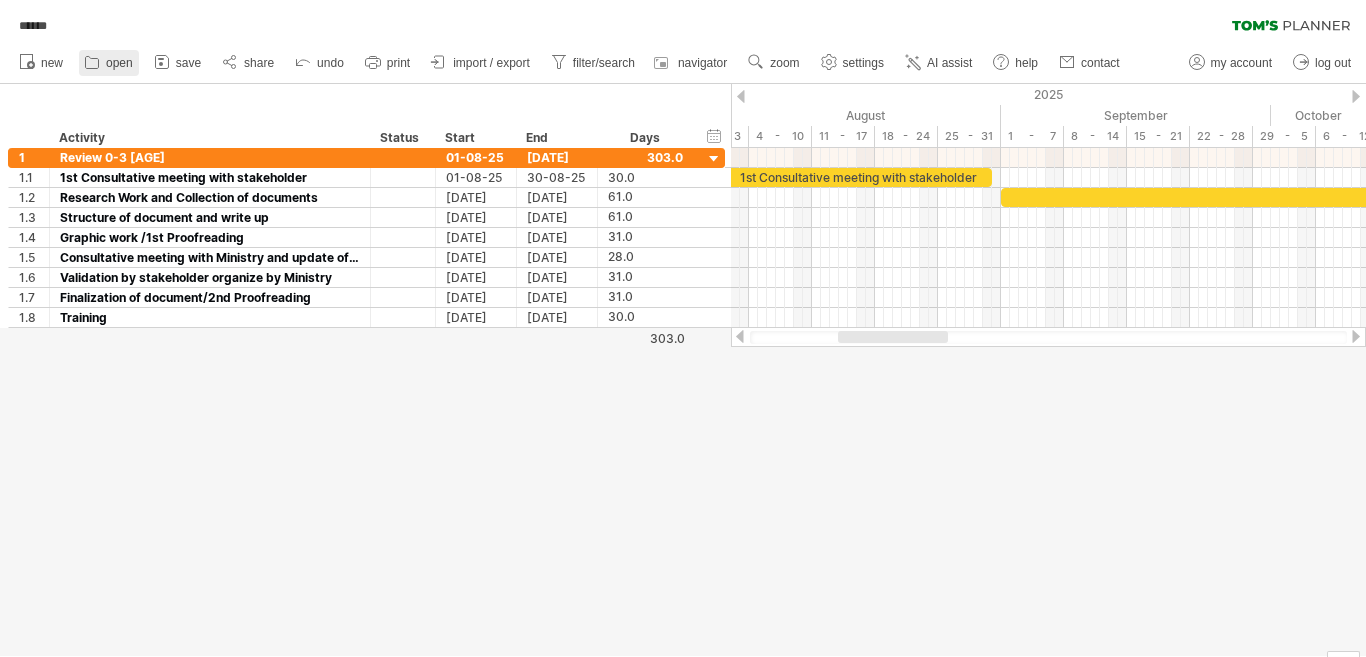 click 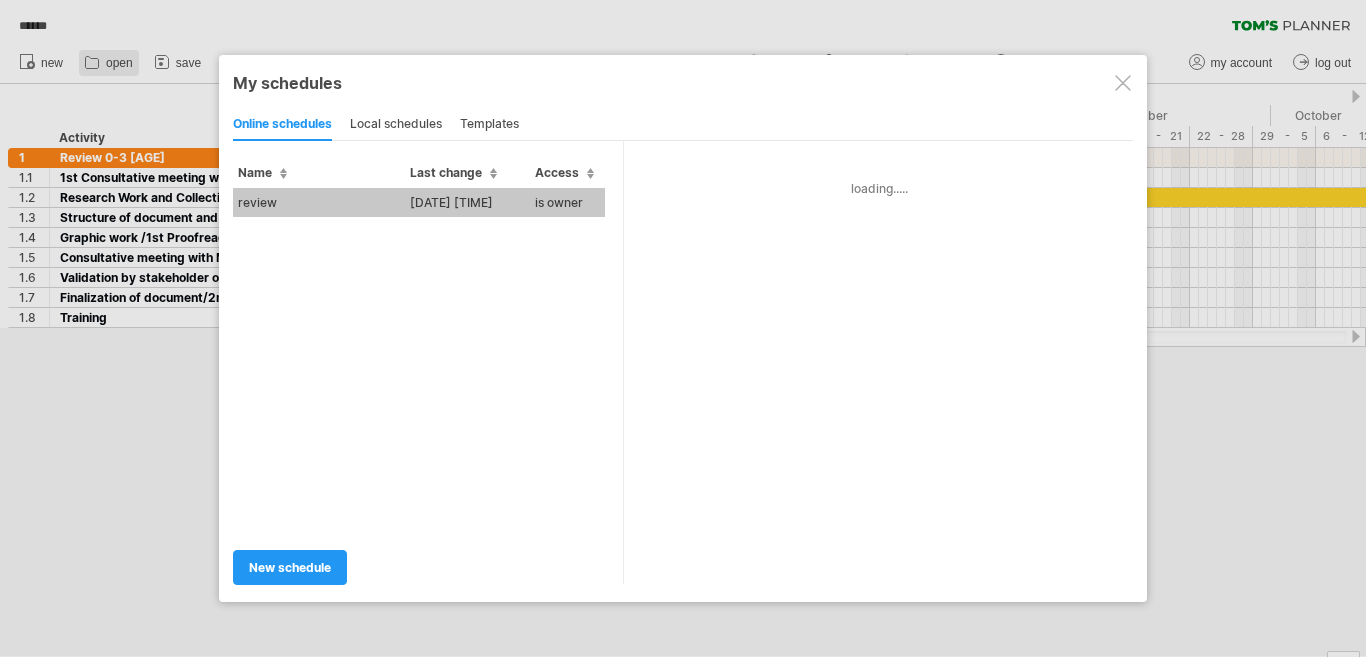 type on "******" 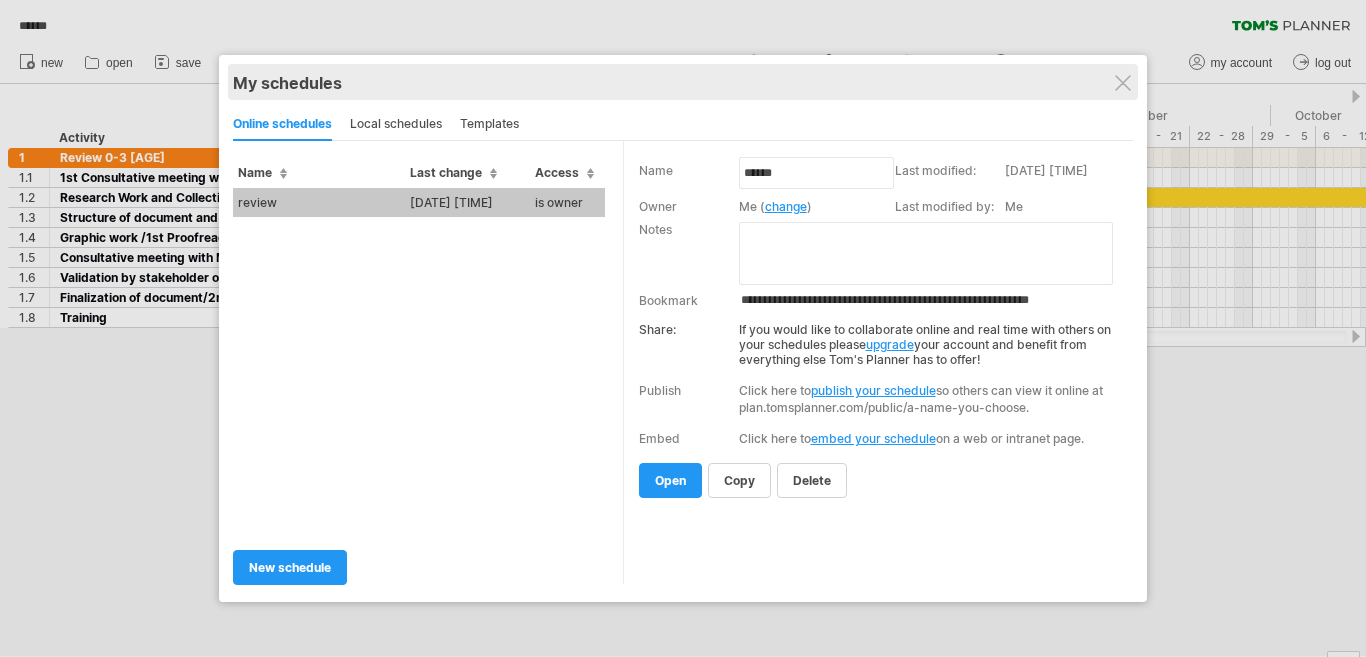 click on "My schedules" at bounding box center (683, 83) 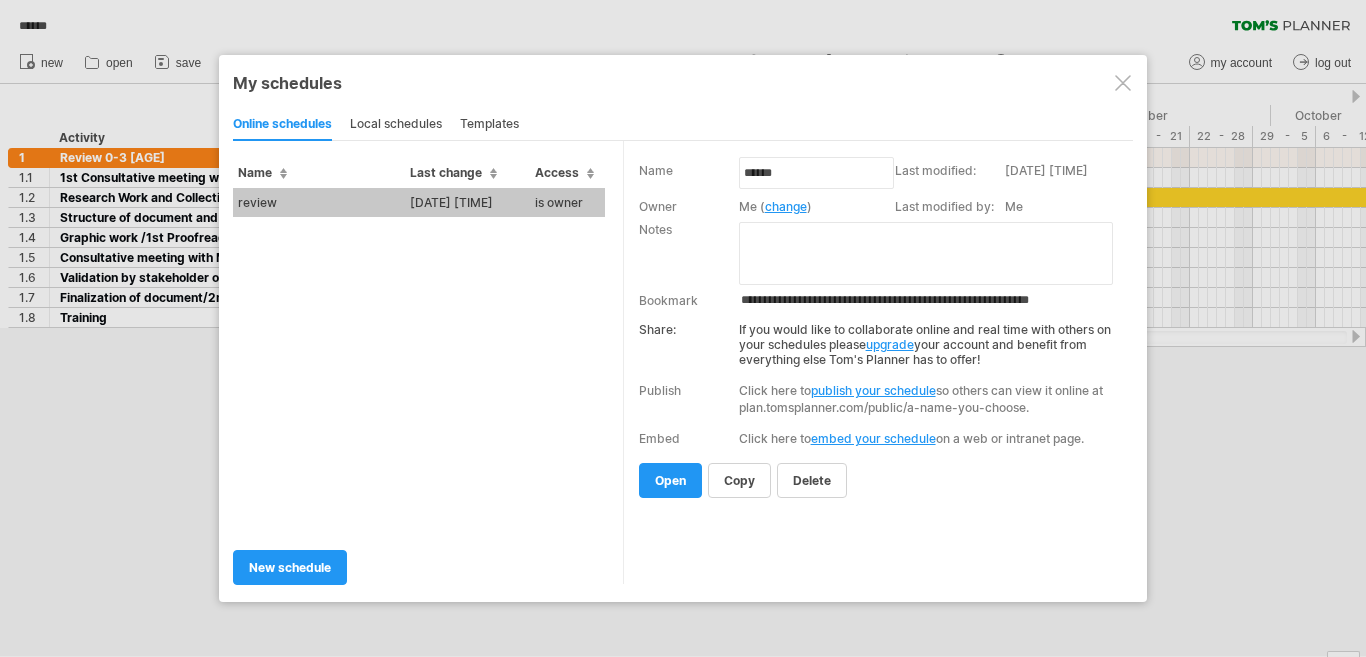 click at bounding box center [1123, 83] 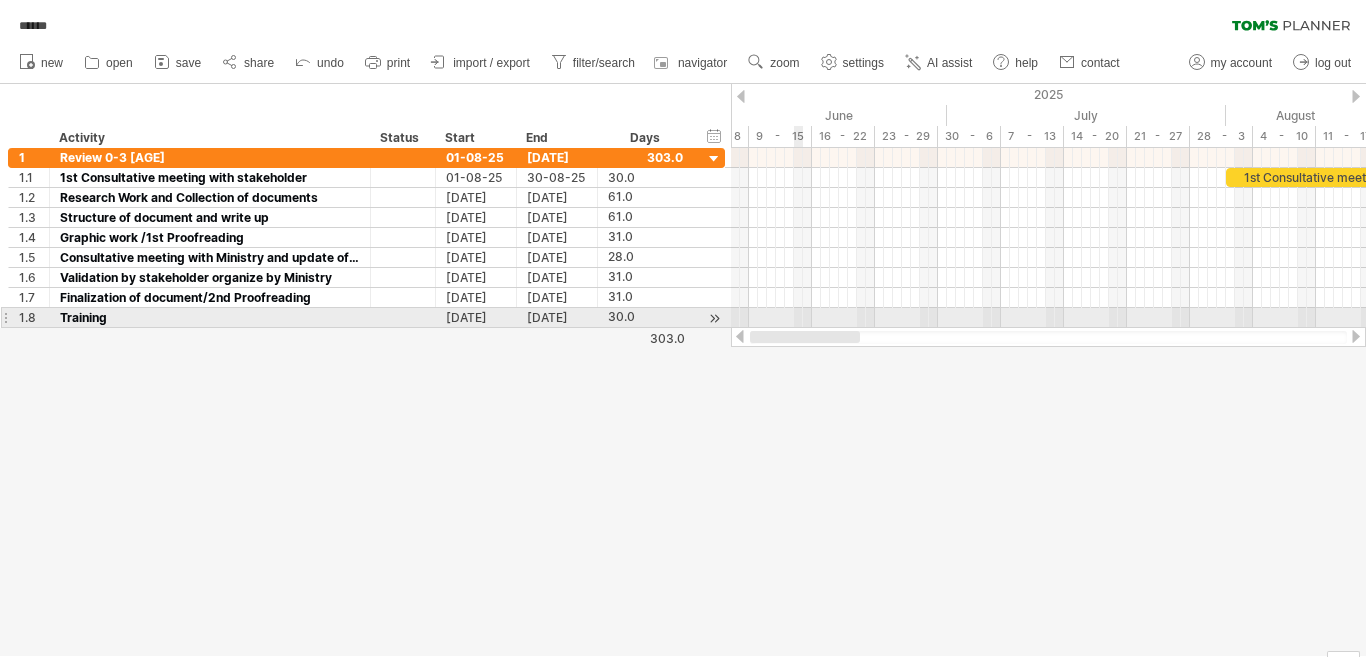 drag, startPoint x: 907, startPoint y: 339, endPoint x: 794, endPoint y: 324, distance: 113.99123 